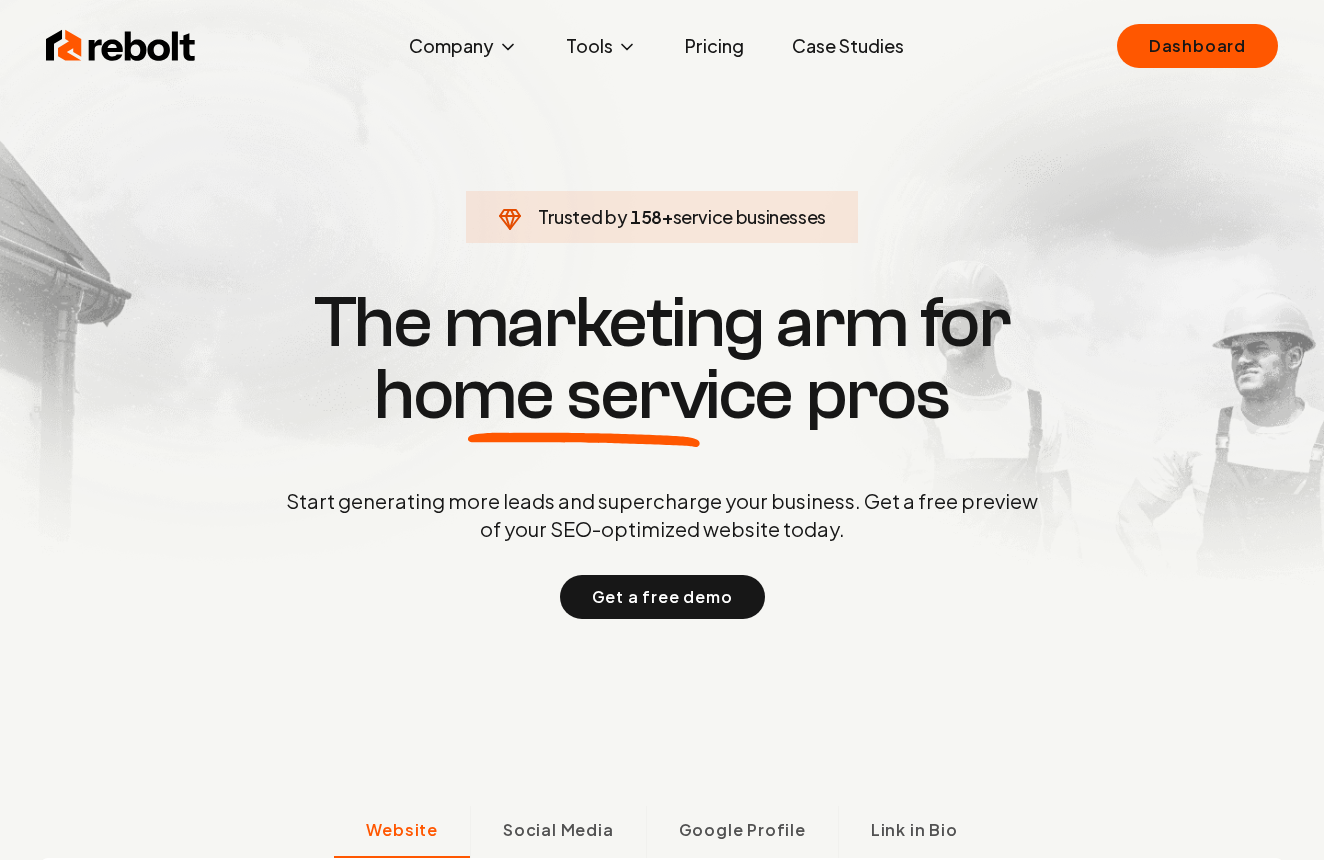scroll, scrollTop: 0, scrollLeft: 0, axis: both 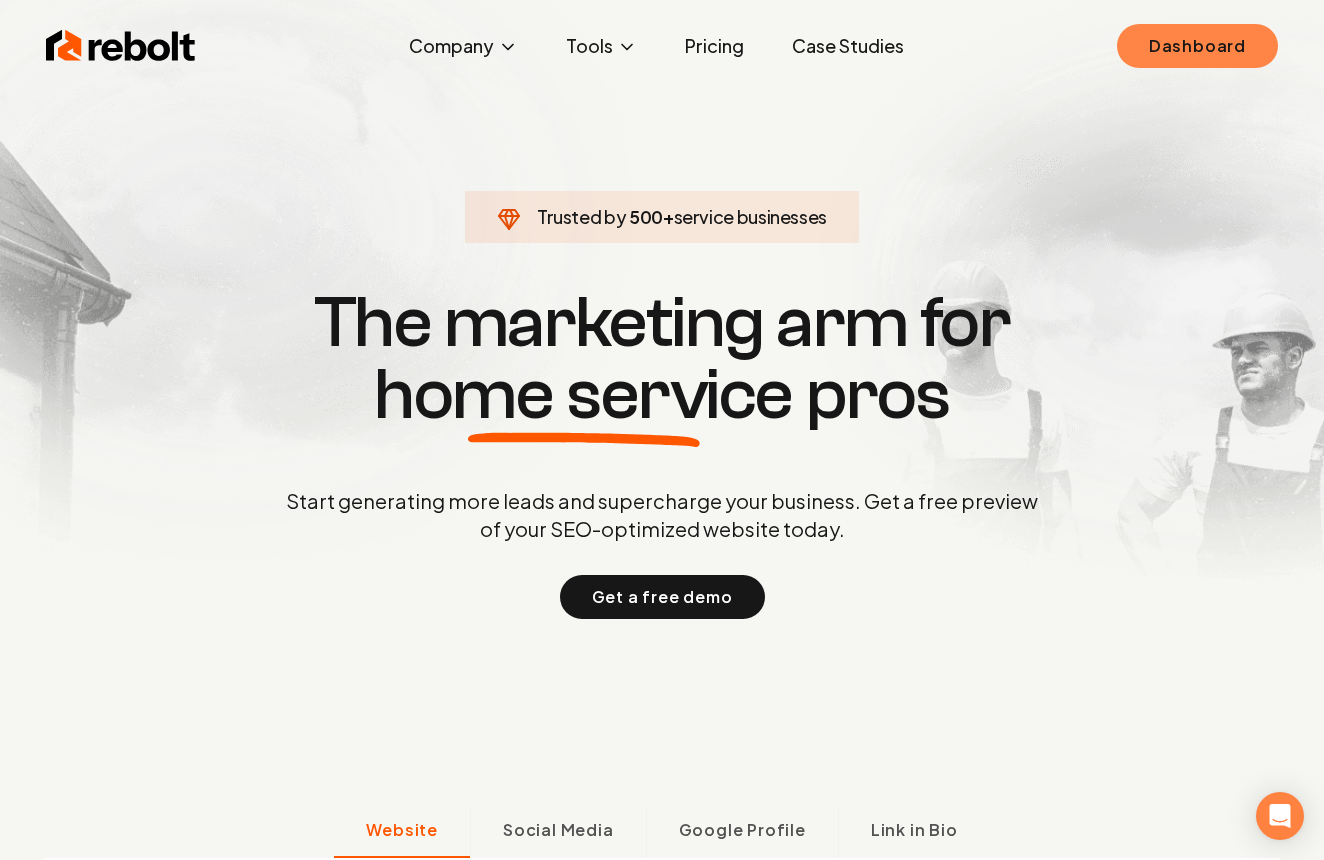 click on "Dashboard" at bounding box center (1197, 46) 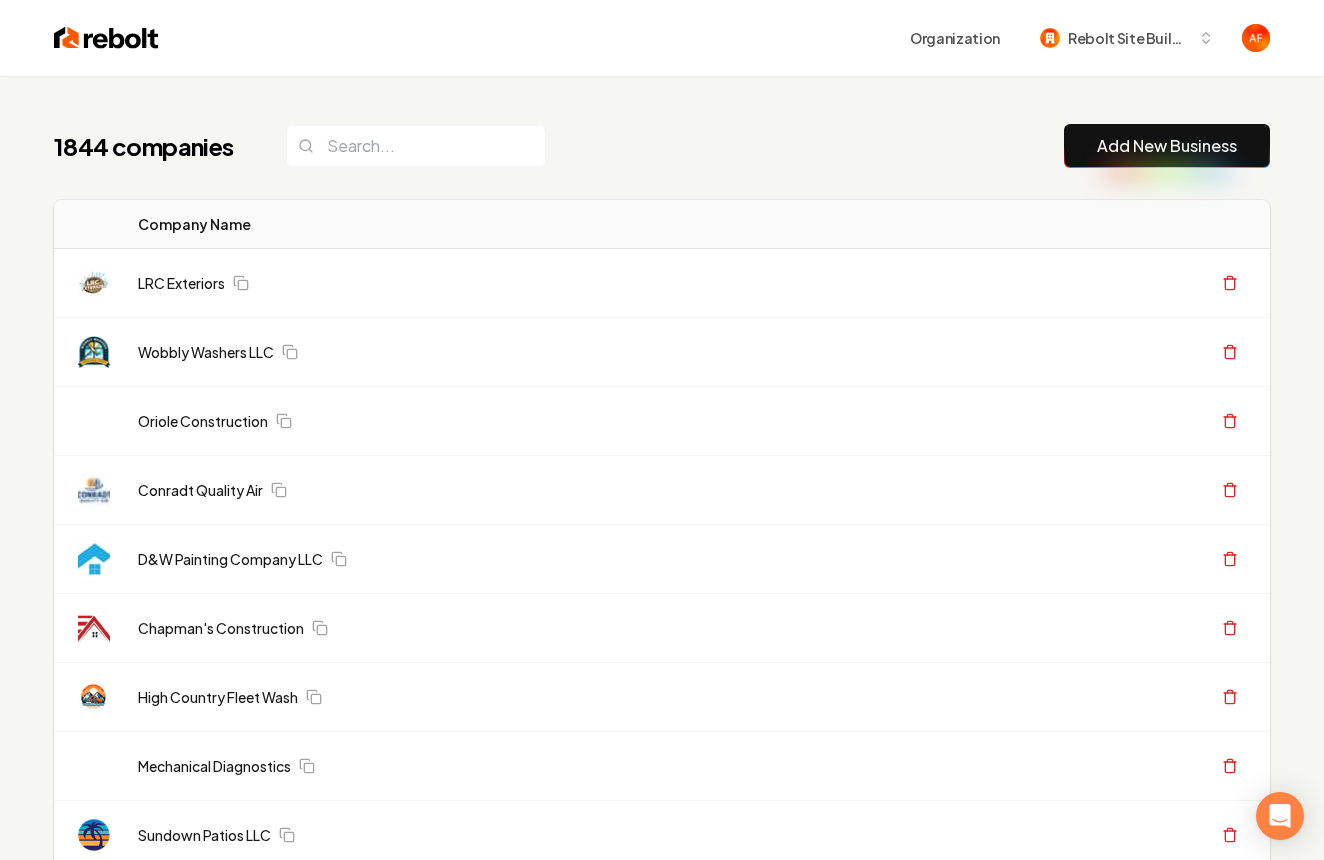 click on "Company Name" at bounding box center (526, 224) 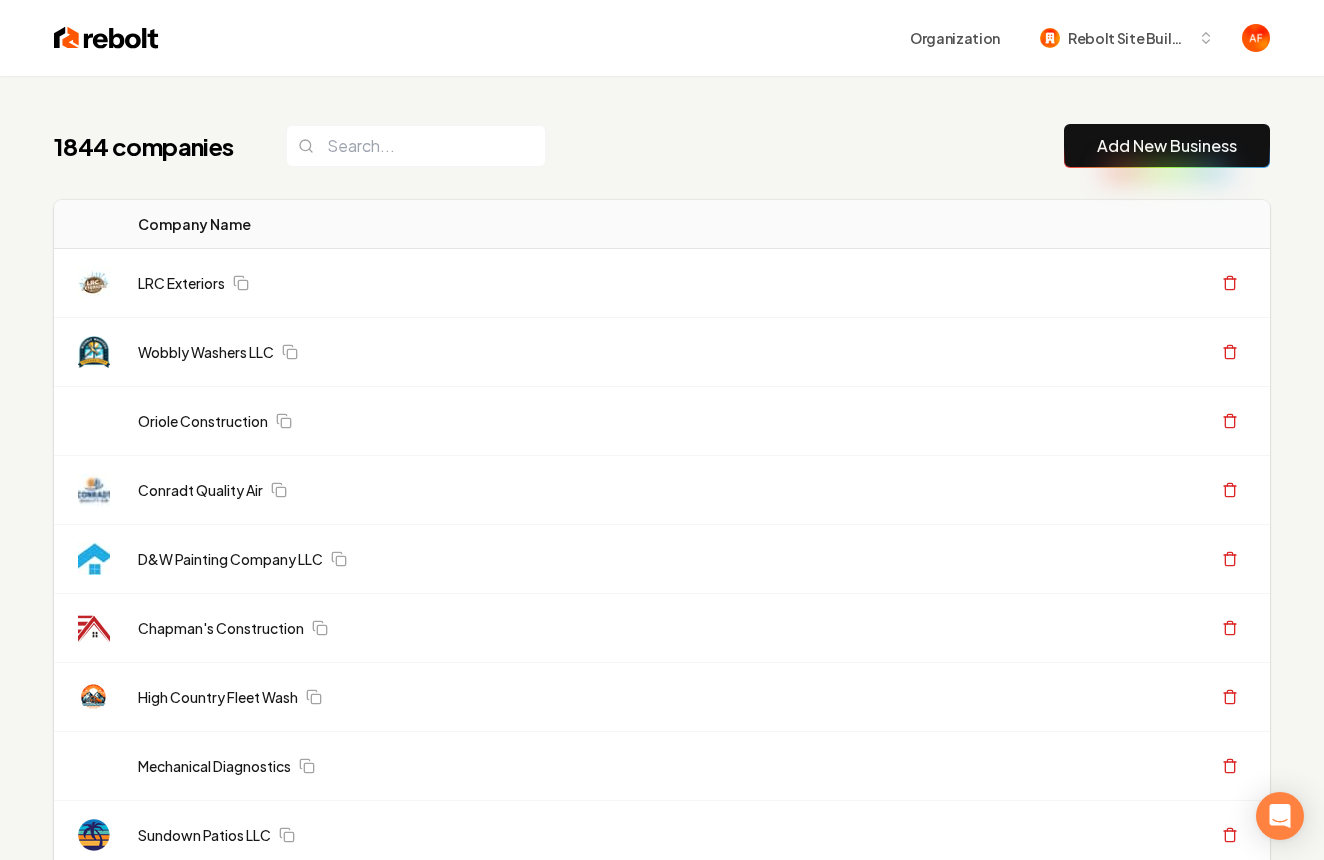 click on "1844 companies Add New Business" at bounding box center (662, 146) 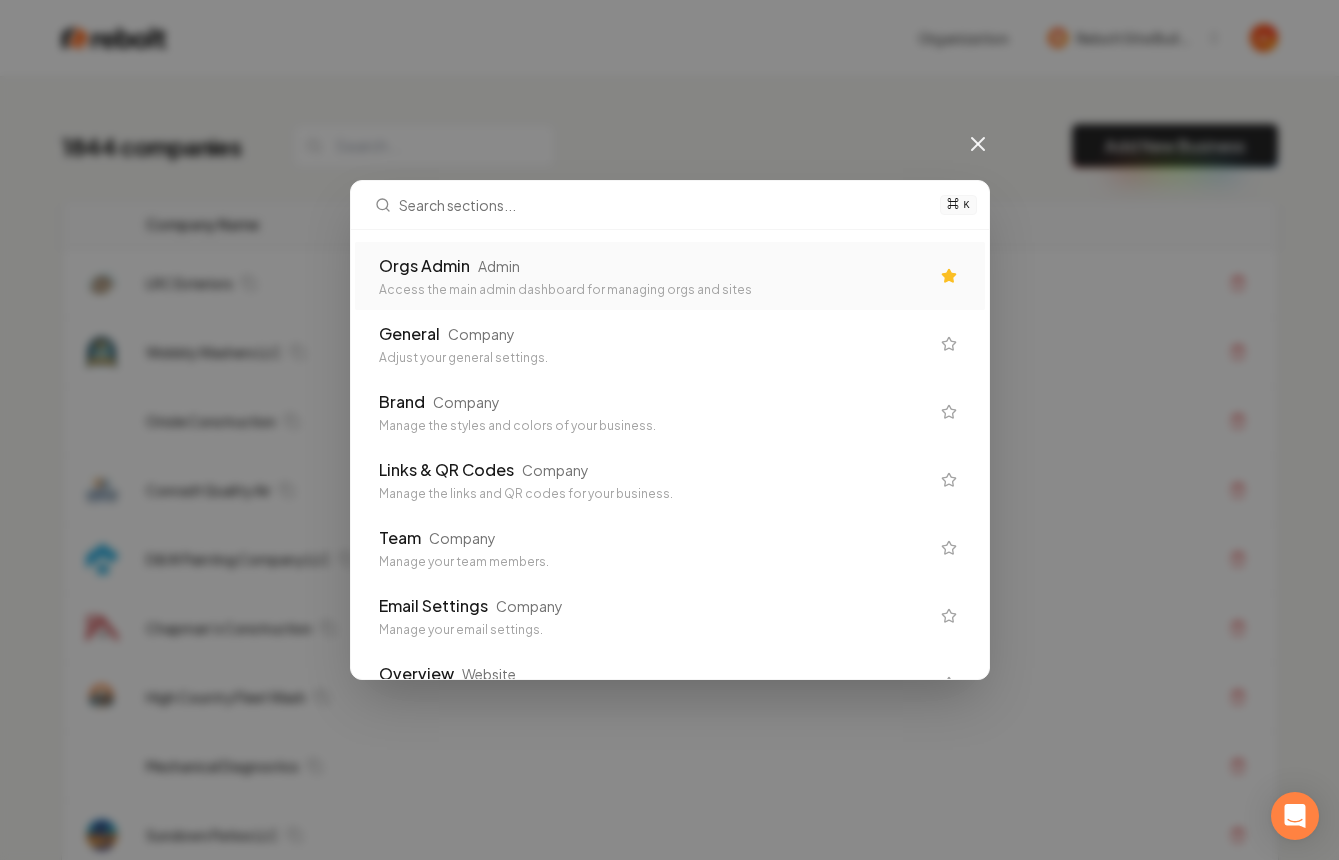 click on "Access the main admin dashboard for managing orgs and sites" at bounding box center (654, 290) 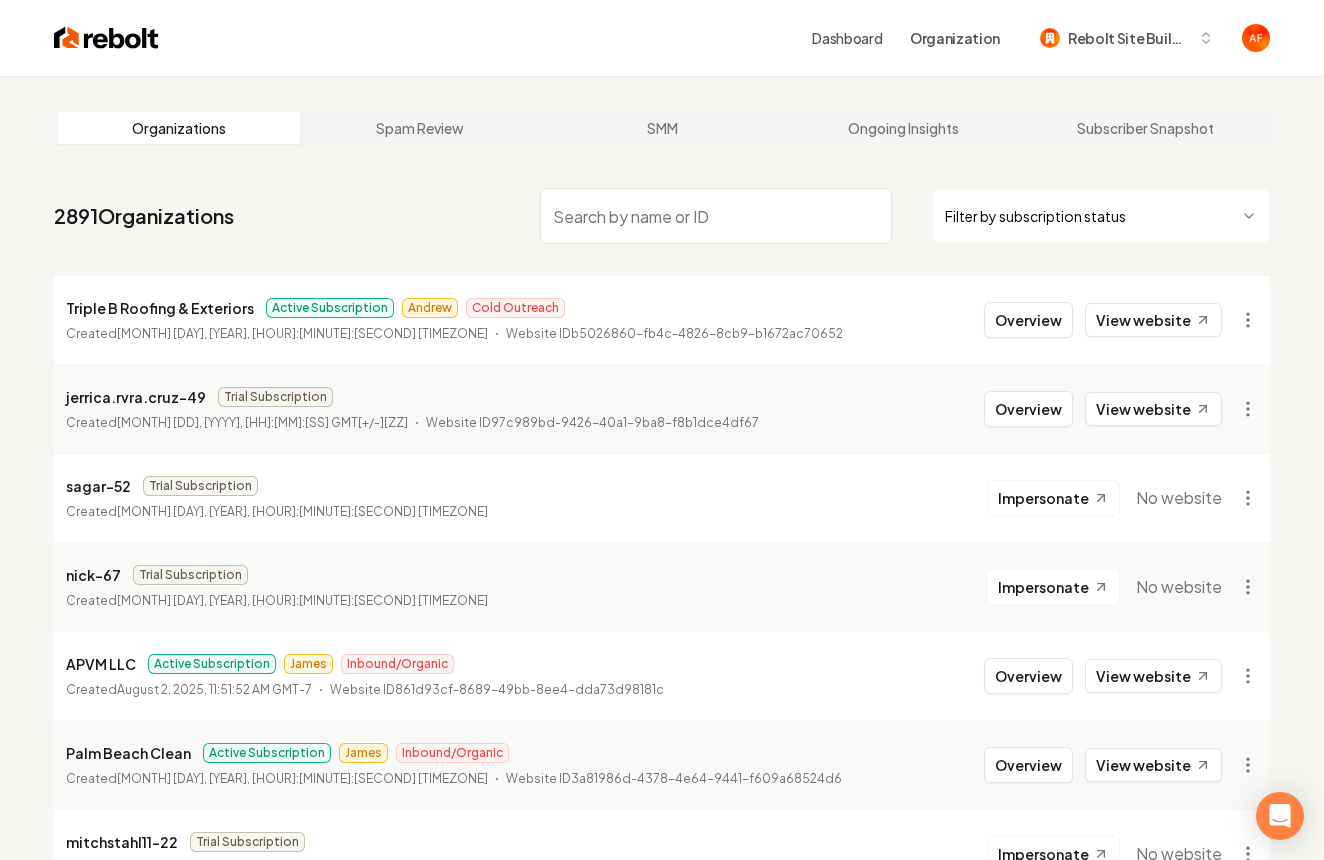 click on "Dashboard Organization Rebolt Site Builder Organizations Spam Review SMM Ongoing Insights Subscriber Snapshot 2891  Organizations Filter by subscription status [COMPANY] Active Subscription [NAME] Cold Outreach Created  [MONTH] [DAY], [YEAR], [HOUR]:[MINUTE]:[SECOND] [TIMEZONE]   Website ID  [UUID] Overview View website [NAME] Trial Subscription Created  [MONTH] [DAY], [YEAR], [HOUR]:[MINUTE]:[SECOND]   Website ID  [UUID] Overview View website [NAME] Trial Subscription Created  [MONTH] [DAY], [YEAR], [HOUR]:[MINUTE]:[SECOND] Impersonate No website [NAME] Trial Subscription Created  [MONTH] [DAY], [YEAR], [HOUR]:[MINUTE]:[SECOND] Impersonate No website [COMPANY] Active Subscription [NAME] Inbound/Organic Created  [MONTH] [DAY], [YEAR], [HOUR]:[MINUTE]:[SECOND] [TIMEZONE]   Website ID  [UUID] Overview View website [COMPANY] Active Subscription [NAME] Inbound/Organic Created  [MONTH] [DAY], [YEAR], [HOUR]:[MINUTE]:[SECOND]   Website ID  [UUID] Overview" at bounding box center [662, 430] 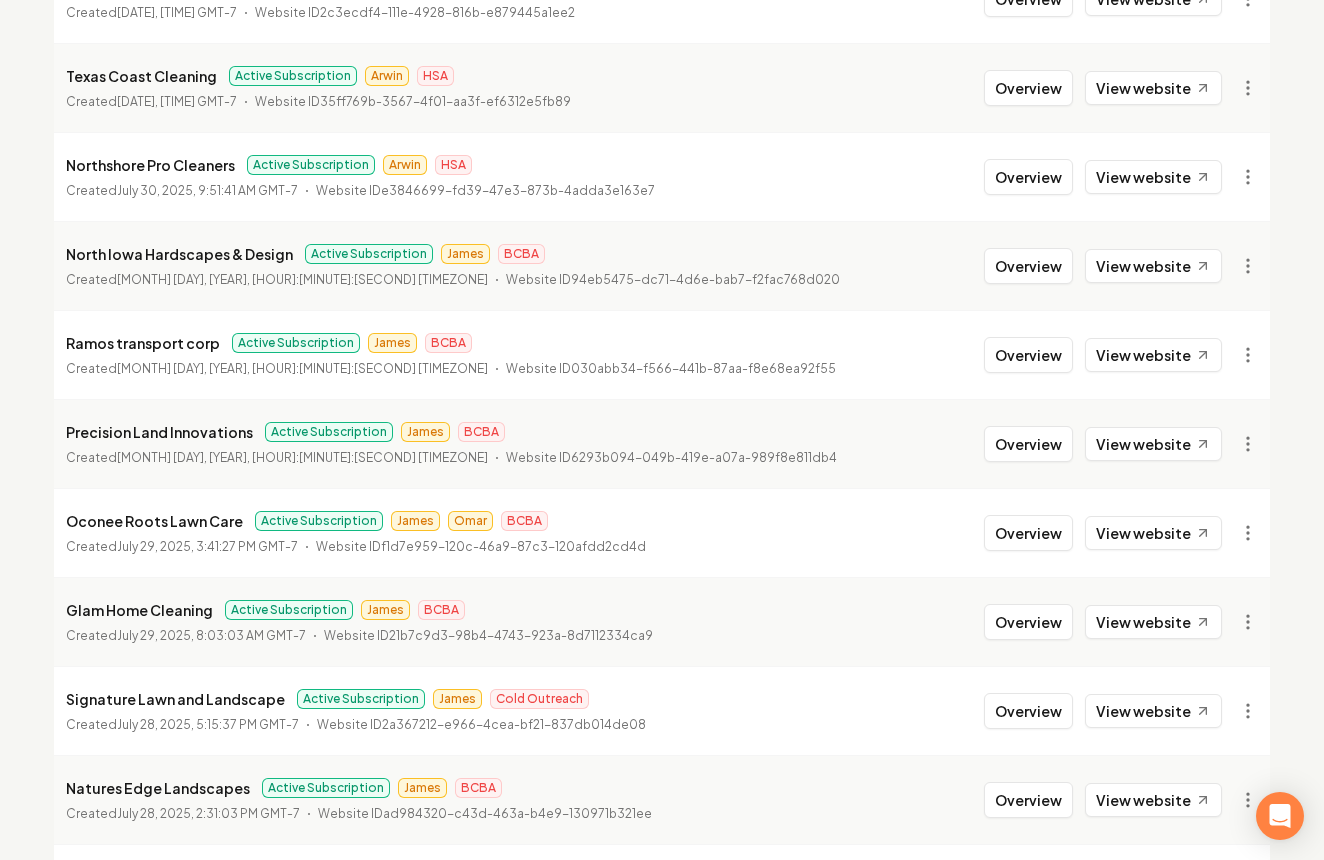 scroll, scrollTop: 2169, scrollLeft: 0, axis: vertical 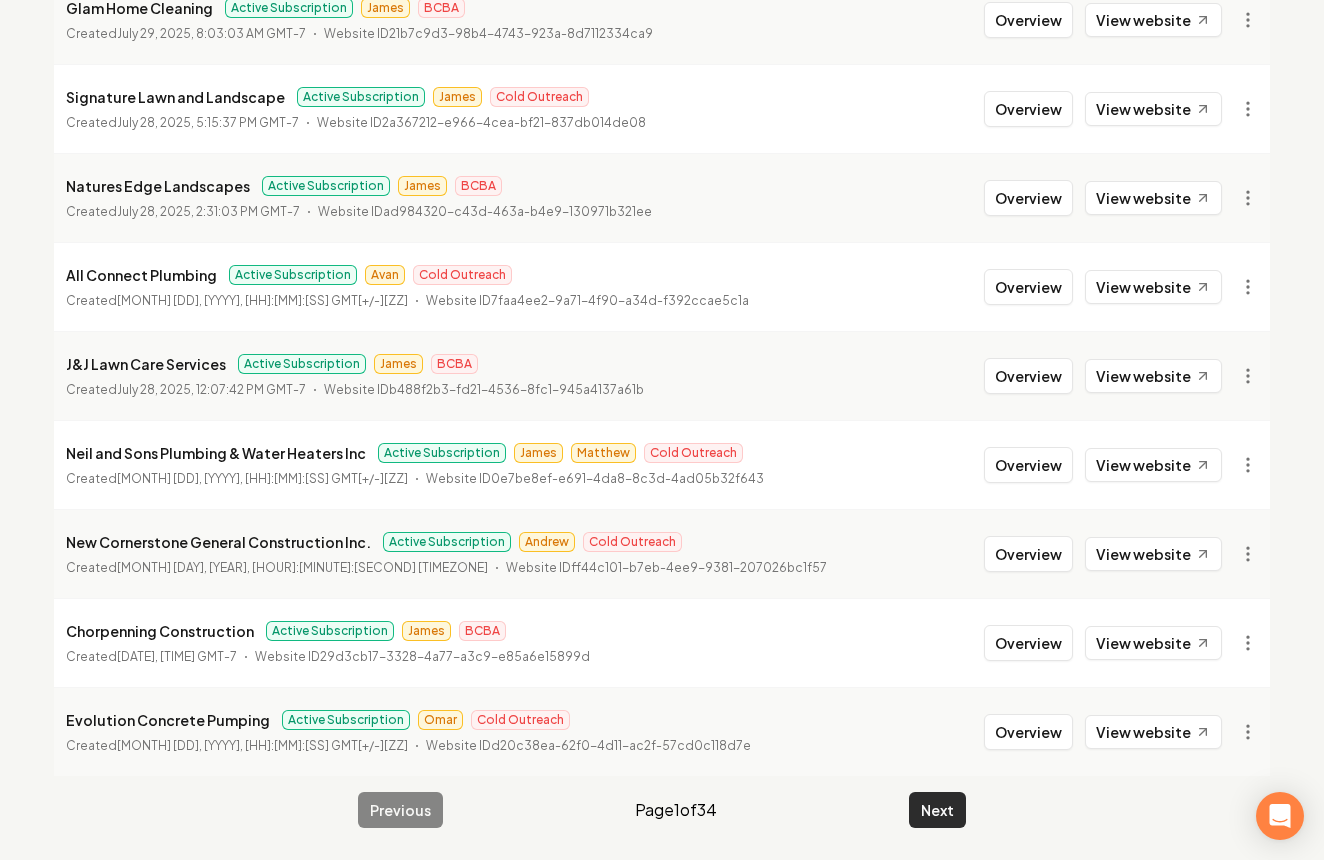 click on "Next" at bounding box center (937, 810) 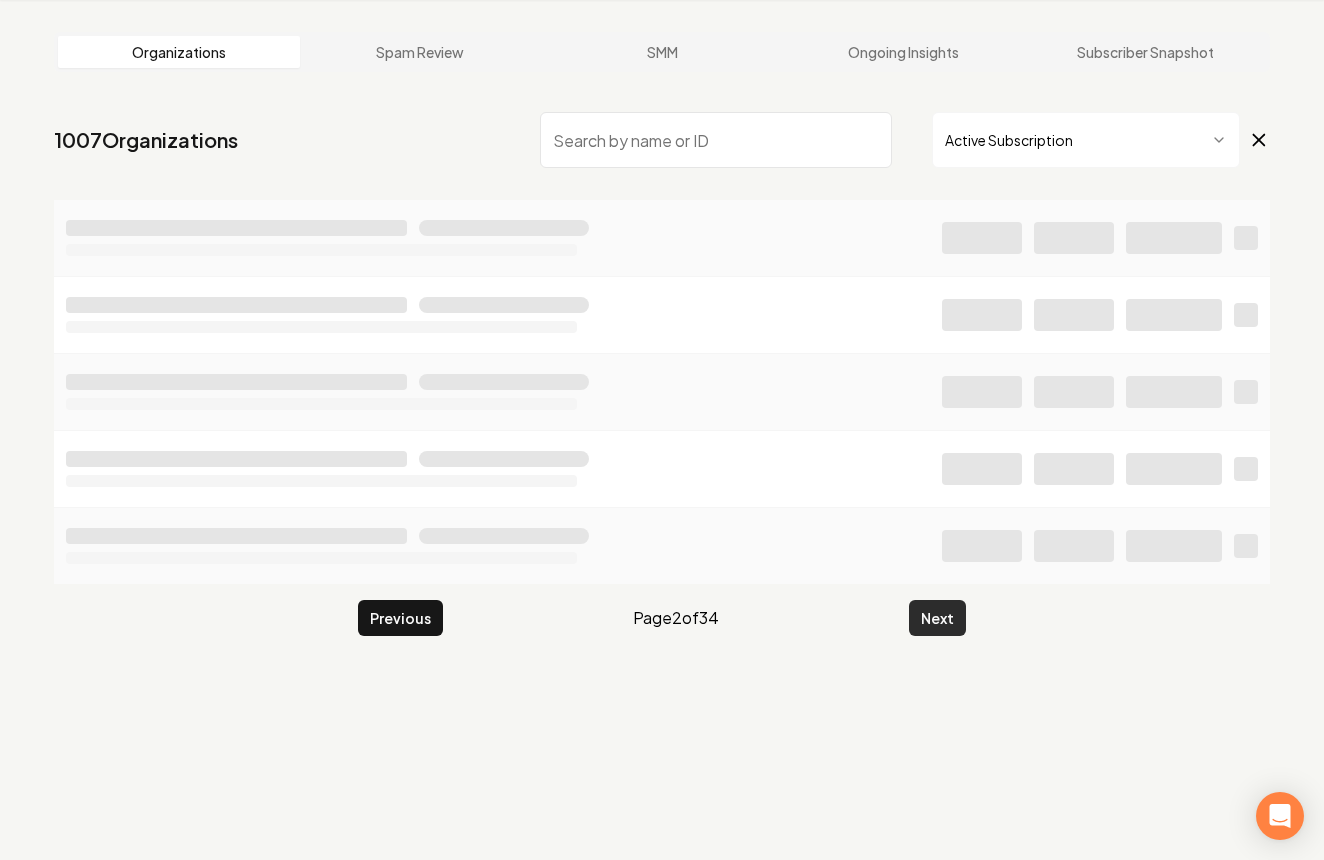 scroll, scrollTop: 2169, scrollLeft: 0, axis: vertical 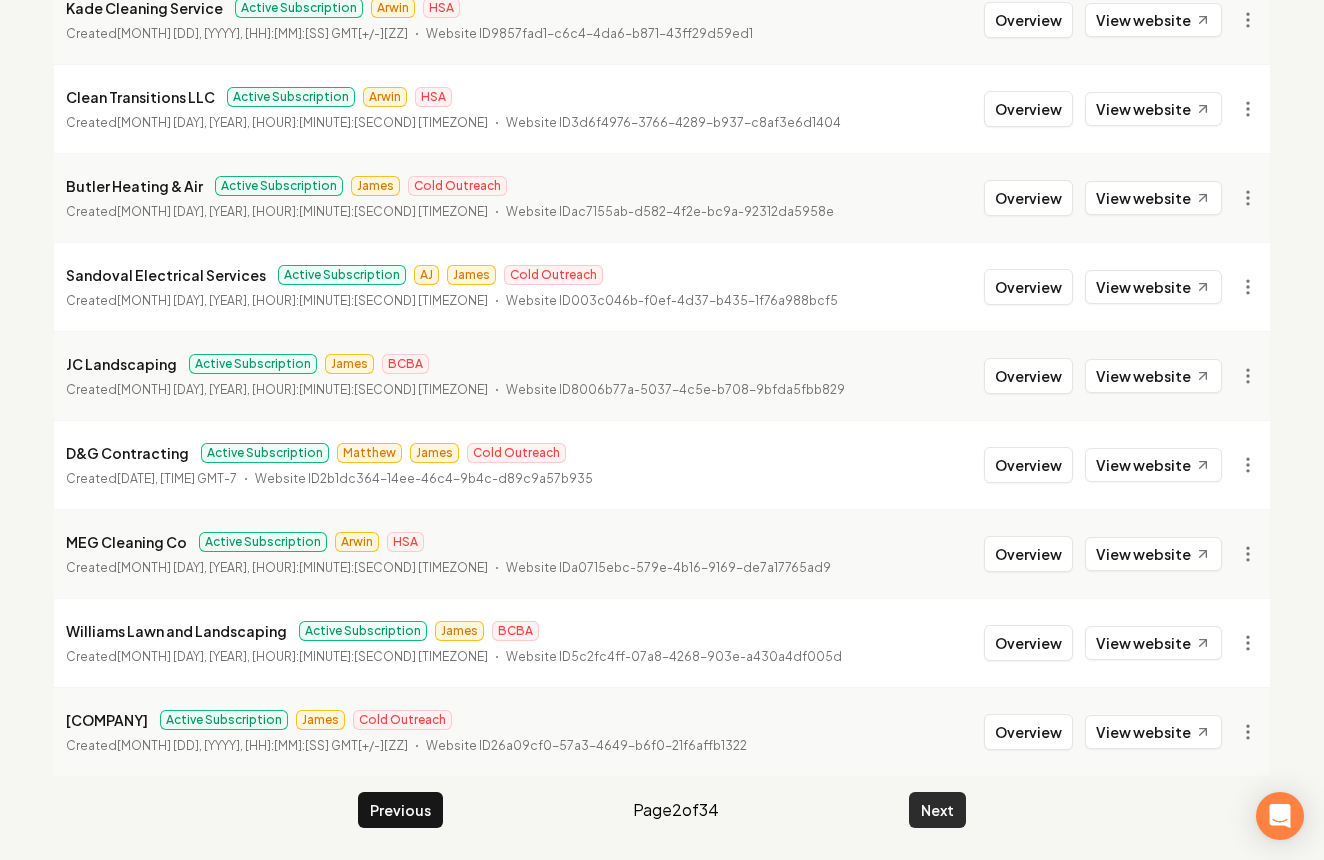 click on "Next" at bounding box center (937, 810) 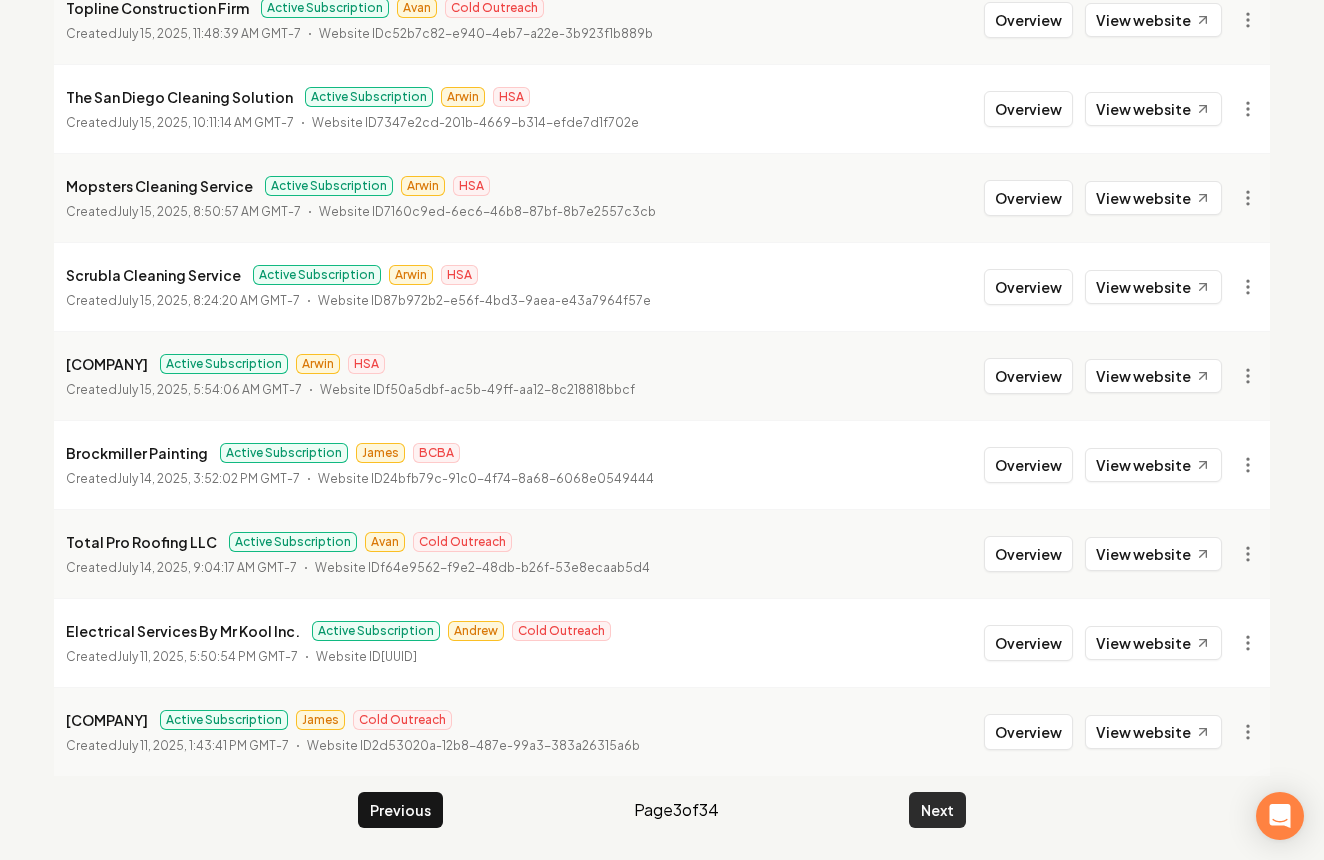 click on "Next" at bounding box center (937, 810) 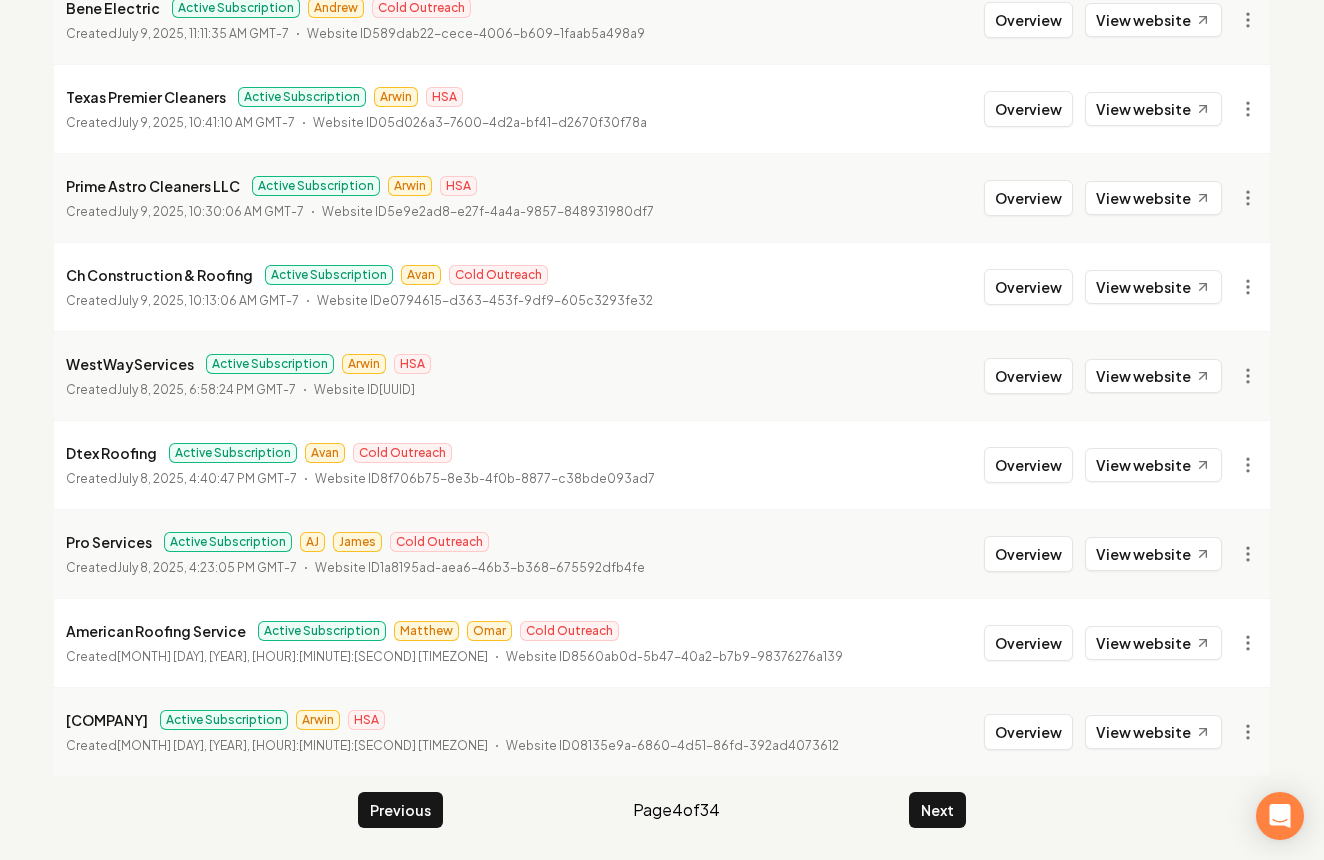 click on "Next" at bounding box center [937, 810] 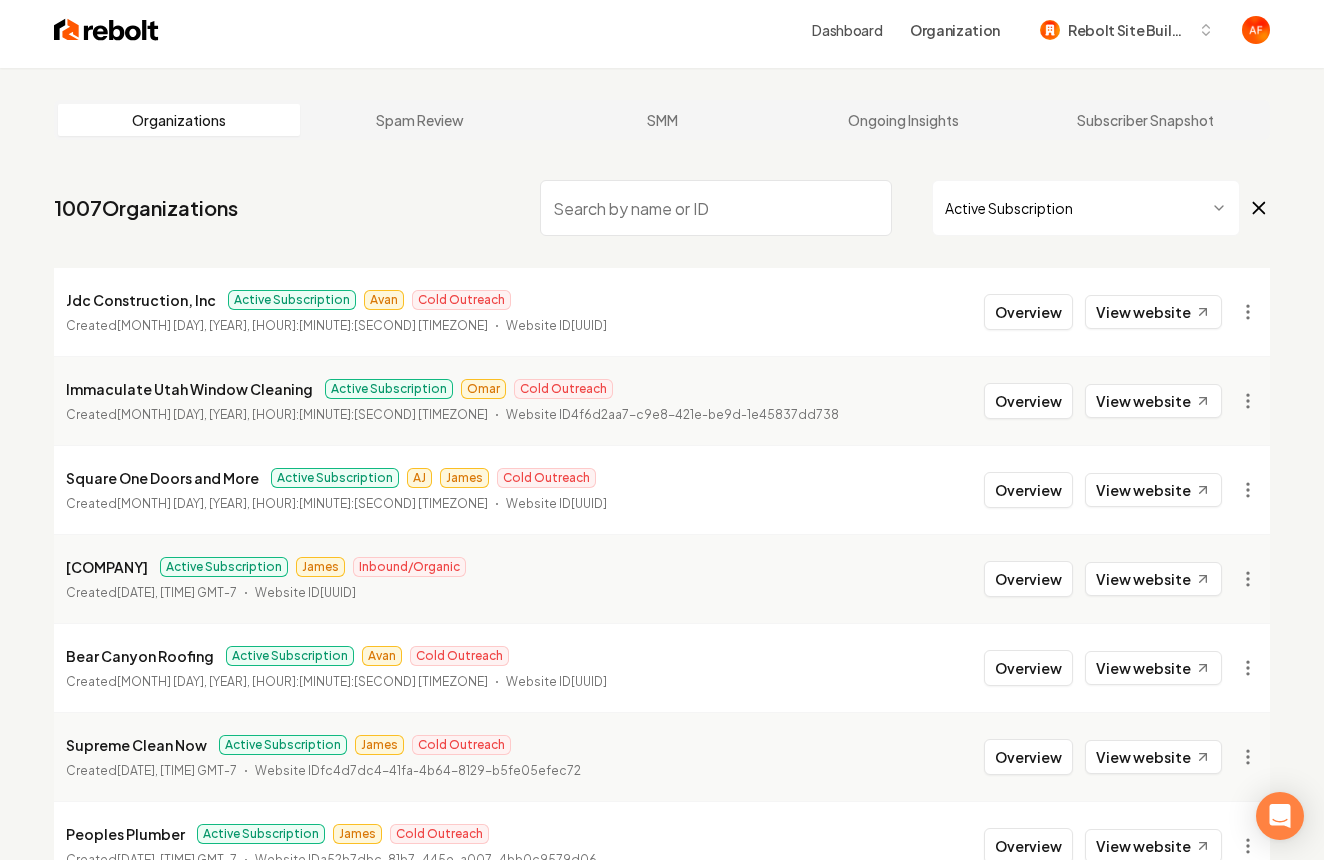 scroll, scrollTop: 0, scrollLeft: 0, axis: both 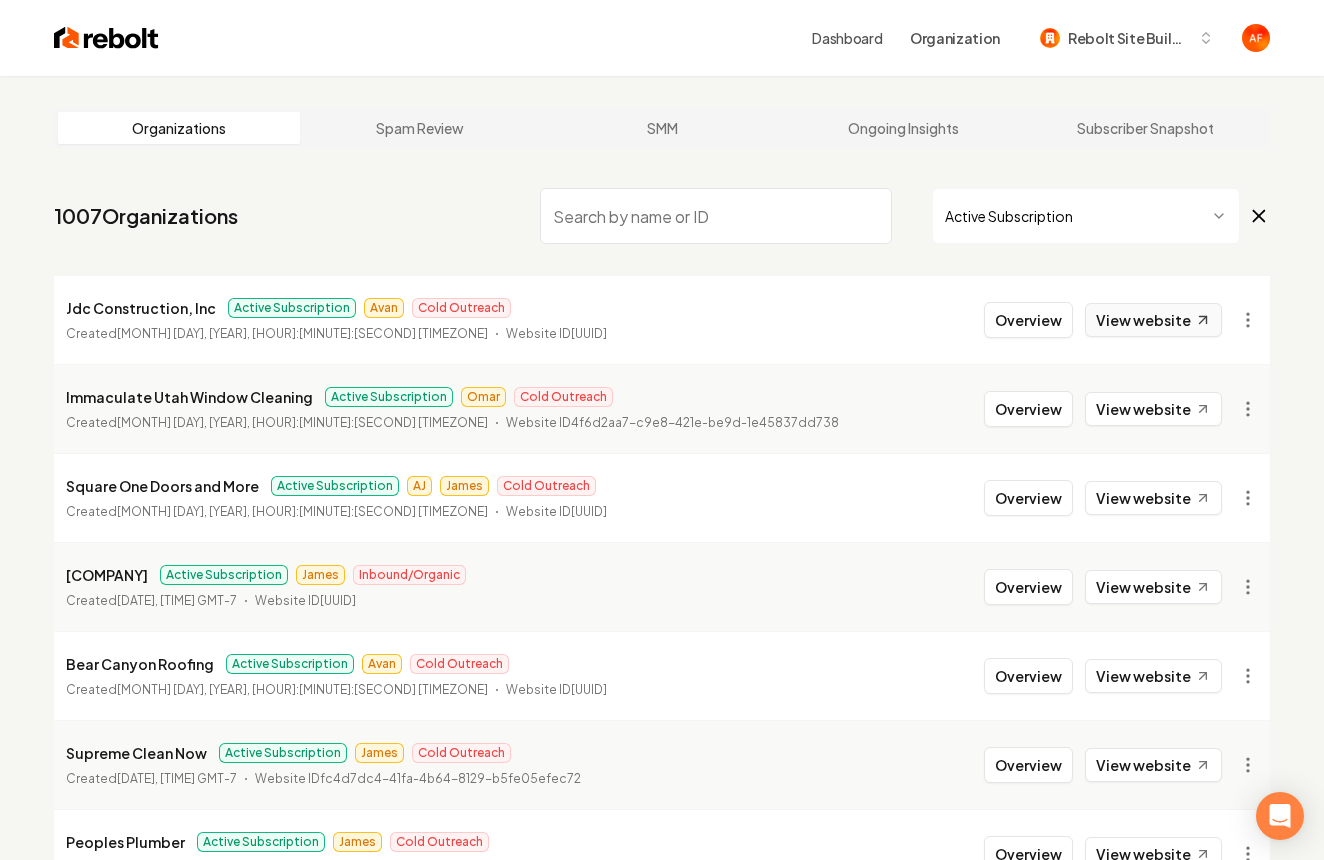 click on "View website" at bounding box center [1153, 320] 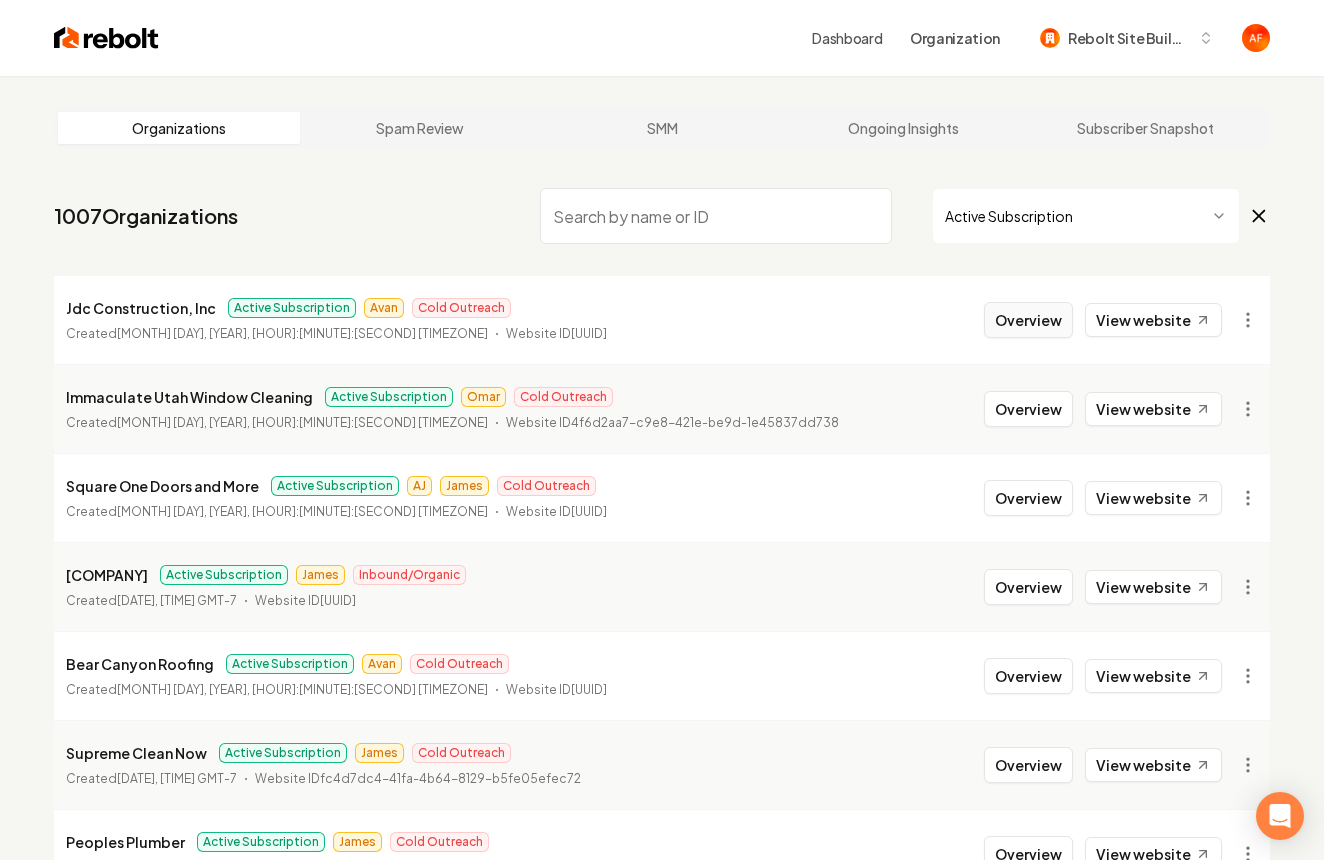 click on "Overview" at bounding box center (1028, 320) 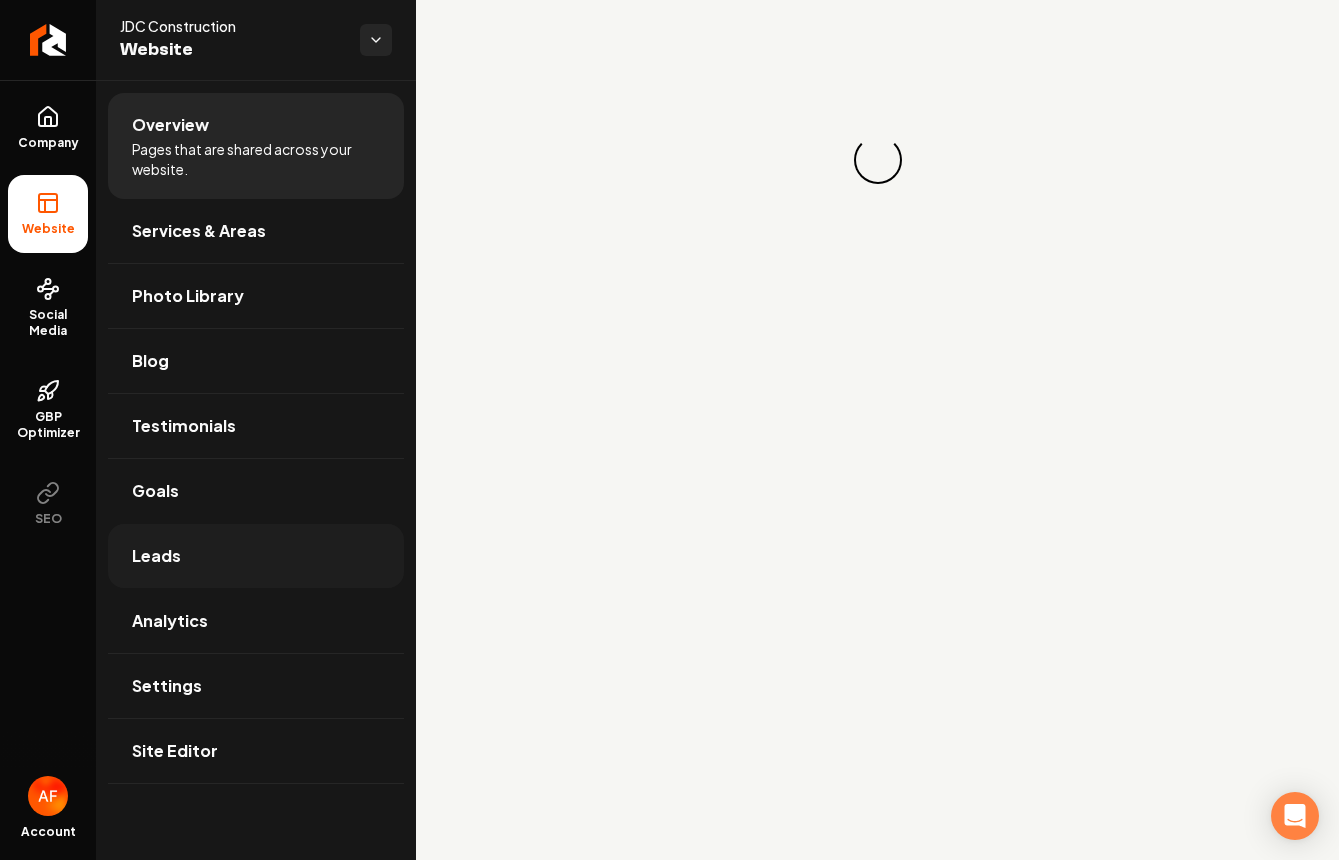 click on "Leads" at bounding box center (156, 556) 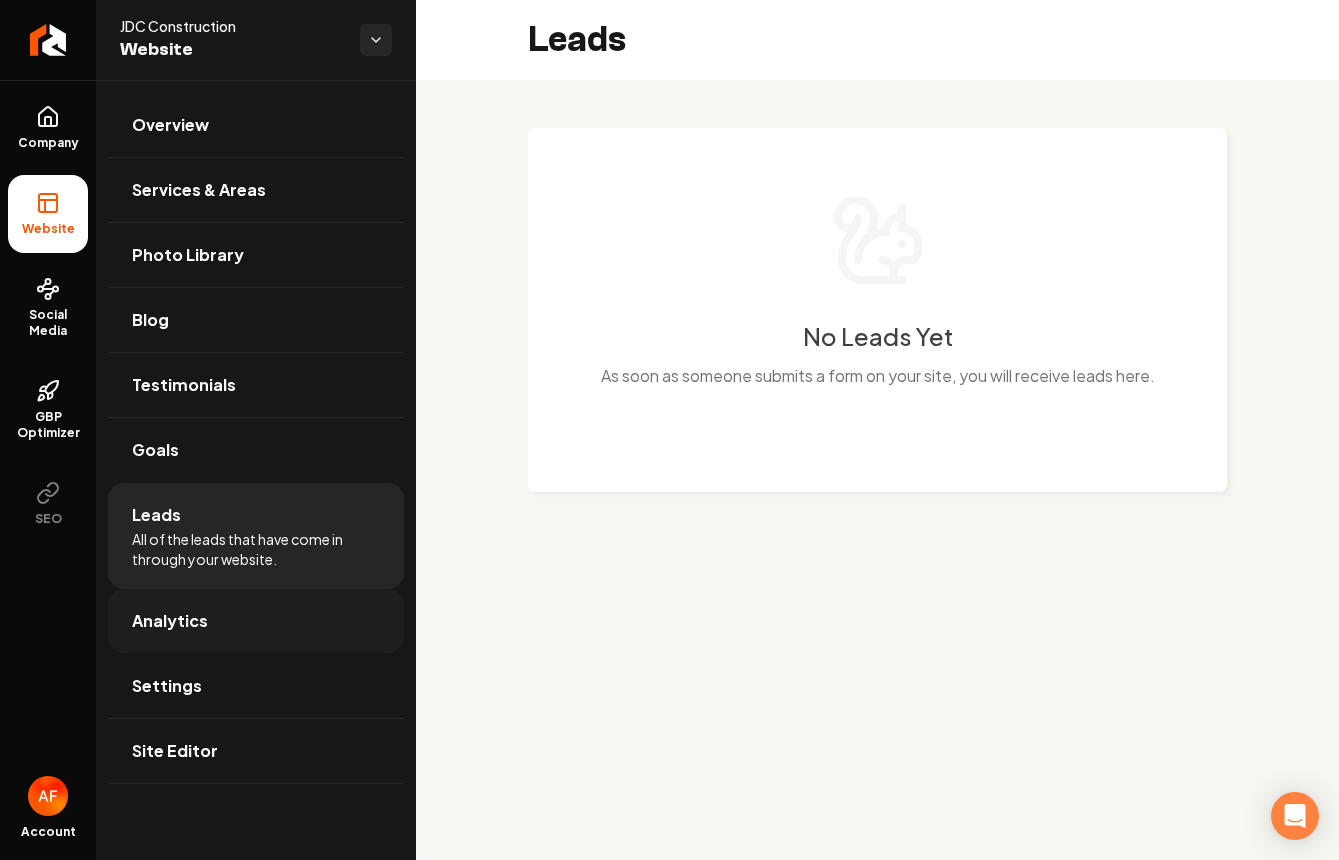 click on "Analytics" at bounding box center [256, 621] 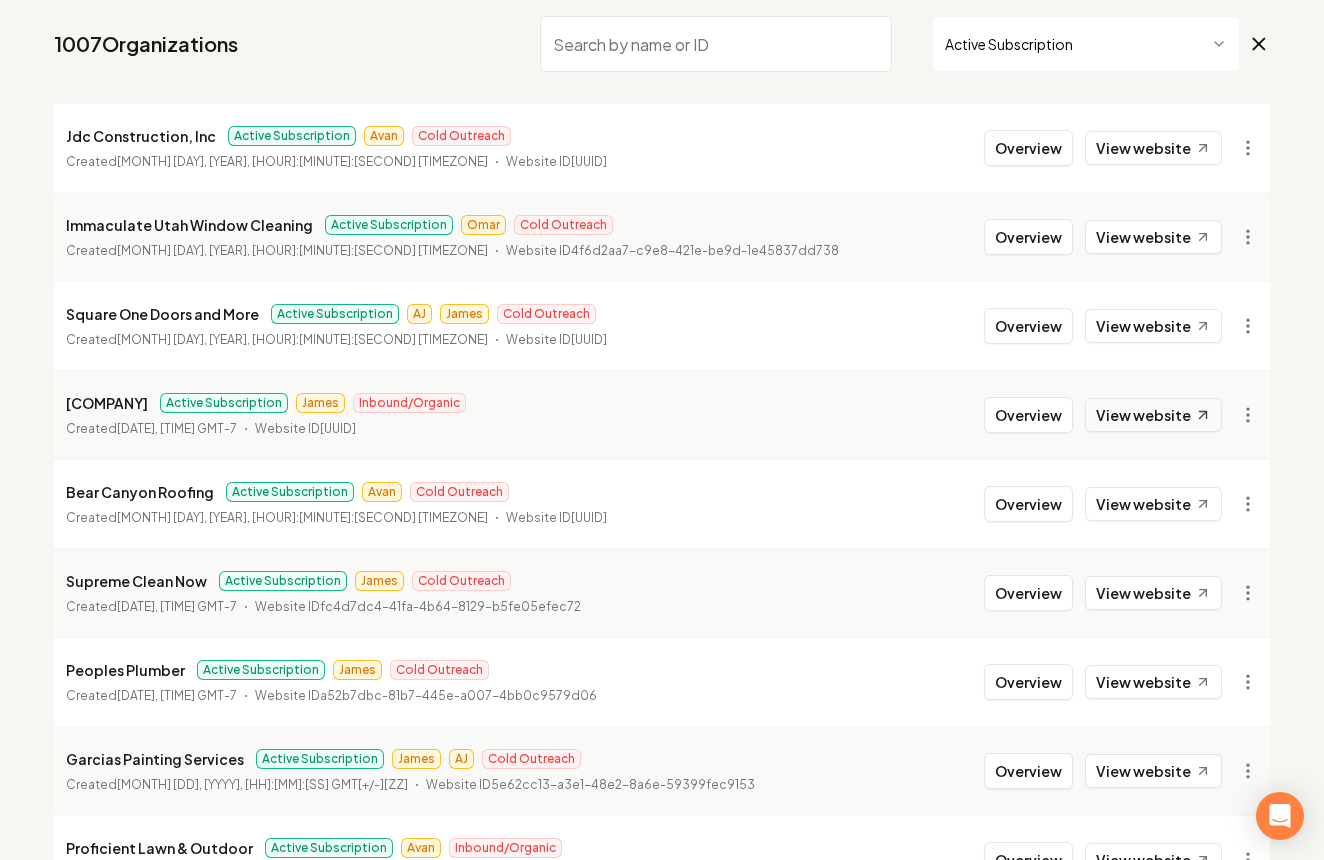 scroll, scrollTop: 191, scrollLeft: 0, axis: vertical 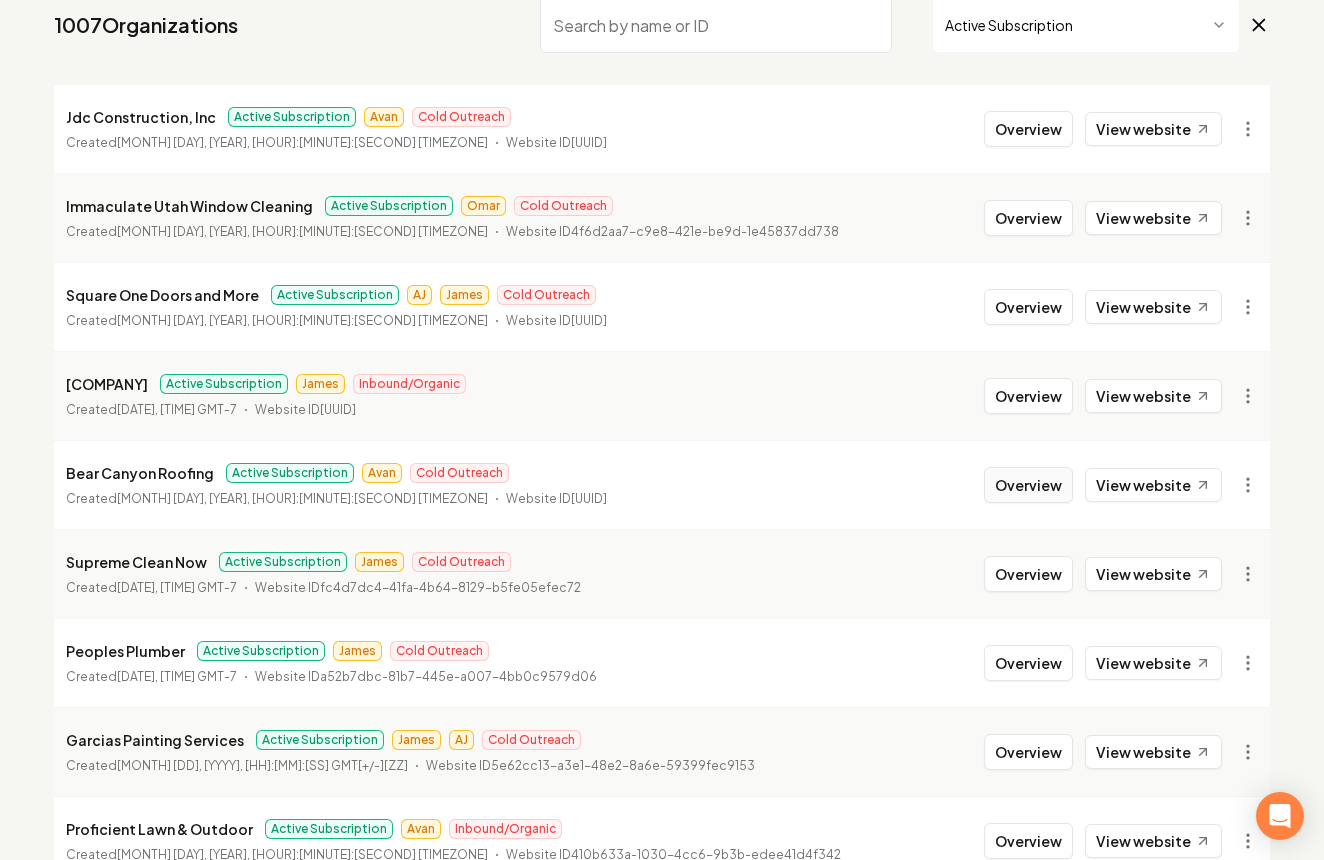 click on "Overview" at bounding box center (1028, 485) 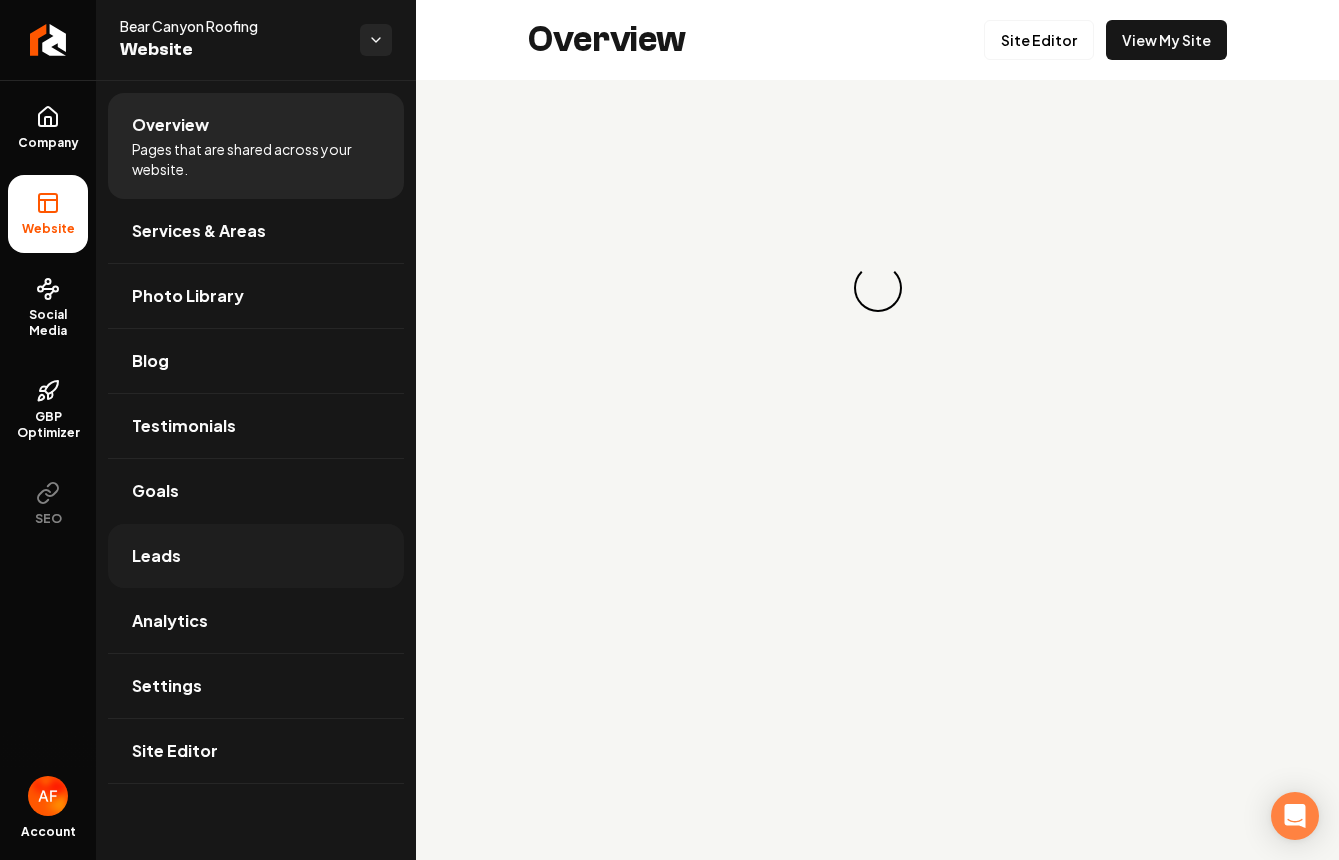 click on "Leads" at bounding box center (256, 556) 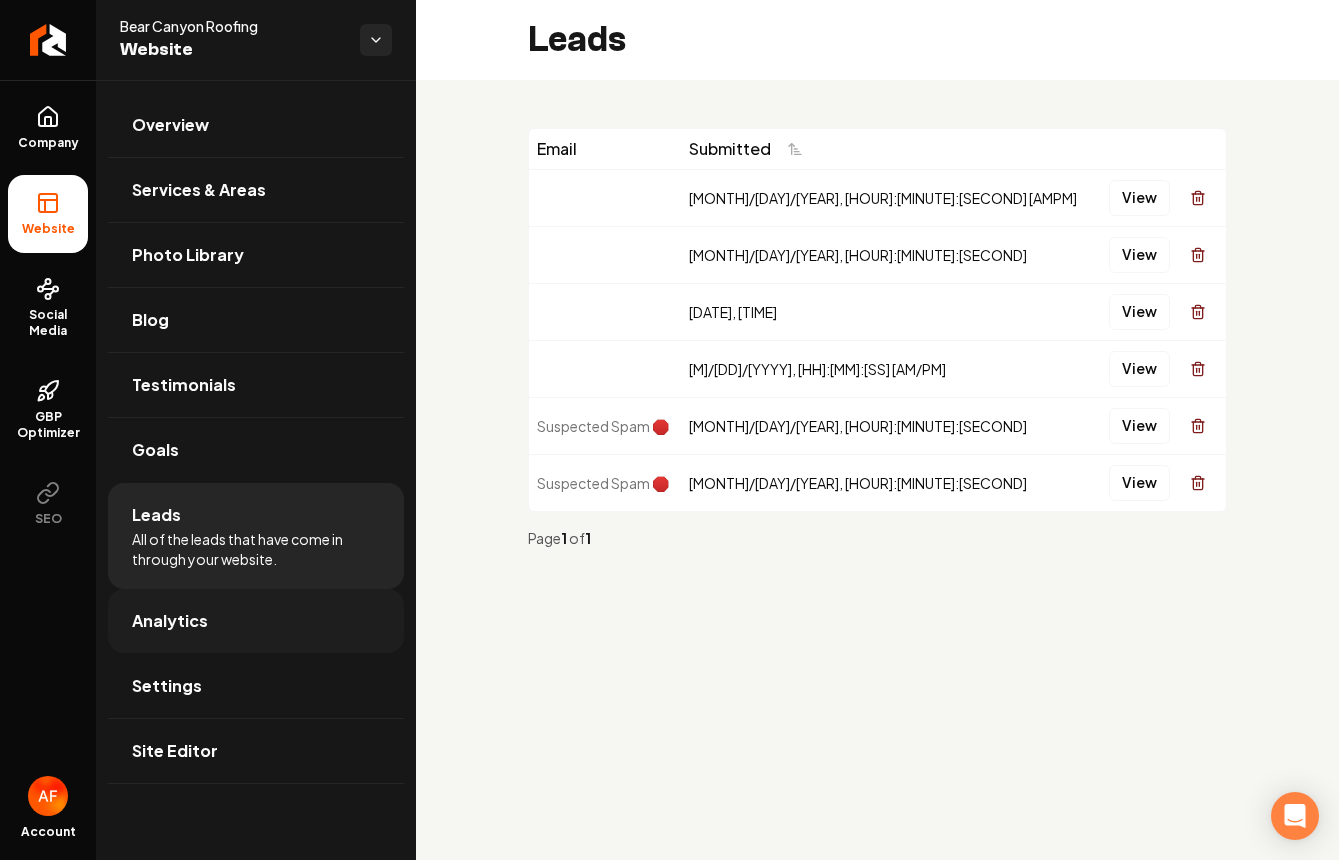 click on "Analytics" at bounding box center (170, 621) 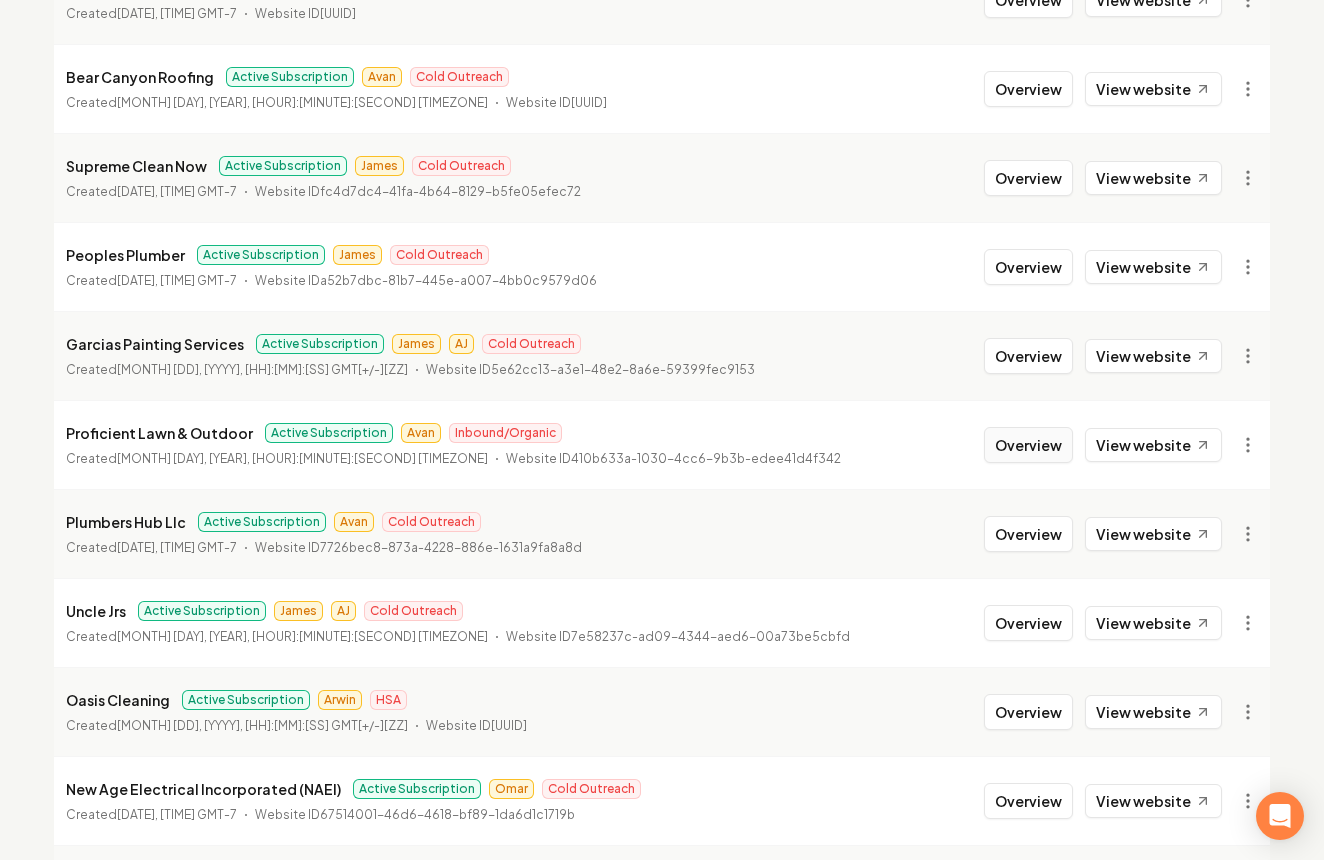 scroll, scrollTop: 623, scrollLeft: 0, axis: vertical 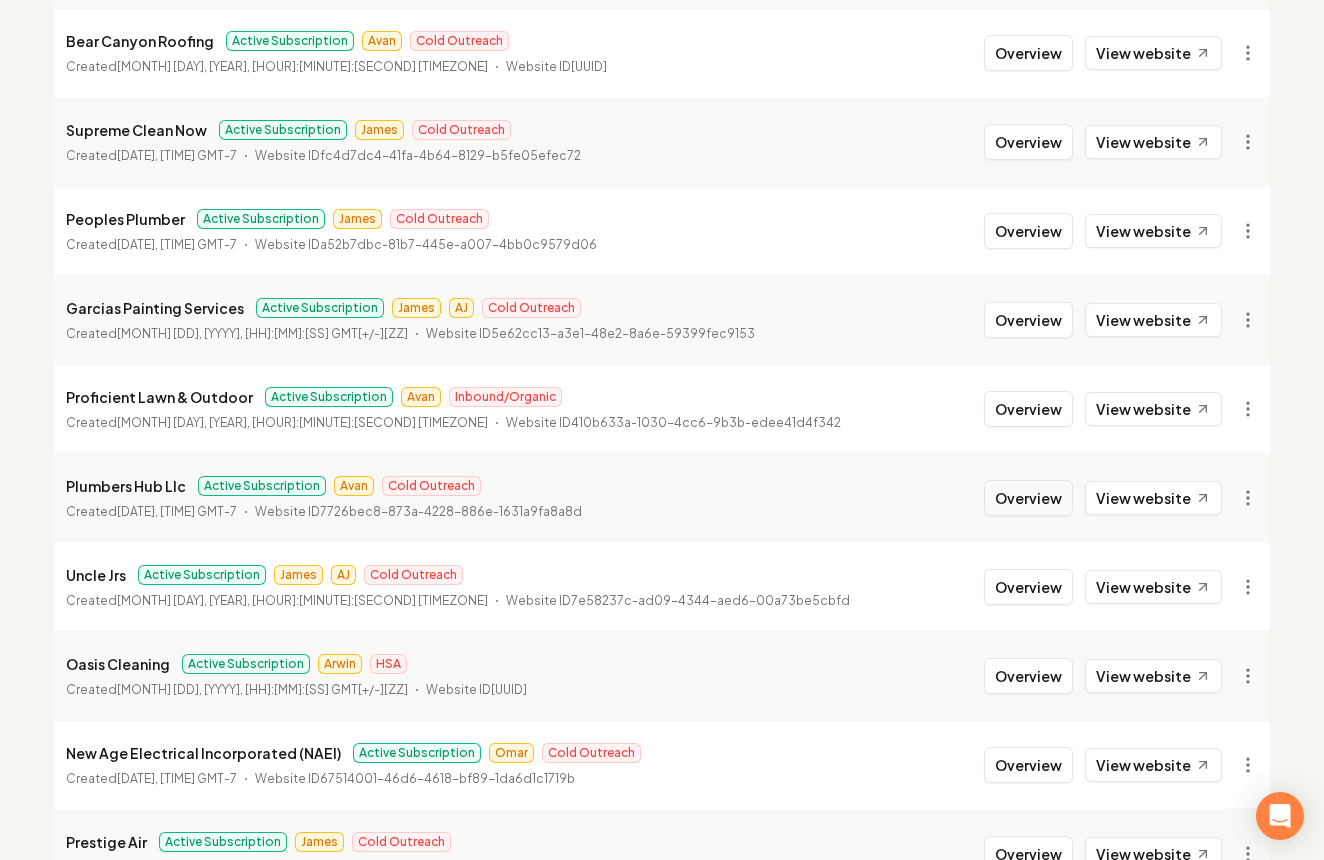 click on "Overview" at bounding box center (1028, 498) 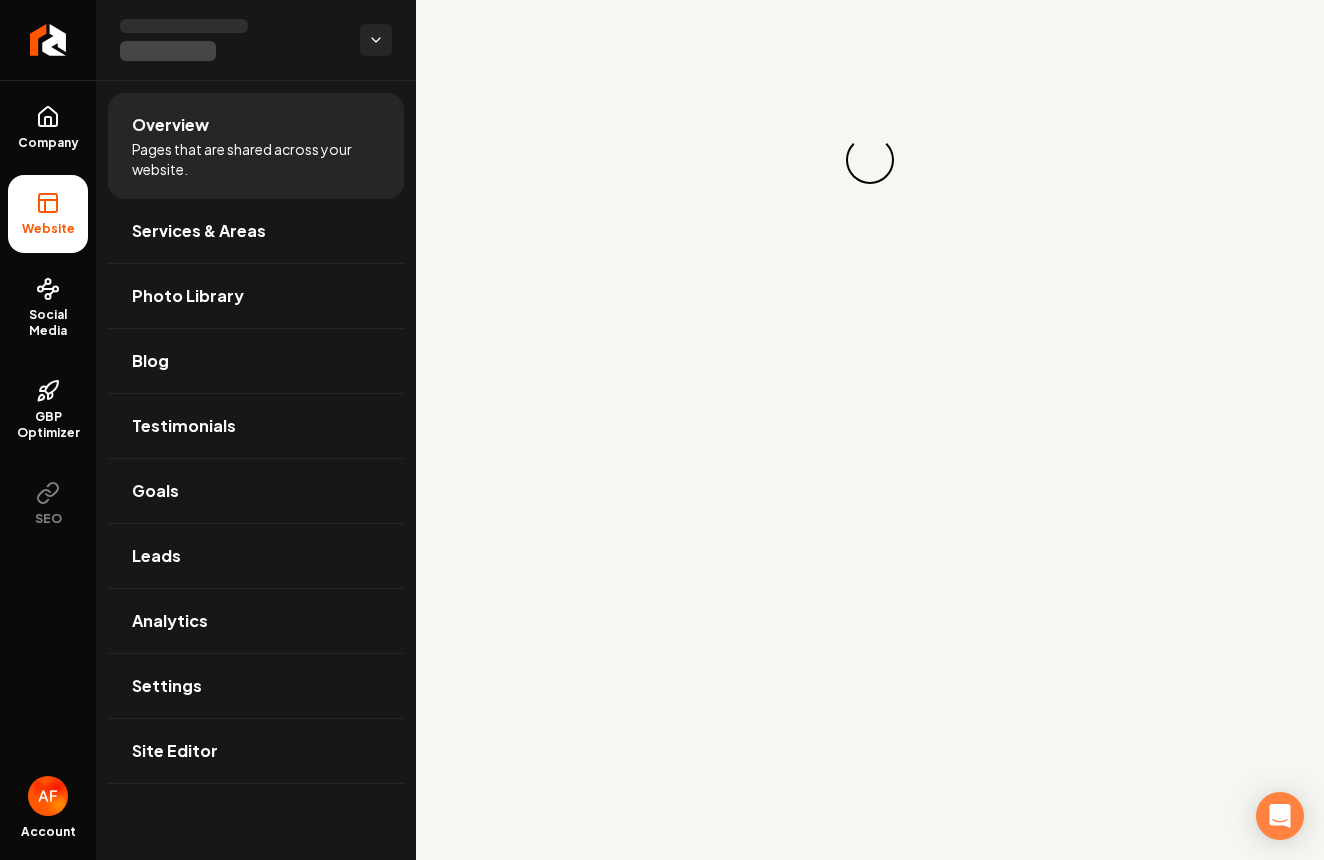 scroll, scrollTop: 0, scrollLeft: 0, axis: both 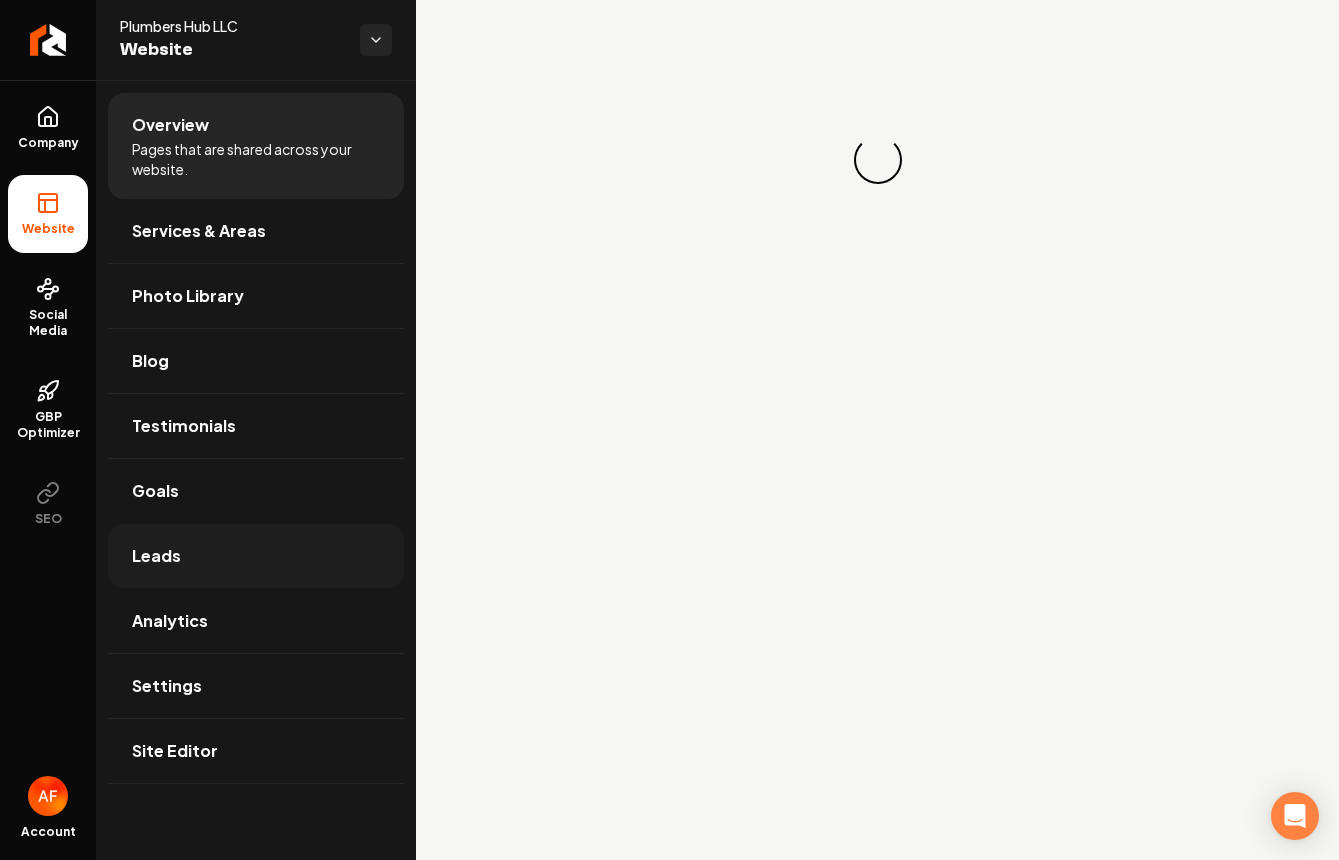 click on "Leads" at bounding box center [256, 556] 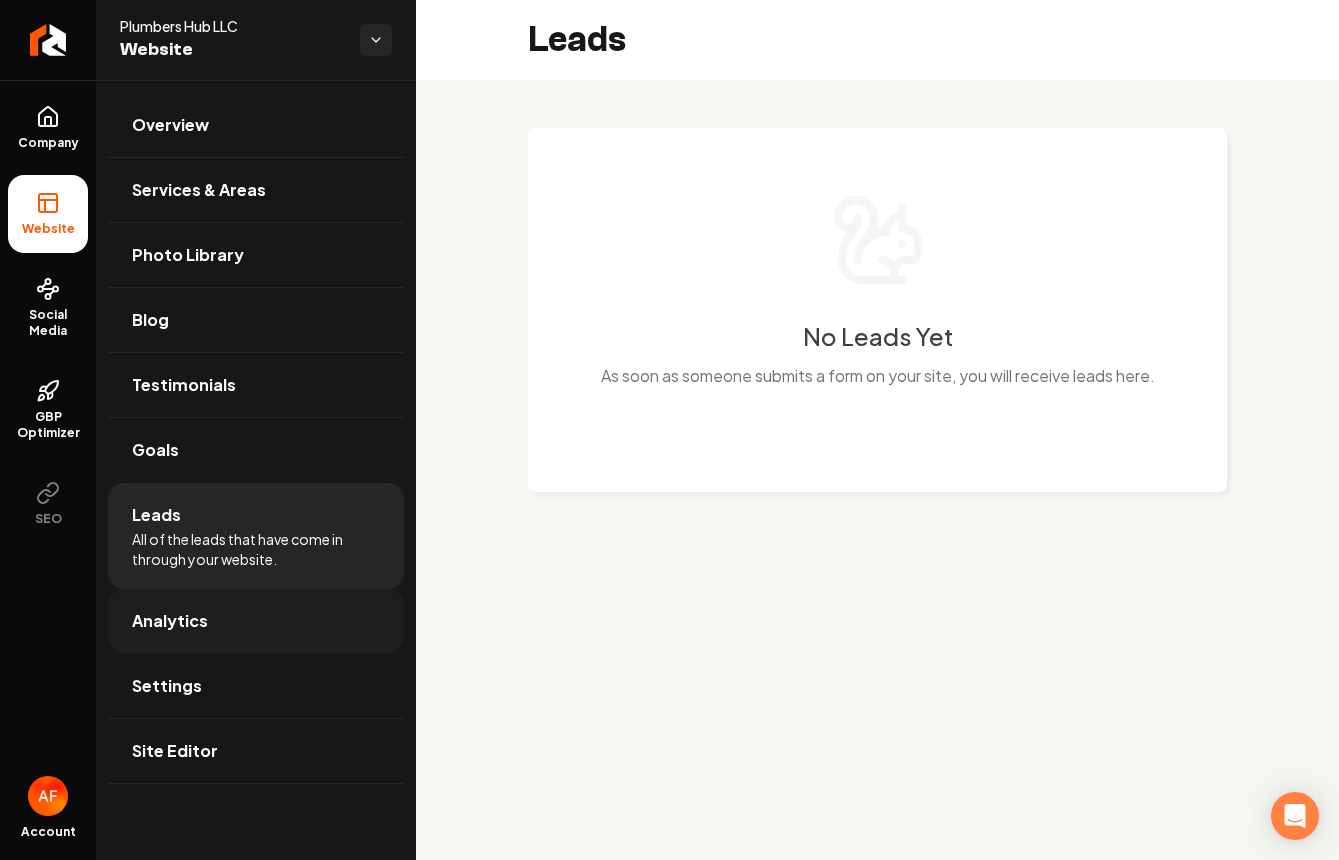 click on "Analytics" at bounding box center [170, 621] 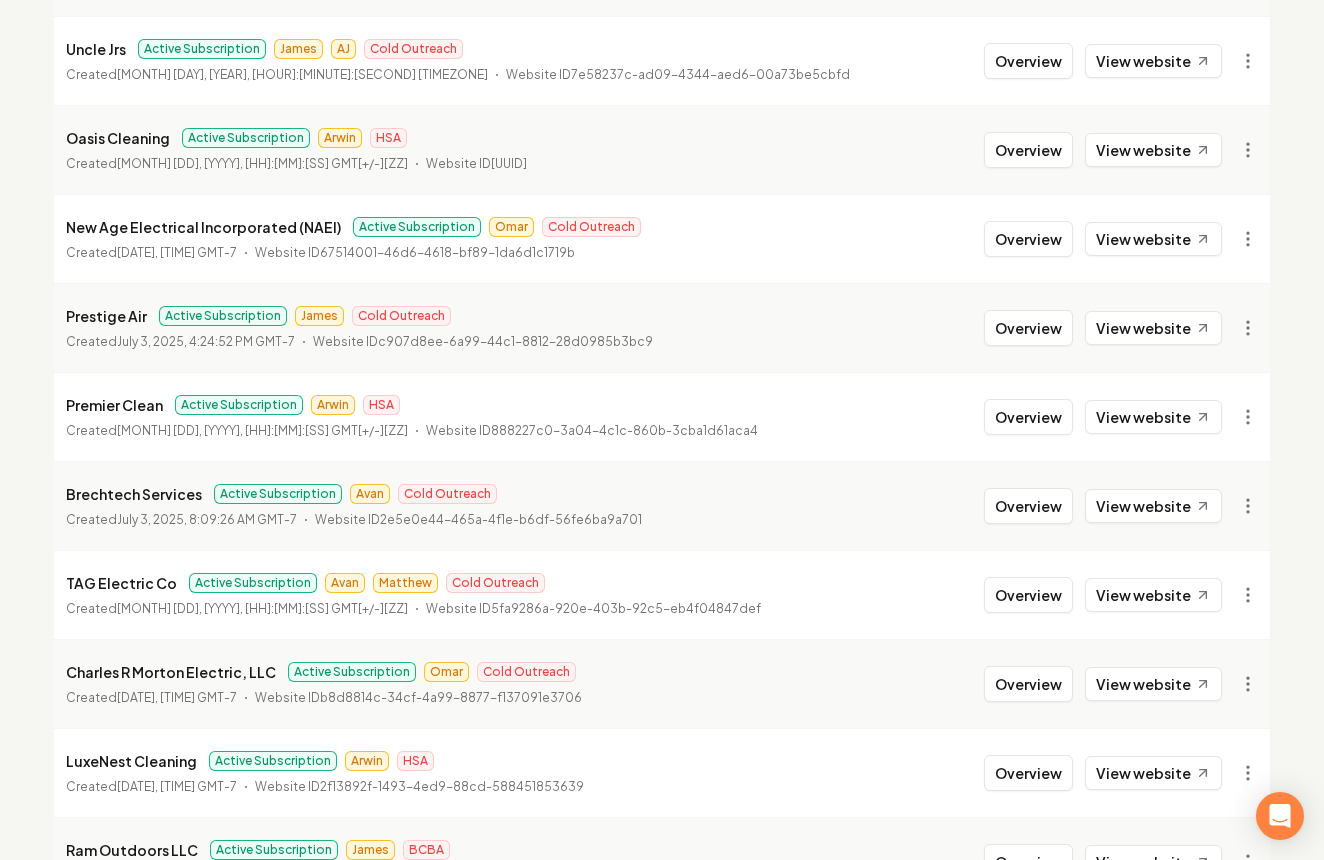 scroll, scrollTop: 1159, scrollLeft: 0, axis: vertical 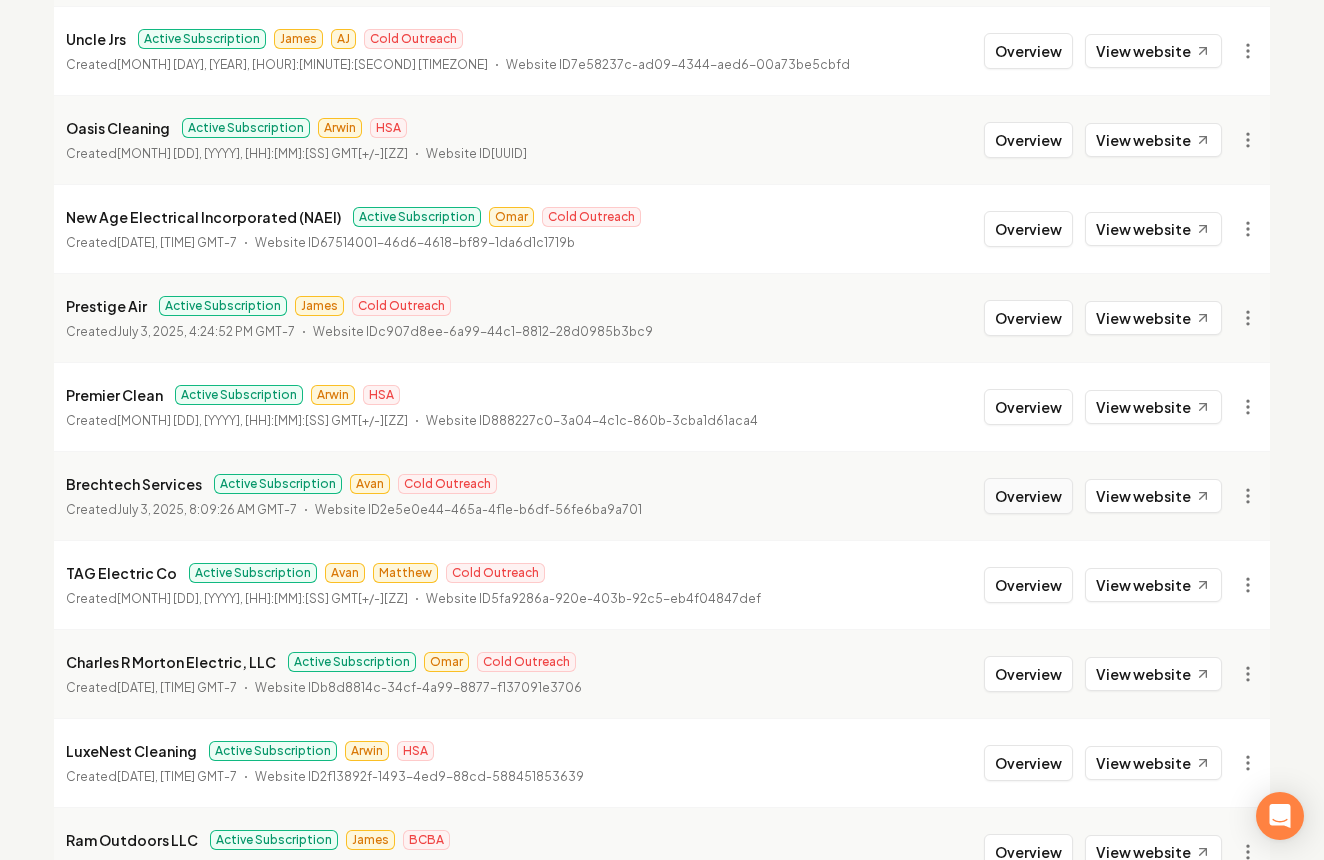 click on "Overview" at bounding box center [1028, 496] 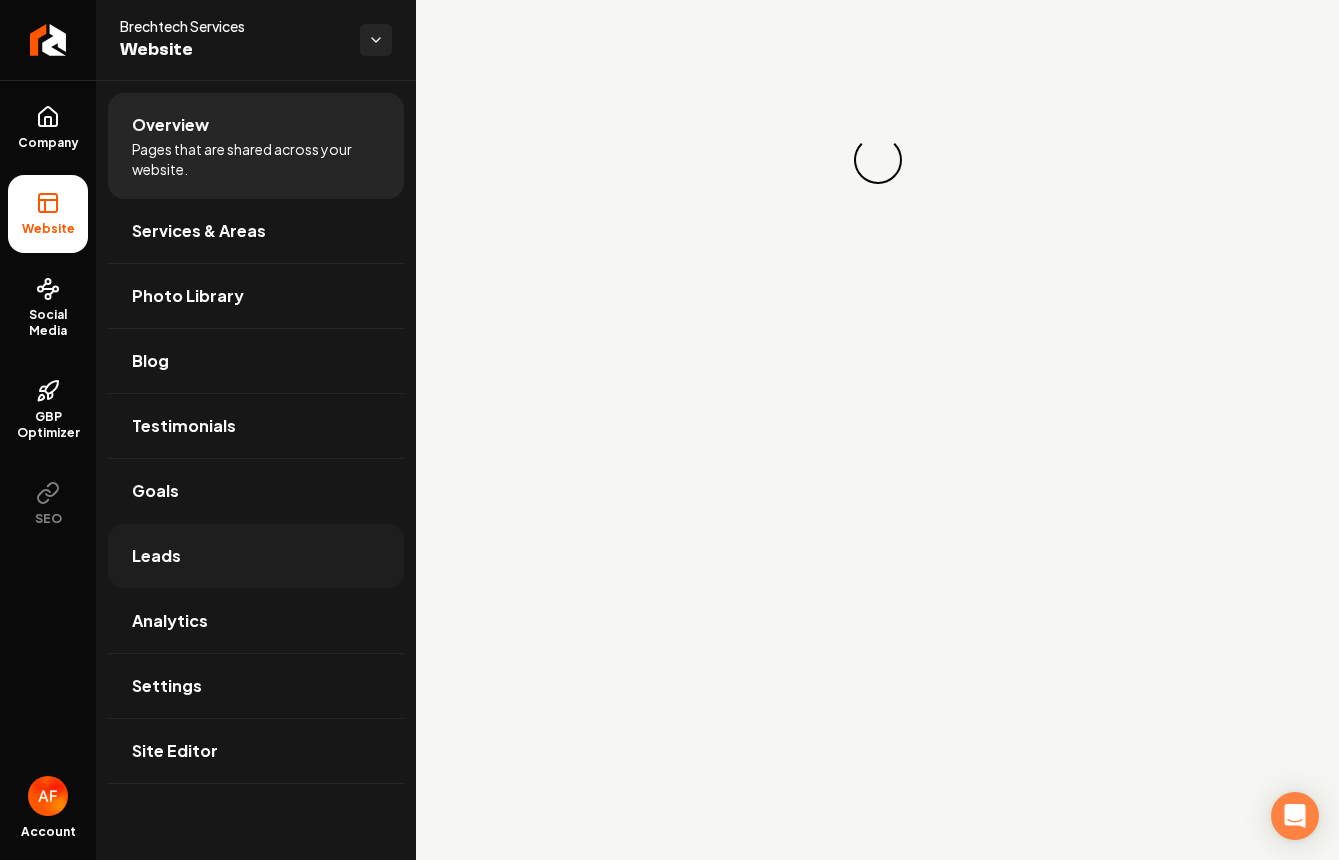 click on "Leads" at bounding box center [256, 556] 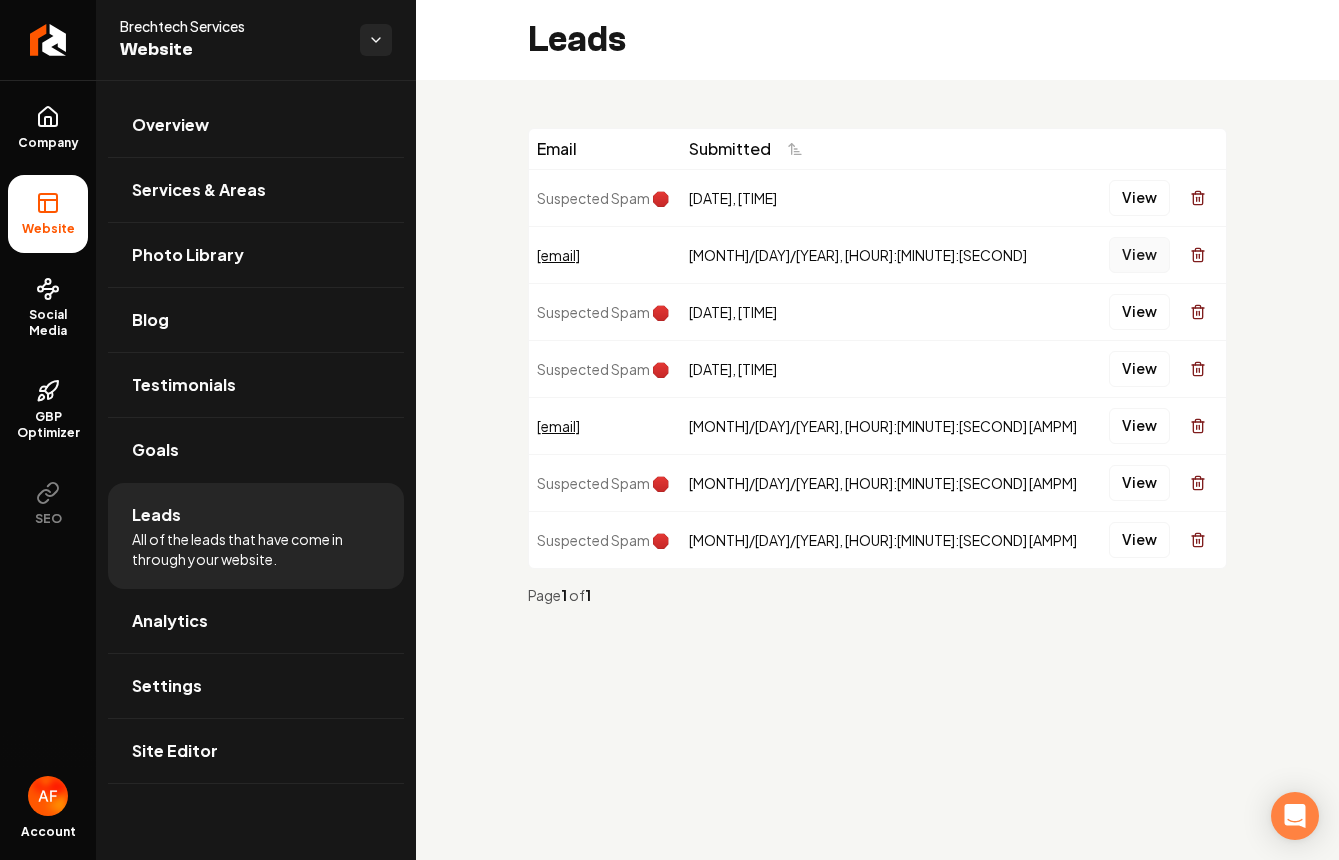 click on "View" at bounding box center (1139, 255) 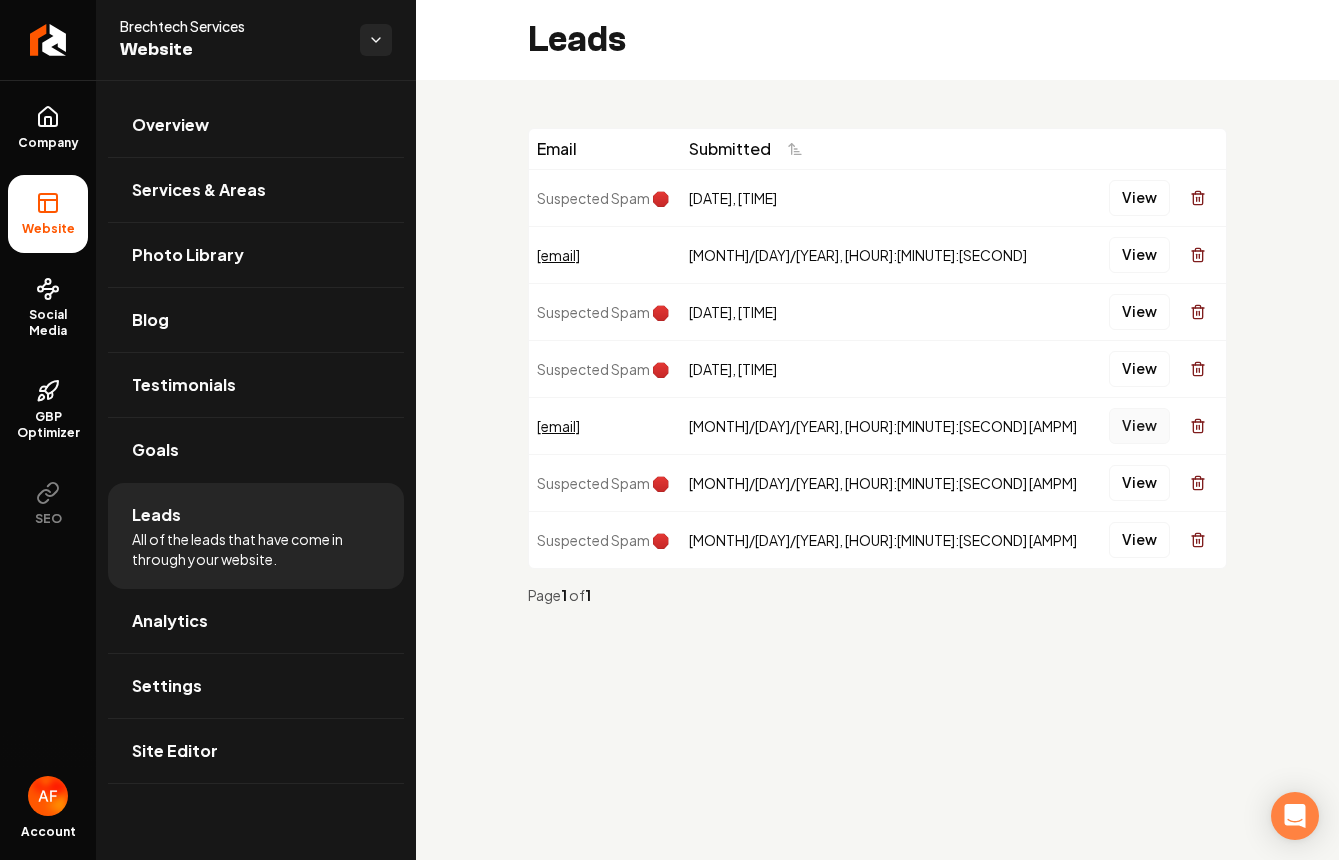 click on "View" at bounding box center (1139, 426) 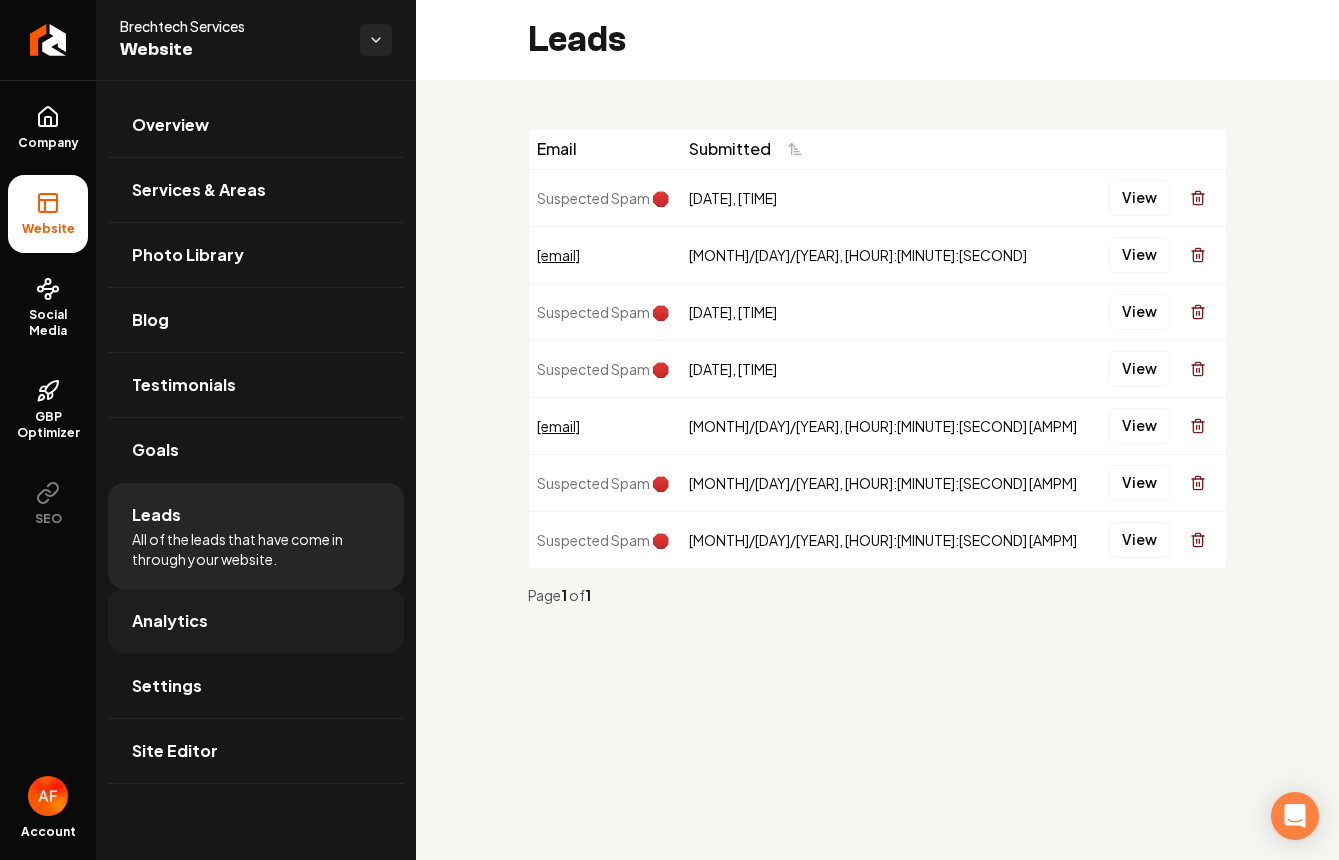 click on "Analytics" at bounding box center [256, 621] 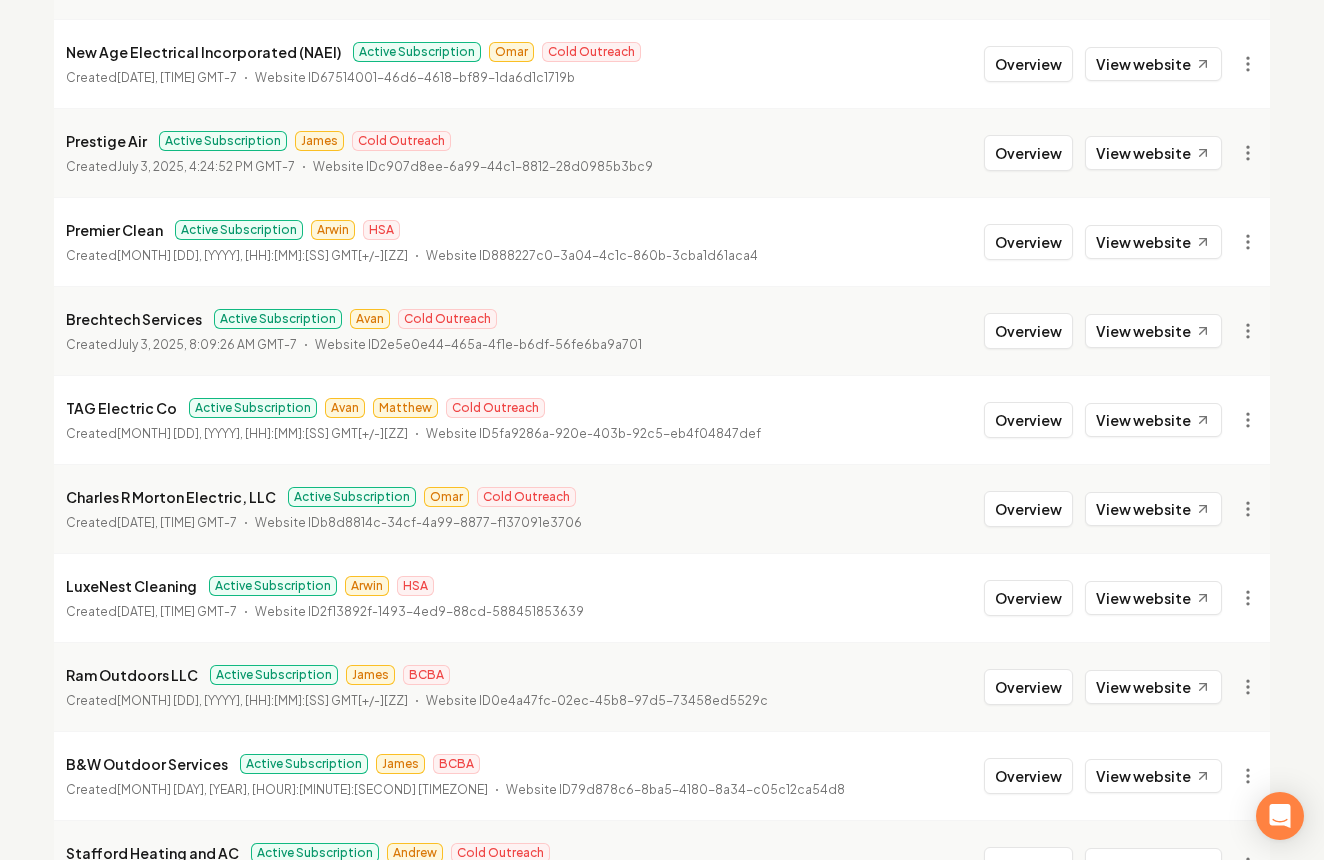 scroll, scrollTop: 1350, scrollLeft: 0, axis: vertical 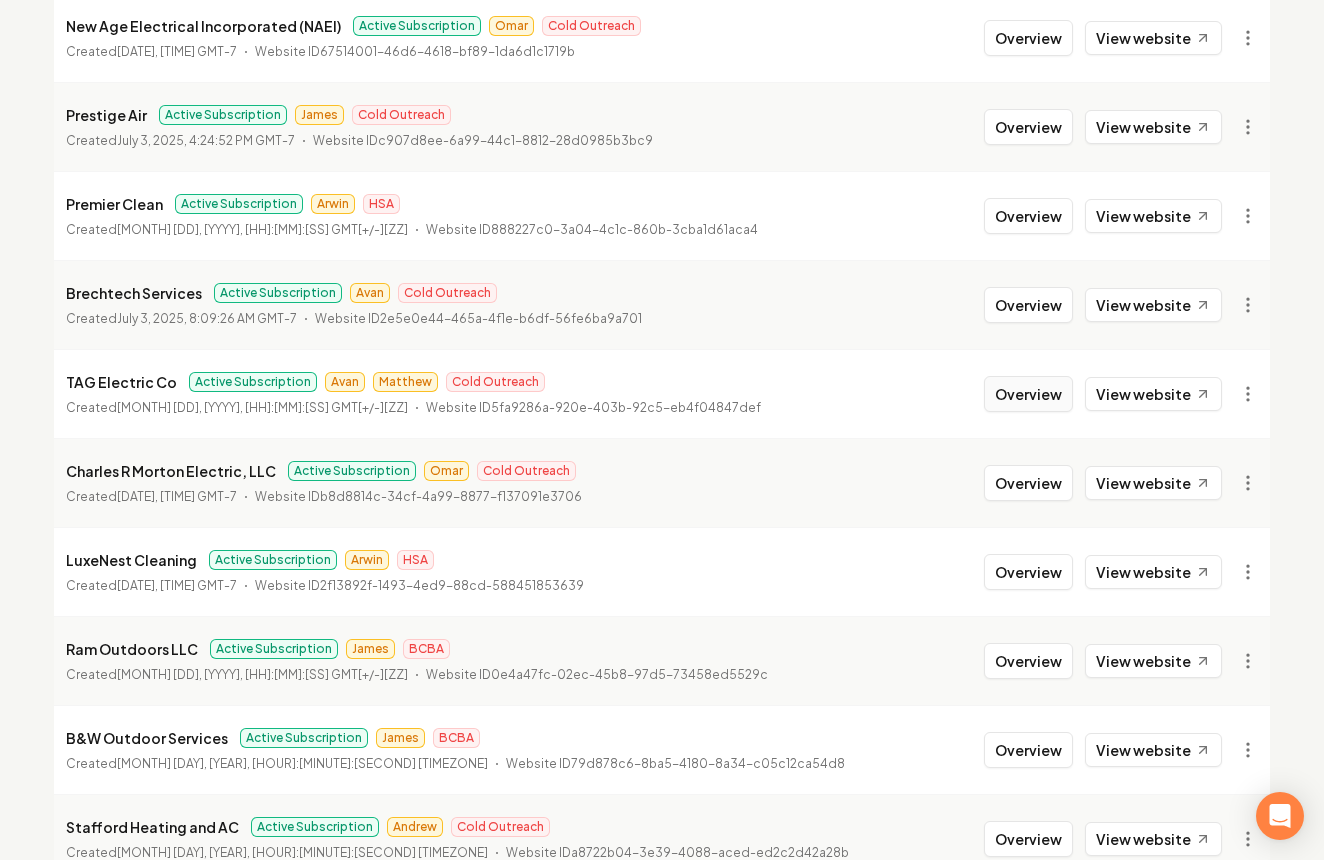 click on "Overview" at bounding box center (1028, 394) 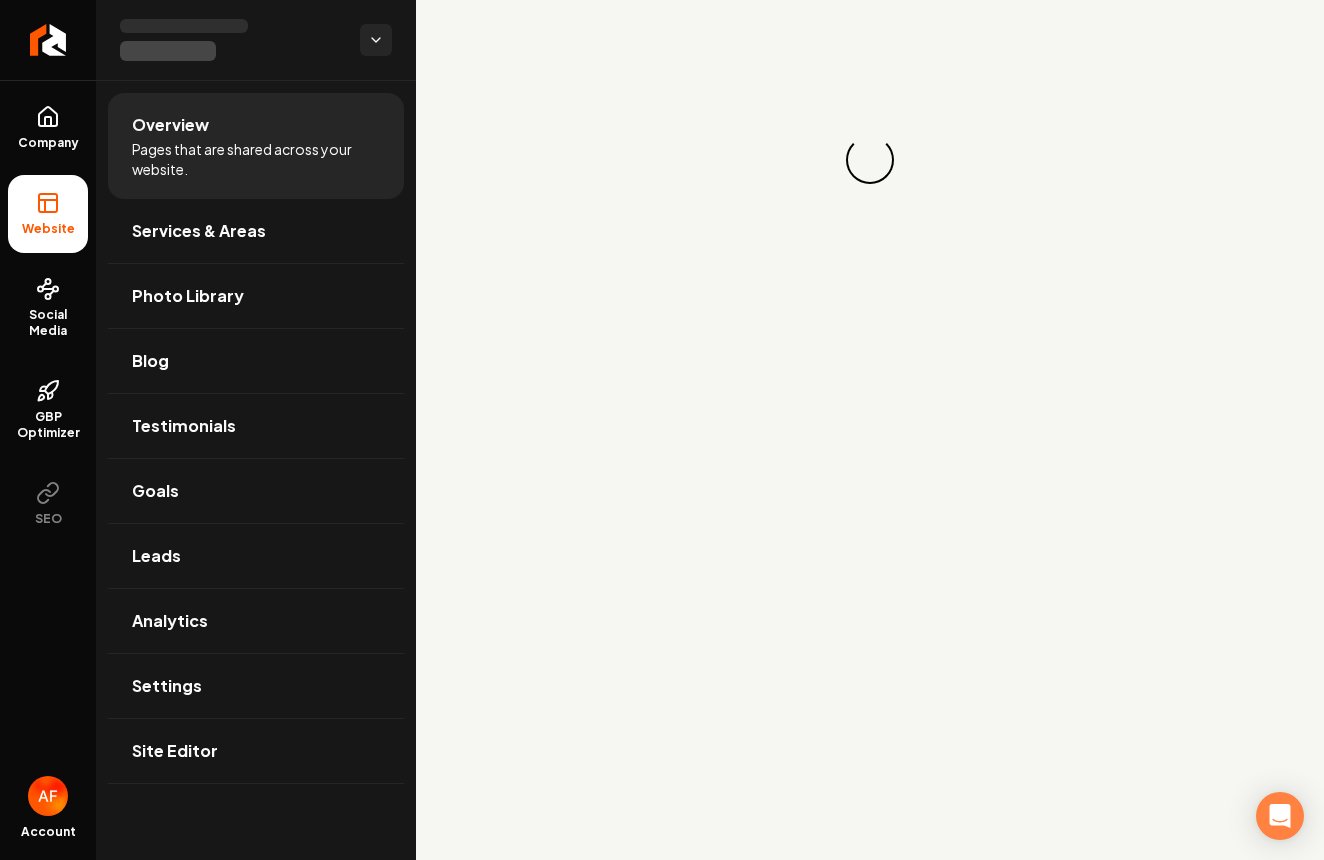 scroll, scrollTop: 0, scrollLeft: 0, axis: both 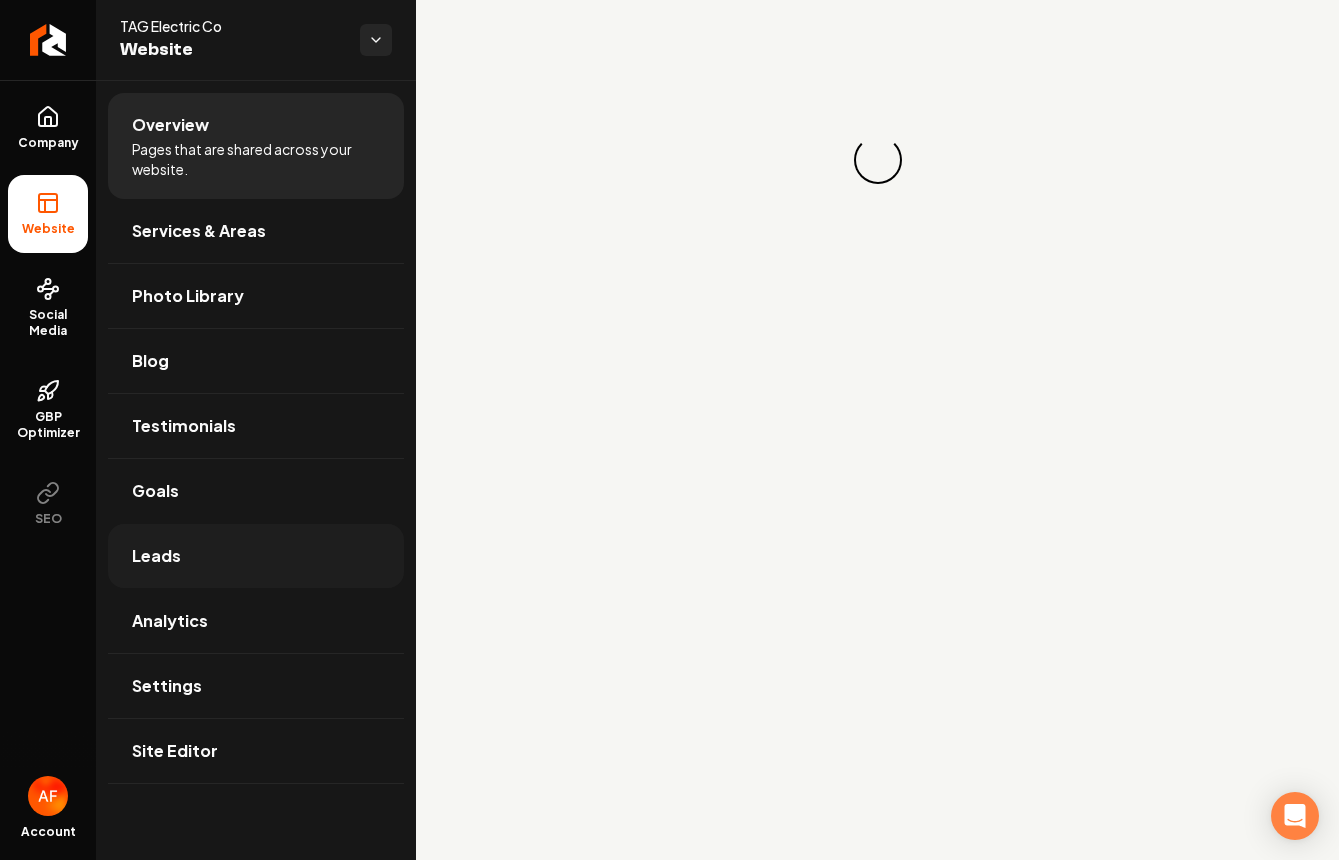 click on "Leads" at bounding box center [256, 556] 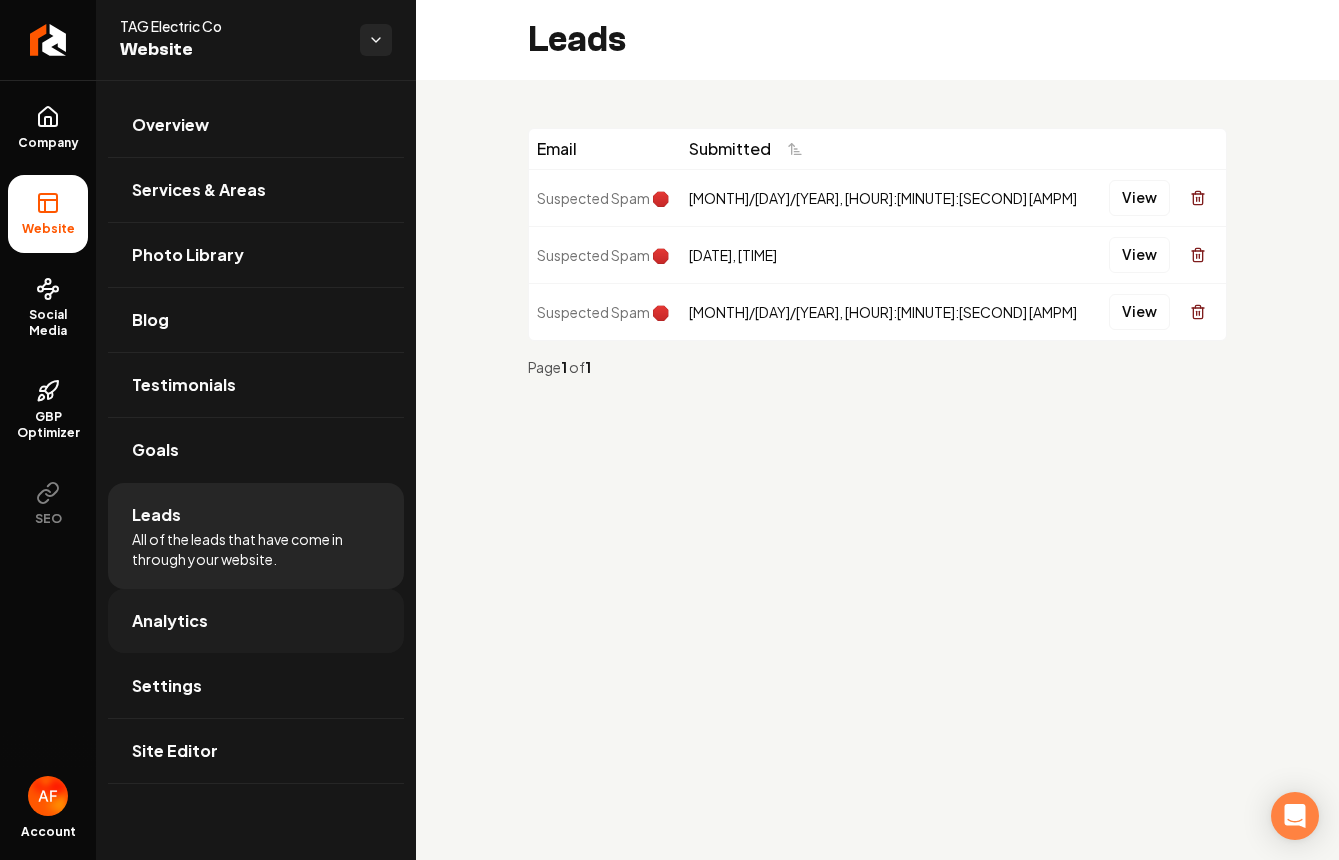 click on "Analytics" at bounding box center (256, 621) 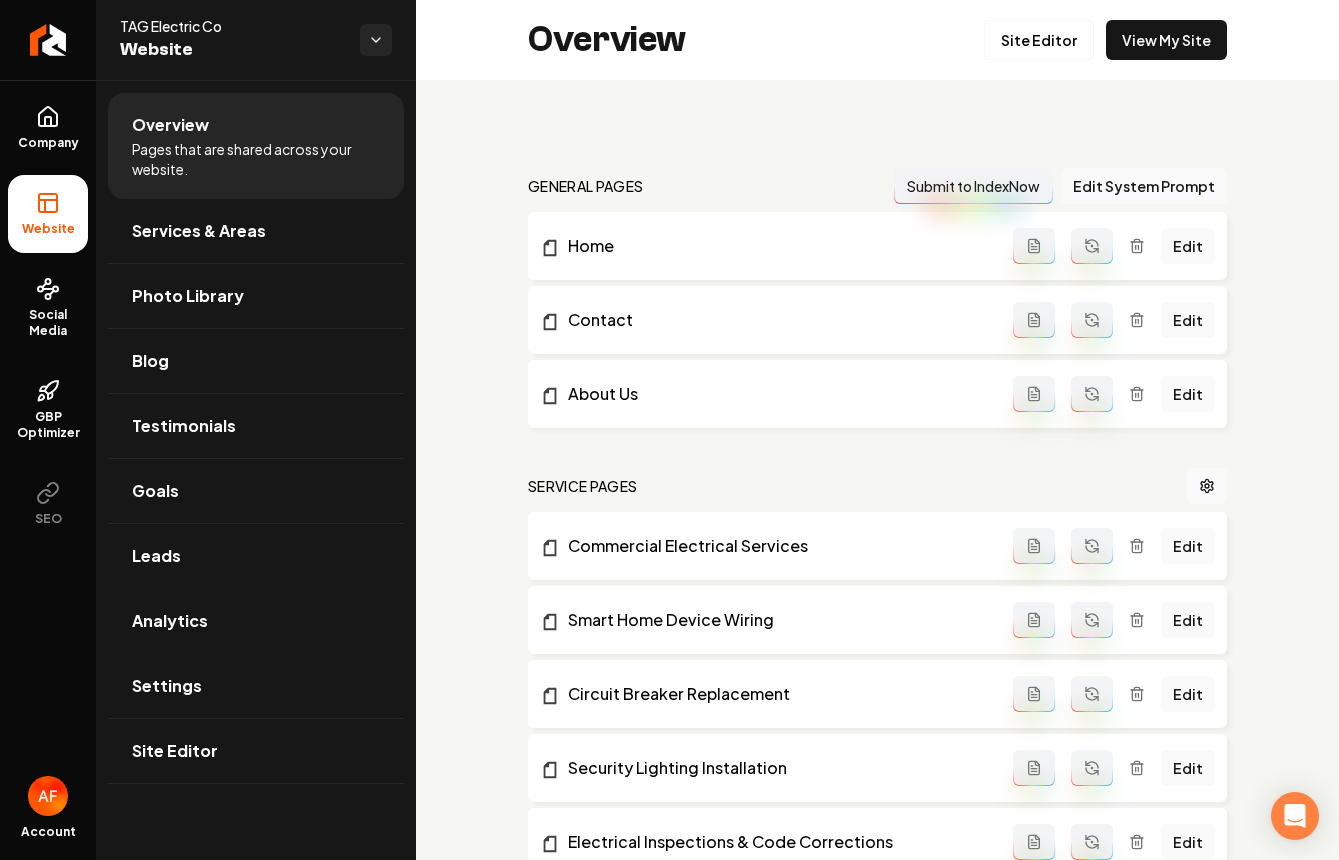 click on "general pages Submit to IndexNow Edit System Prompt Home Edit Contact Edit About Us Edit Service Pages Commercial Electrical Services Edit Smart Home Device Wiring Edit Circuit Breaker Replacement Edit Security Lighting Installation Edit Electrical Inspections & Code Corrections Edit Home Rewiring & Remodeling Edit New Construction Wiring Edit Outlet & Switch Installation Edit Ceiling Fan Installation Edit Surge Protection Installation Edit EV Charger Installation Edit Generator Installation & Maintenance Edit Data & Low Voltage Wiring Edit Troubleshooting & Electrical Repairs Edit Smoke & CO Detector Wiring Edit Landscape & Outdoor Lighting Edit Underground Wiring & Trenching Edit Hot Tub, Pool, and Sauna Wiring Edit Lighting Installation Edit Areas Served Pages [CITY], [STATE] Edit [CITY], [STATE] Edit [CITY], [STATE] Edit [CITY], [STATE] Edit [CITY], [STATE] Edit [CITY], [STATE] Edit [CITY], [STATE] Edit [CITY], [STATE] Edit [CITY], [STATE] Edit [CITY], [STATE] Edit [CITY], [STATE] Edit [CITY], [STATE] Edit [CITY], [STATE]" at bounding box center (877, 2165) 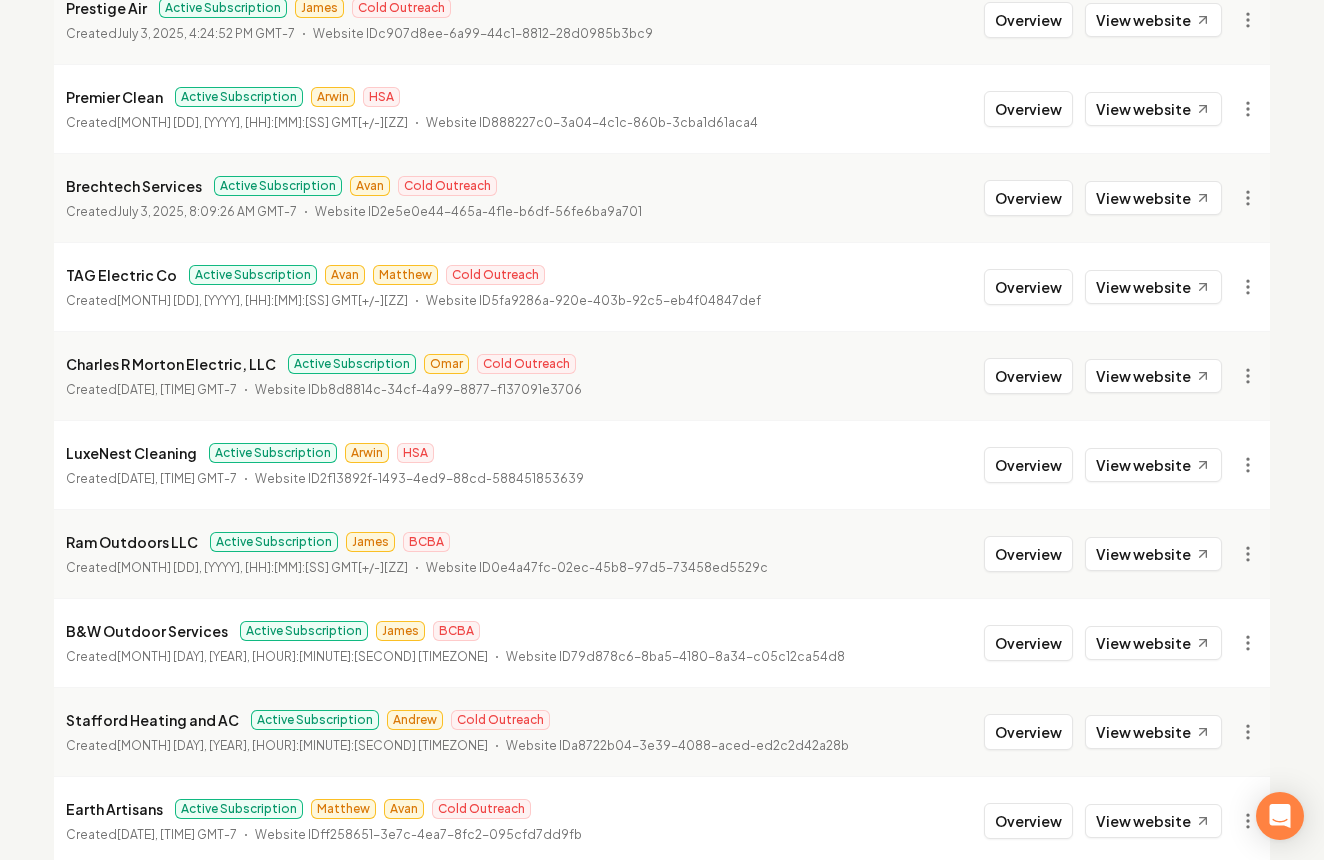 scroll, scrollTop: 1466, scrollLeft: 0, axis: vertical 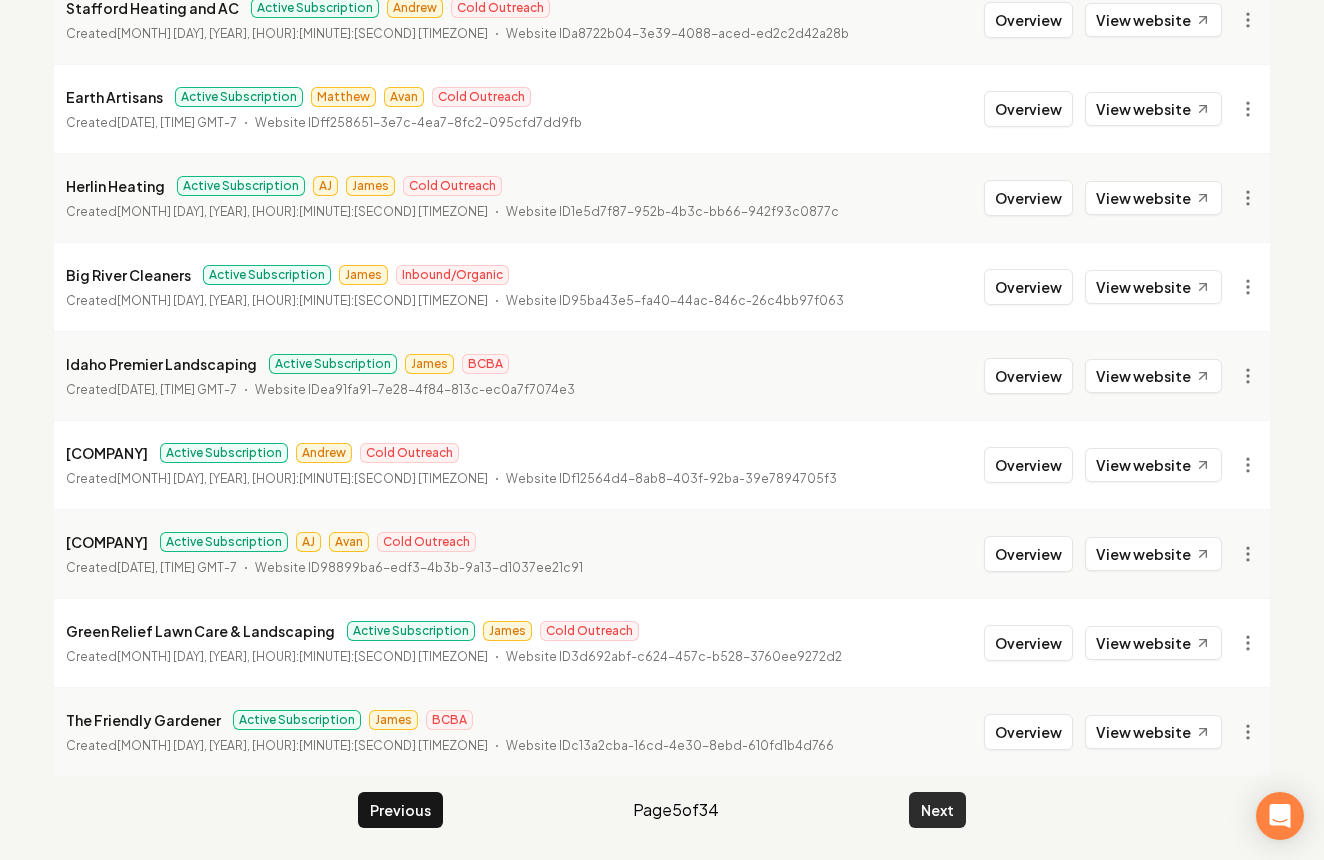 click on "Next" at bounding box center (937, 810) 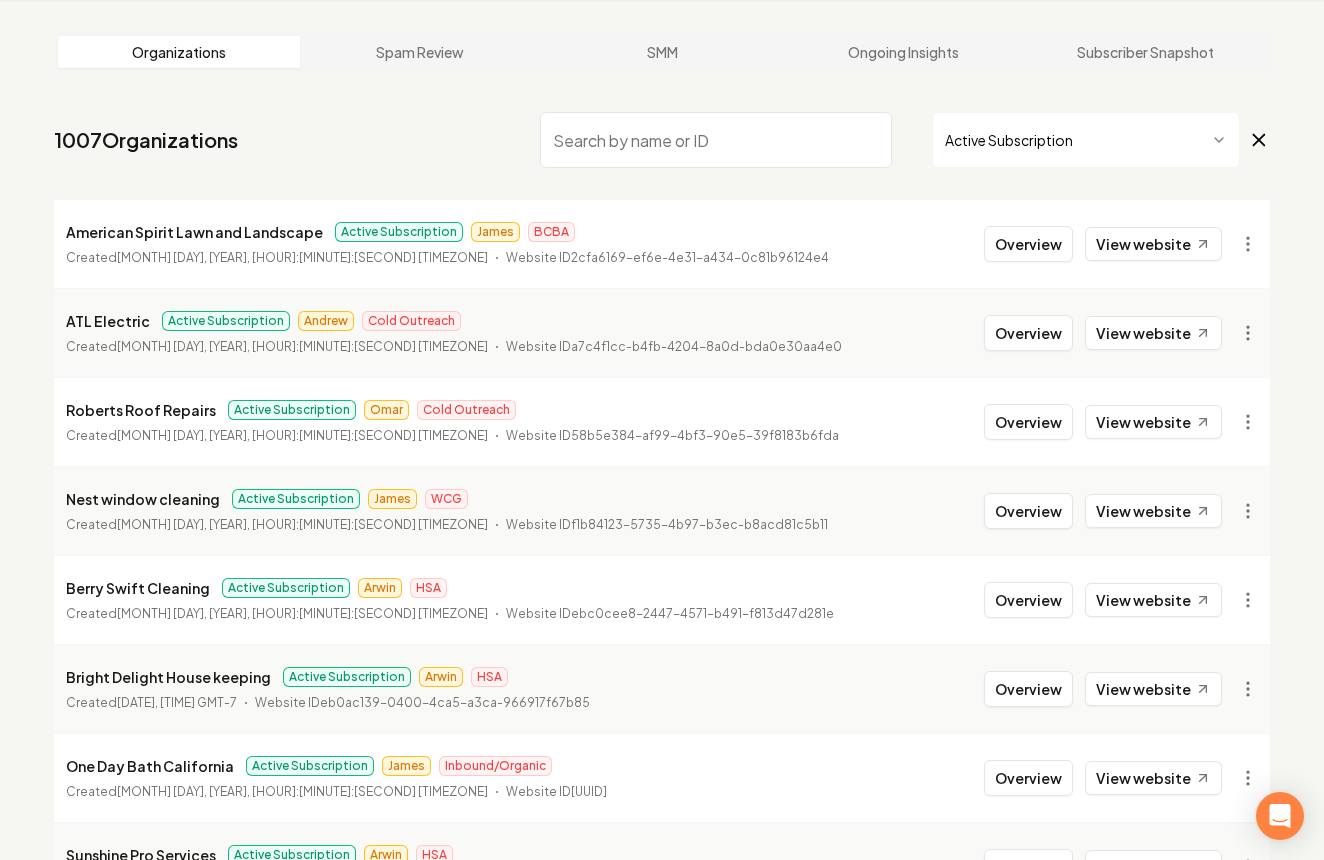scroll, scrollTop: 2169, scrollLeft: 0, axis: vertical 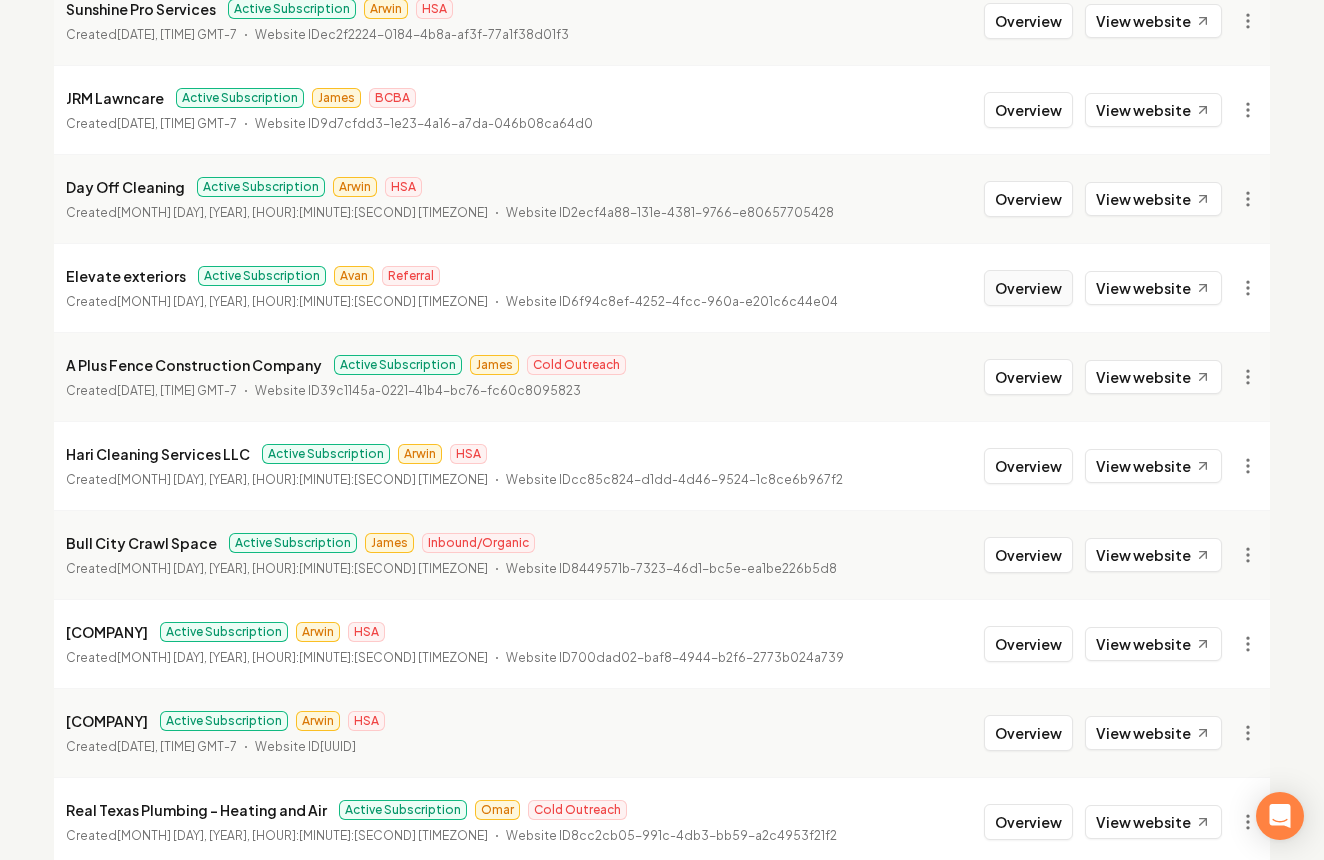 click on "Overview" at bounding box center (1028, 288) 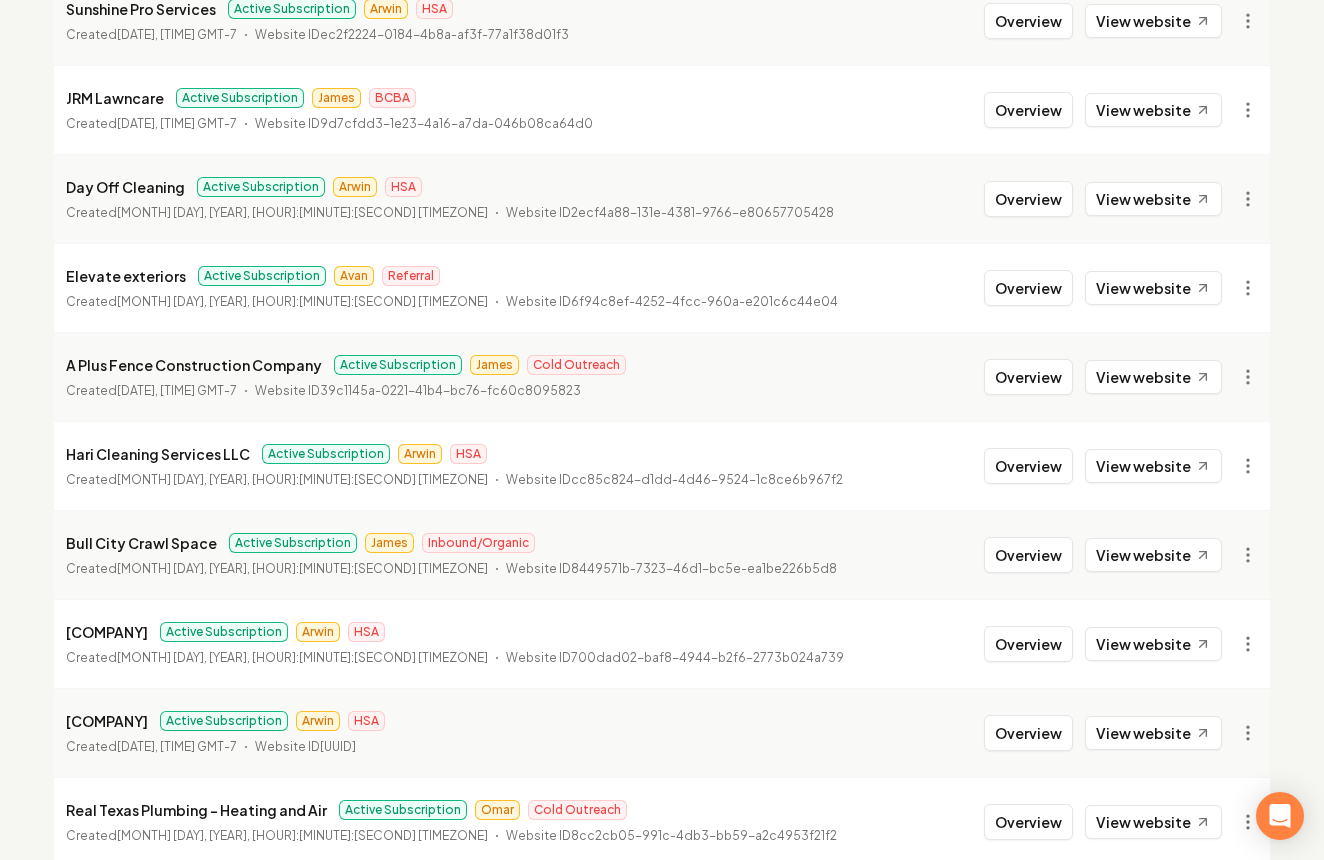 scroll, scrollTop: 0, scrollLeft: 0, axis: both 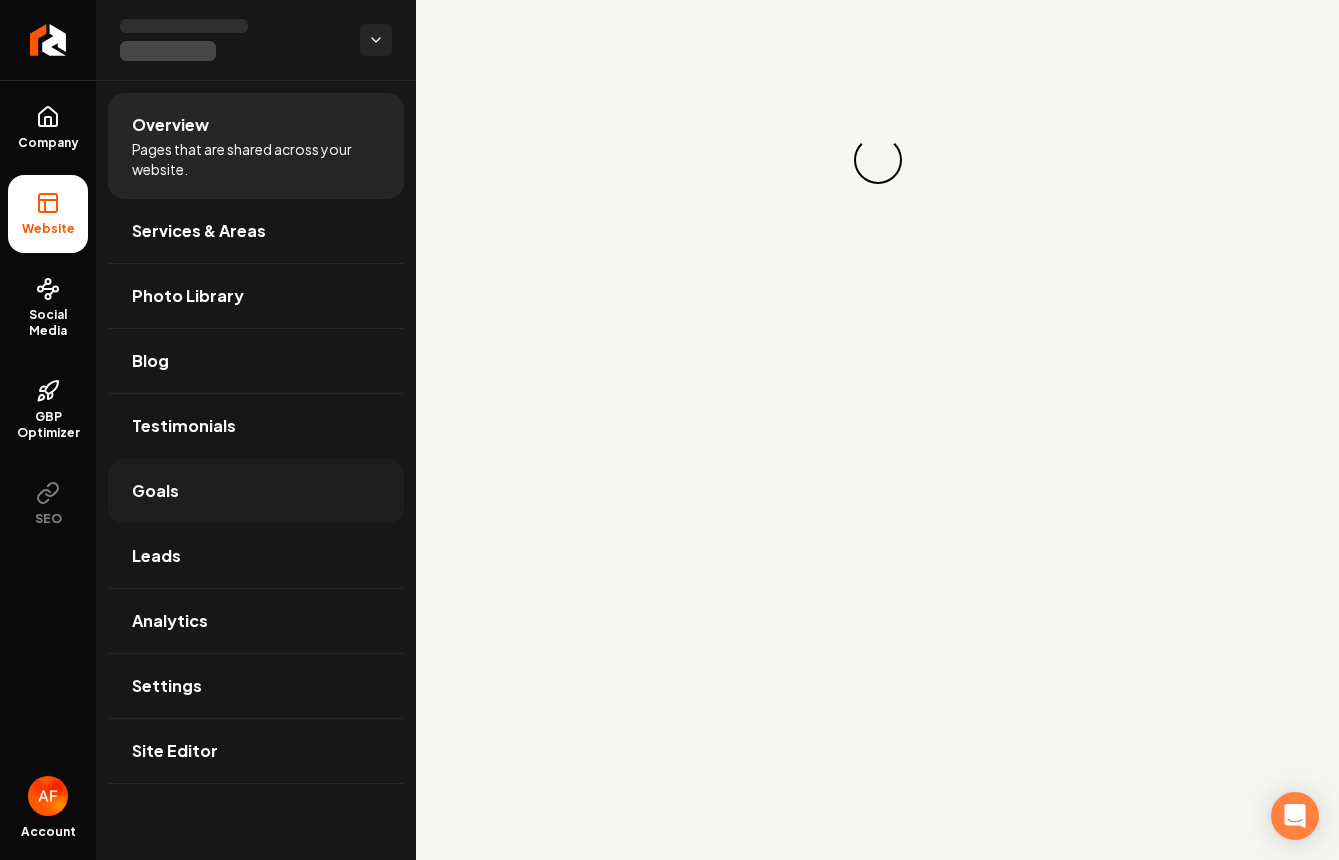 click on "Goals" at bounding box center (256, 491) 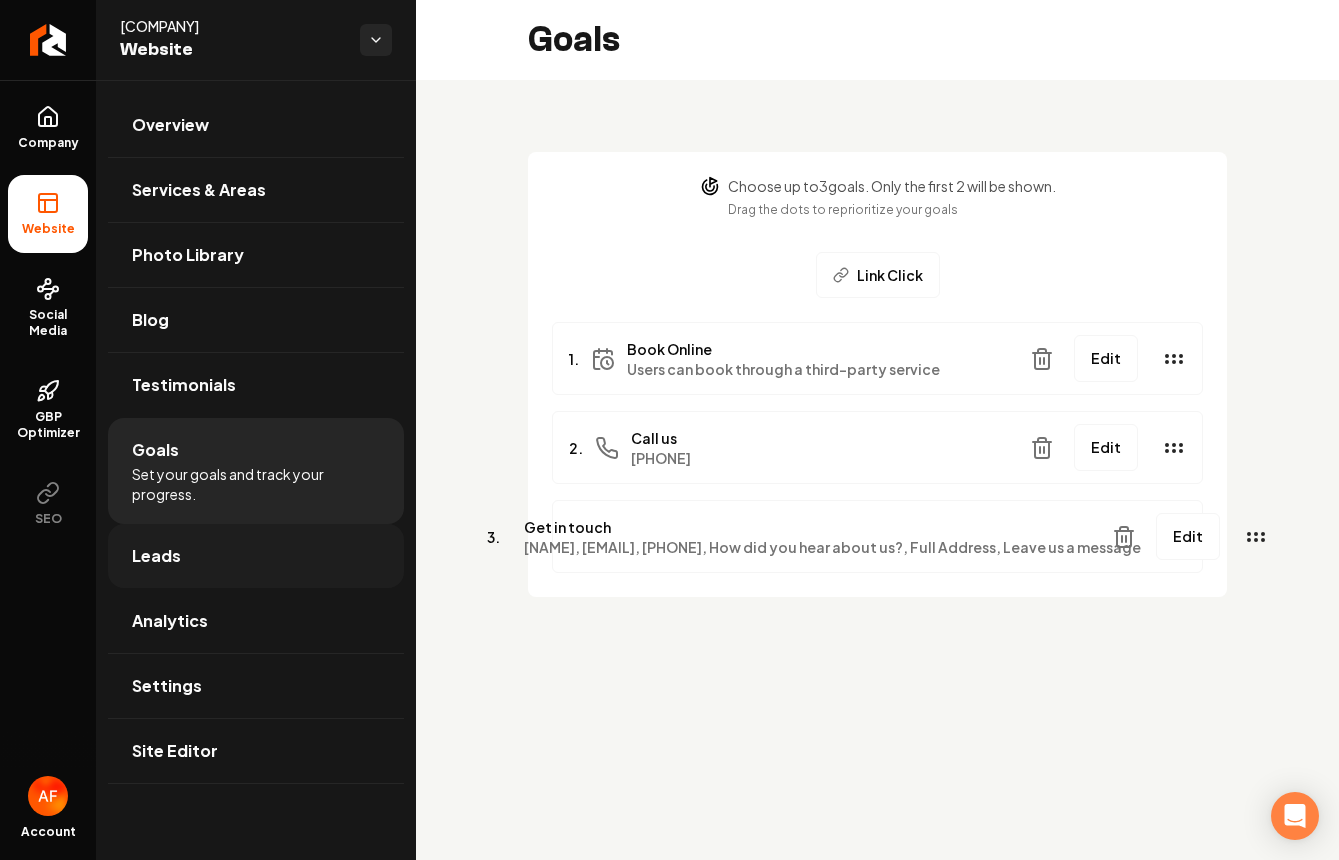 click on "Leads" at bounding box center (256, 556) 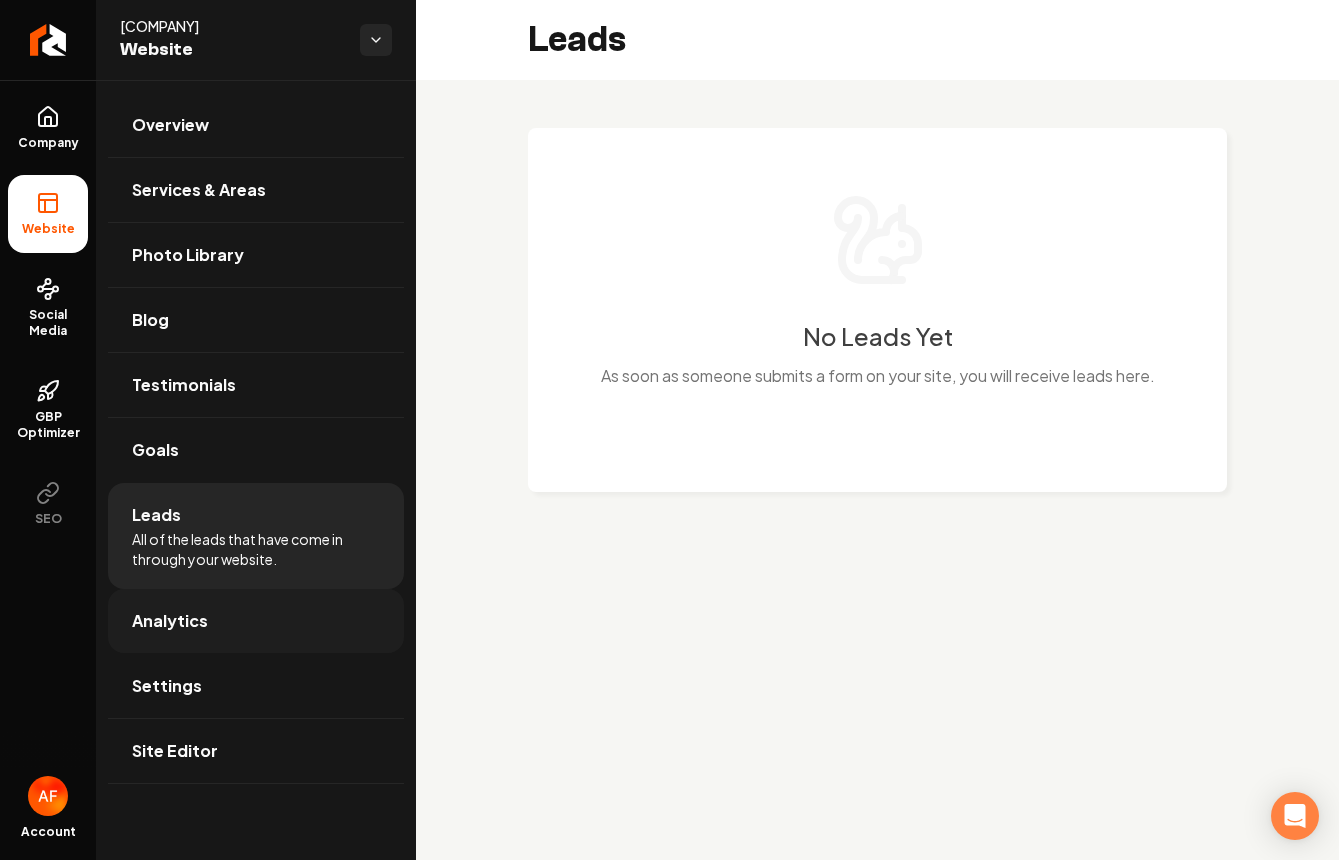 click on "Analytics" at bounding box center [256, 621] 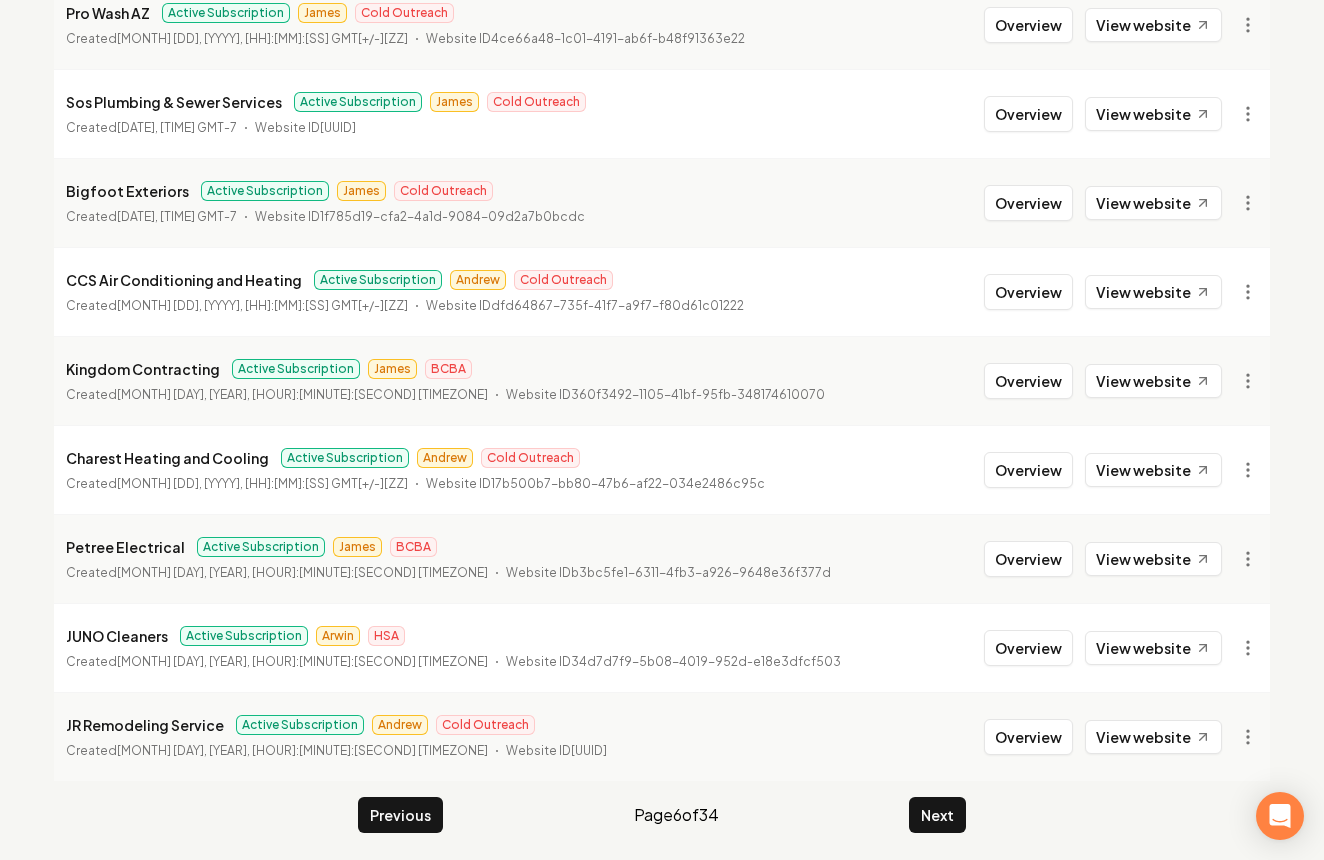 scroll, scrollTop: 2169, scrollLeft: 0, axis: vertical 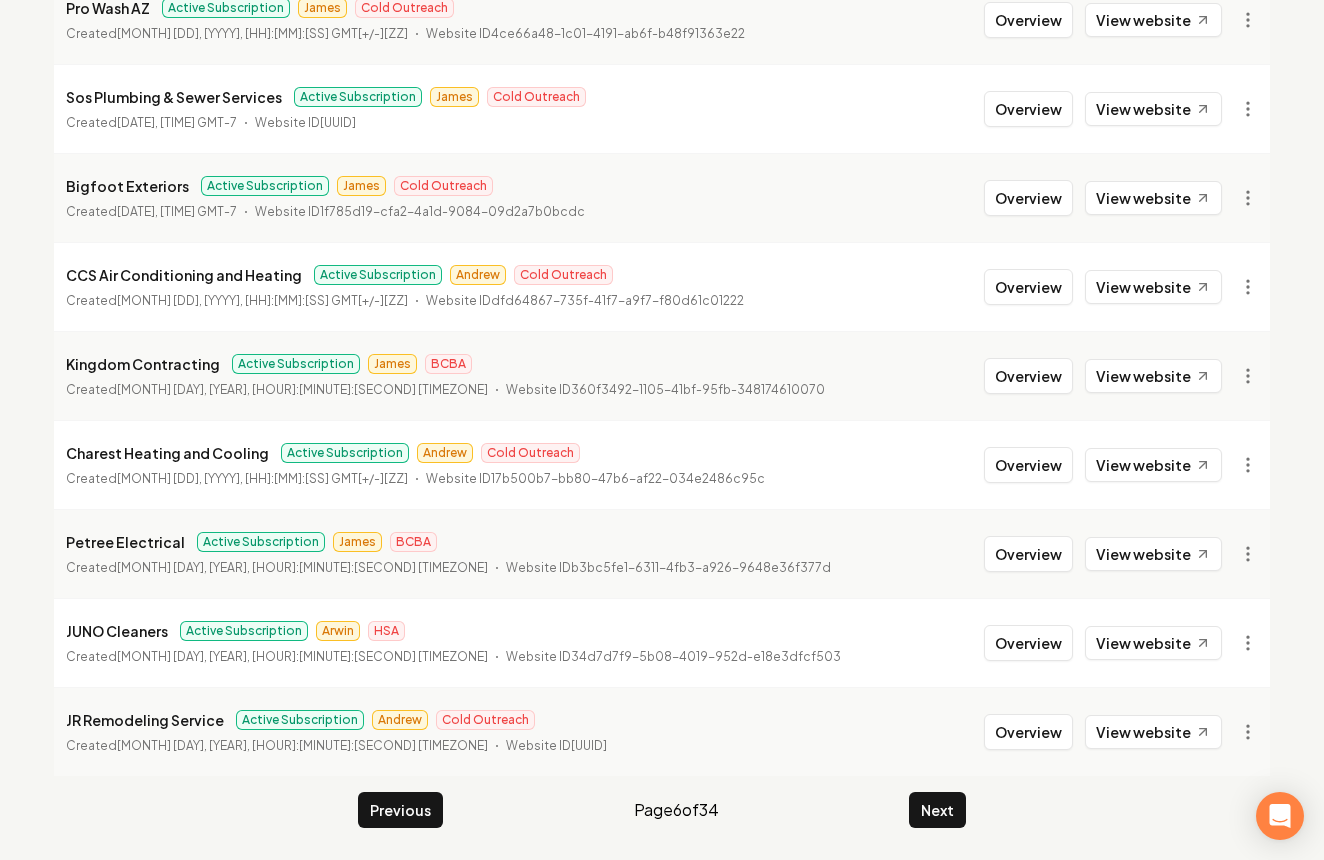 click on "Organizations Spam Review SMM Ongoing Insights Subscriber Snapshot 1007  Organizations Active Subscription [COMPANY] Active Subscription [NAME] Cold Outreach Created  [MONTH] [DAY], [YEAR], [HOUR]:[MINUTE]:[SECOND] [TIMEZONE]   Website ID  [UUID] Overview View website [COMPANY] Active Subscription [NAME] Cold Outreach Created  [MONTH] [DAY], [YEAR], [HOUR]:[MINUTE]:[SECOND] [TIMEZONE]   Website ID  [UUID] Overview View website [COMPANY] Active Subscription [NAME] Cold Outreach Created  [MONTH] [DAY], [YEAR], [HOUR]:[MINUTE]:[SECOND]   Website ID  [UUID] Overview View website [COMPANY] Active Subscription [NAME] Created  [MONTH] [DAY], [YEAR], [HOUR]:[MINUTE]:[SECOND] [TIMEZONE]   Website ID  [UUID] Overview View website [COMPANY] Active Subscription [NAME] Created  [MONTH] [DAY], [YEAR], [HOUR]:[MINUTE]:[SECOND] [TIMEZONE]   Website ID  [UUID] Overview" at bounding box center (662, -617) 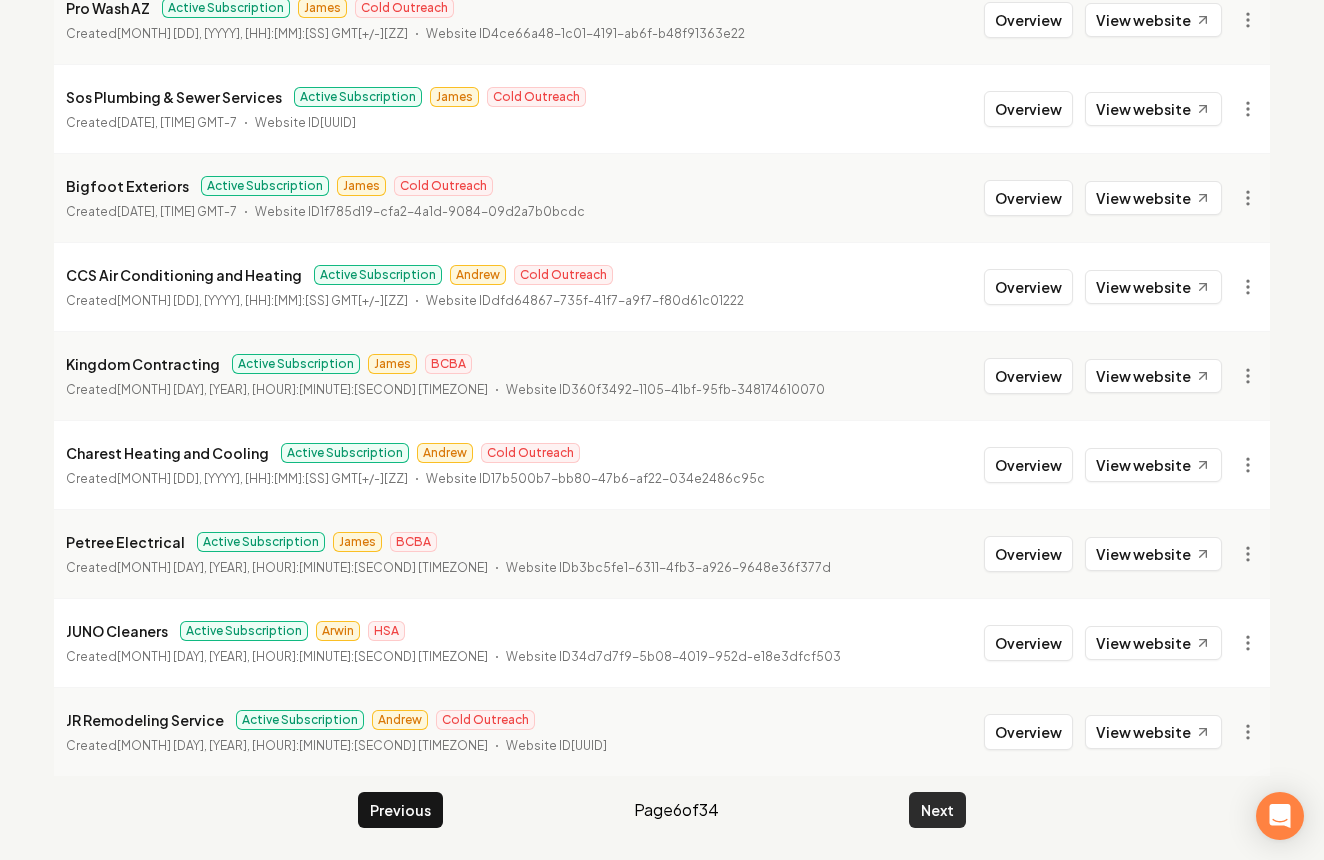 click on "Next" at bounding box center [937, 810] 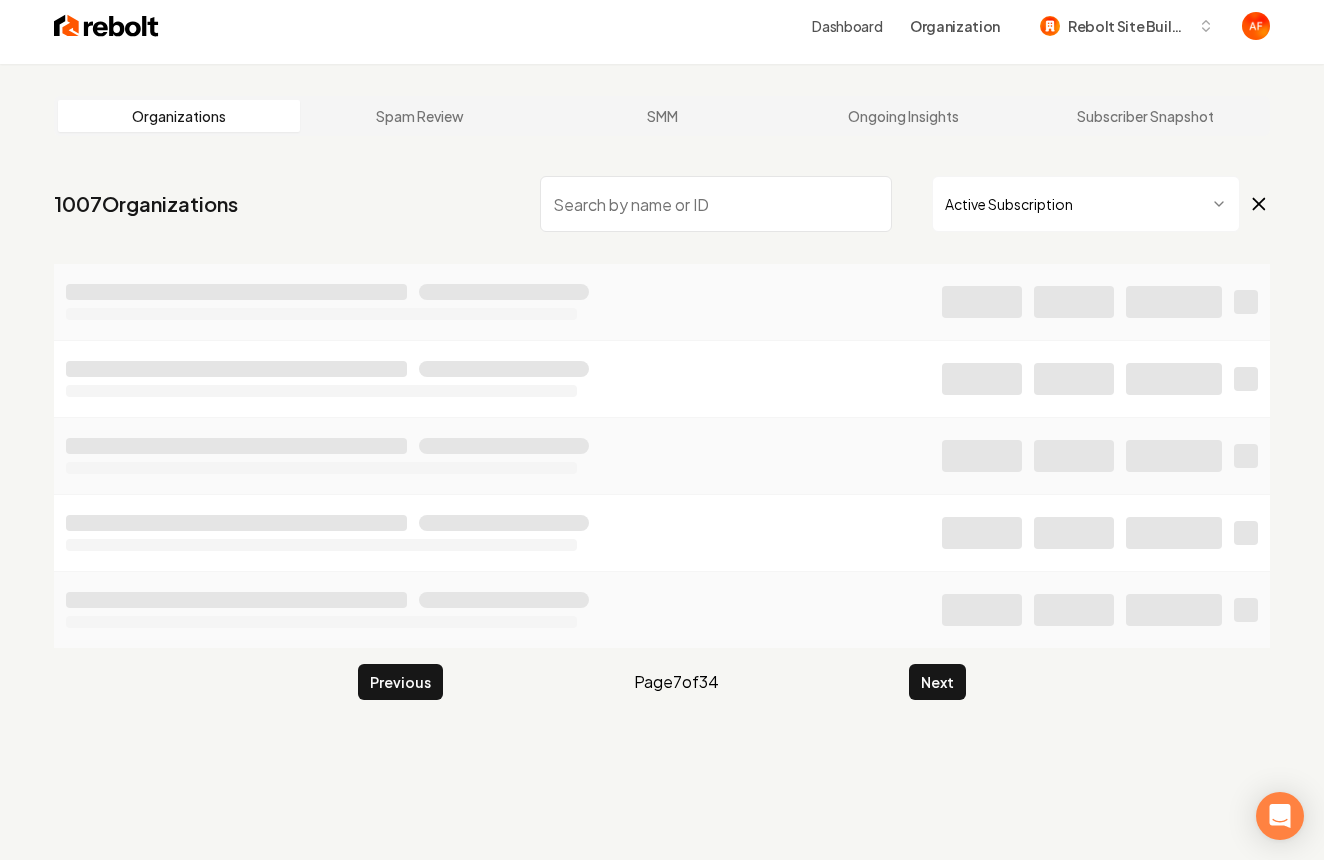 scroll, scrollTop: 0, scrollLeft: 0, axis: both 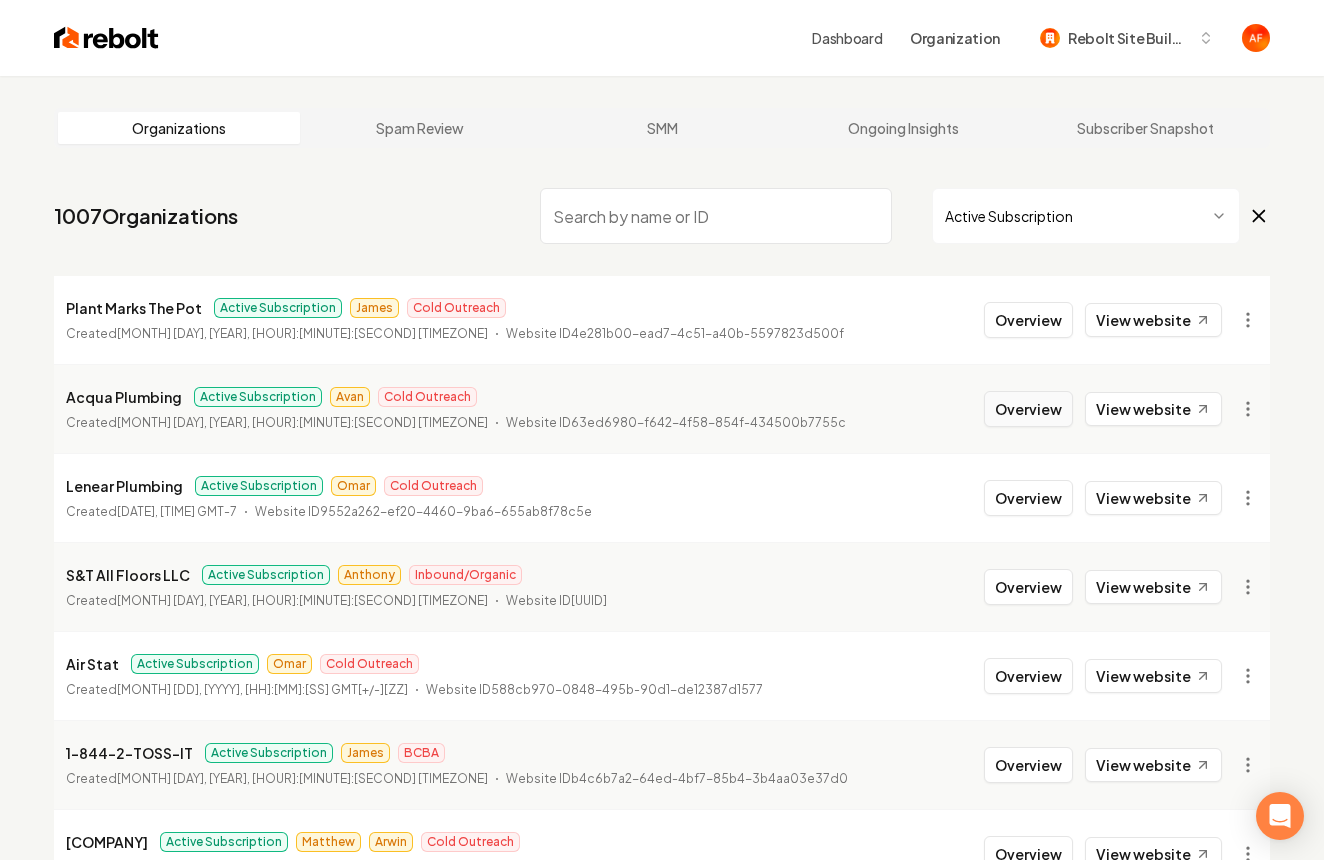 click on "Overview" at bounding box center [1028, 409] 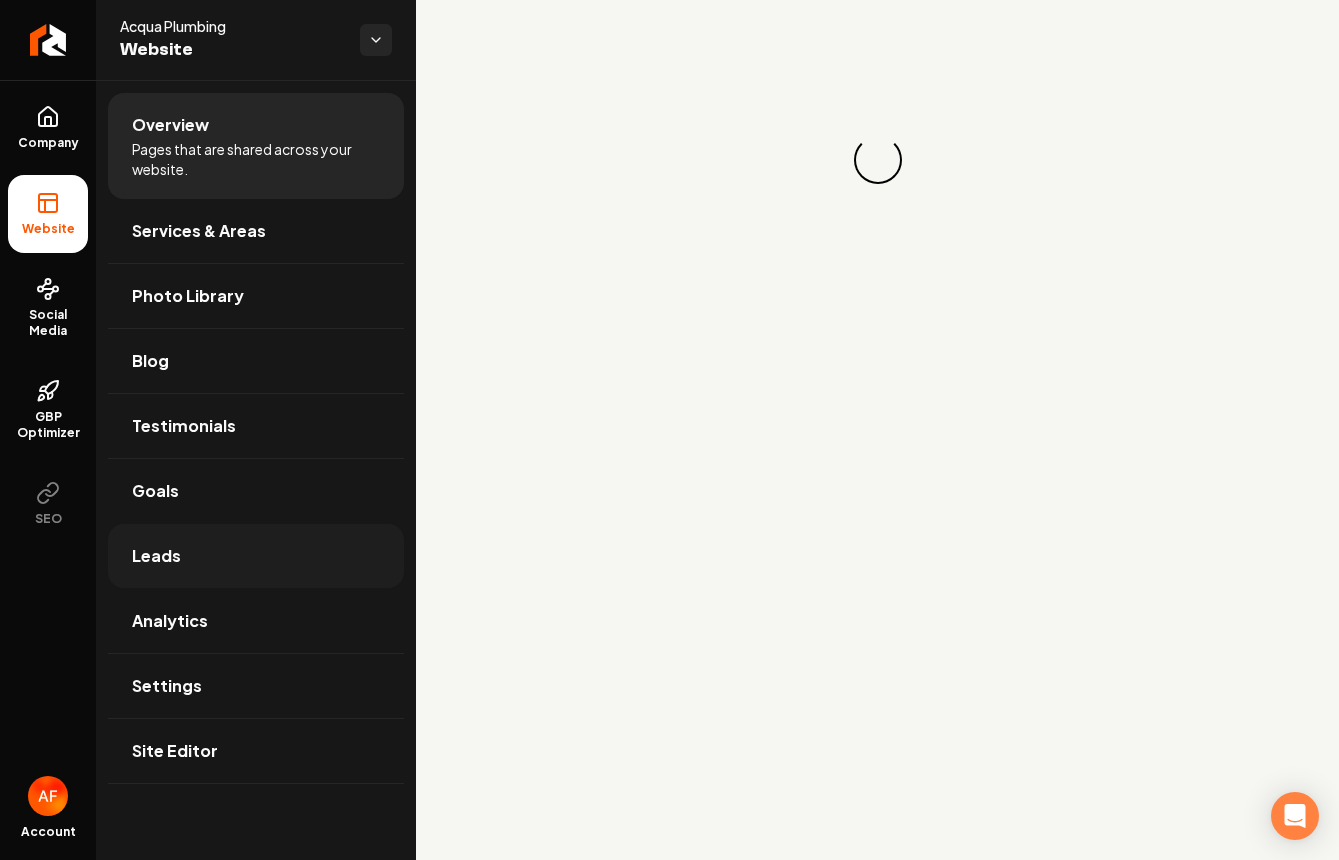 click on "Leads" at bounding box center [256, 556] 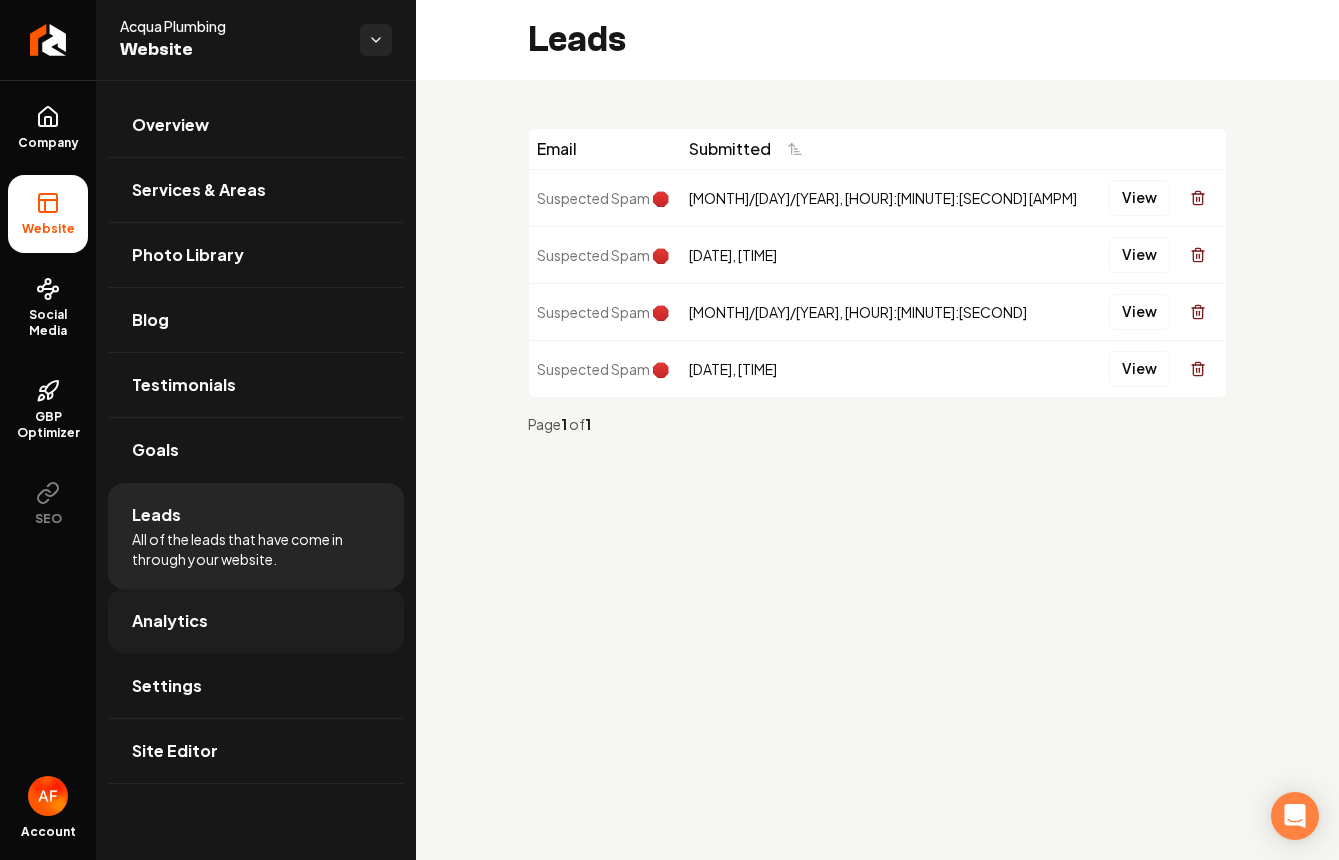 click on "Analytics" at bounding box center (170, 621) 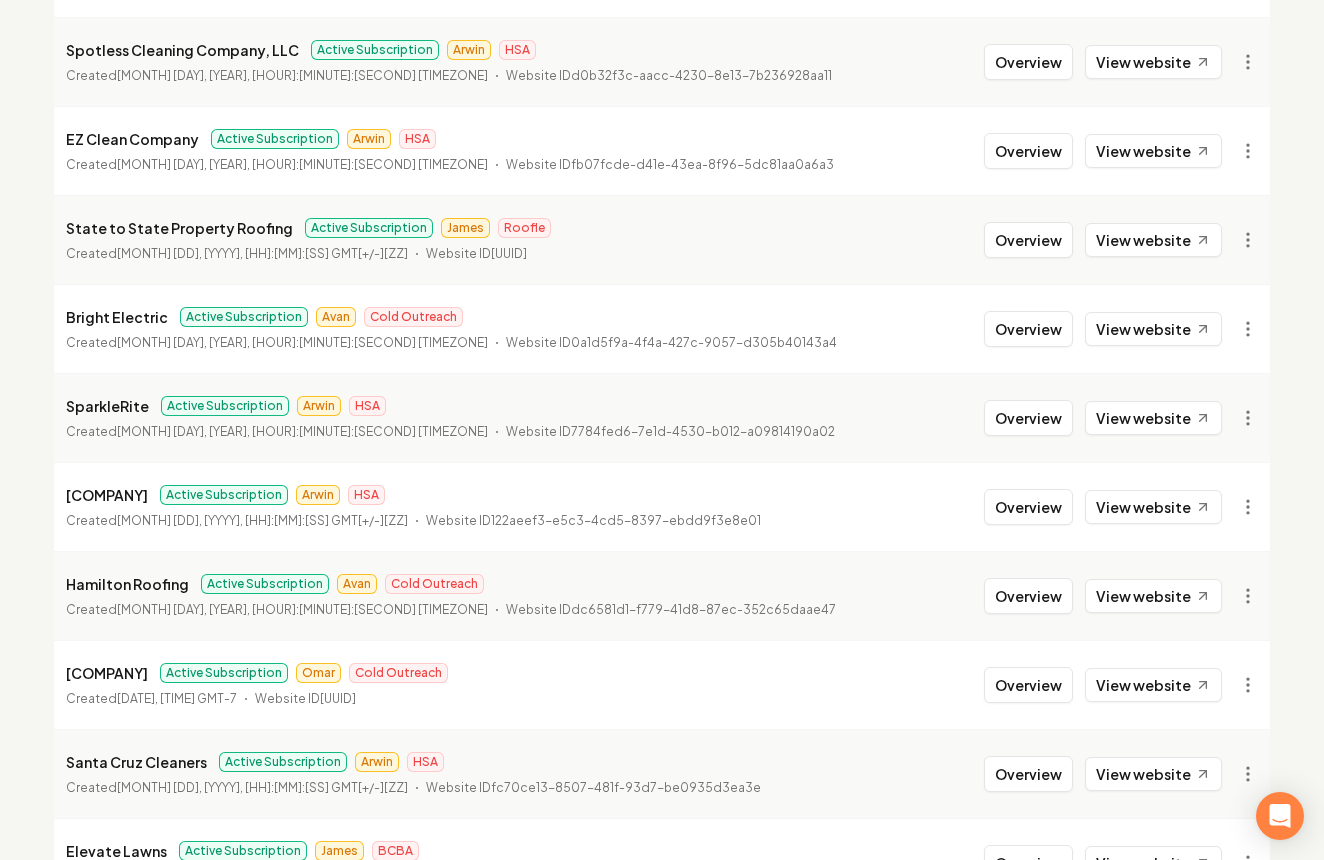 scroll, scrollTop: 1075, scrollLeft: 0, axis: vertical 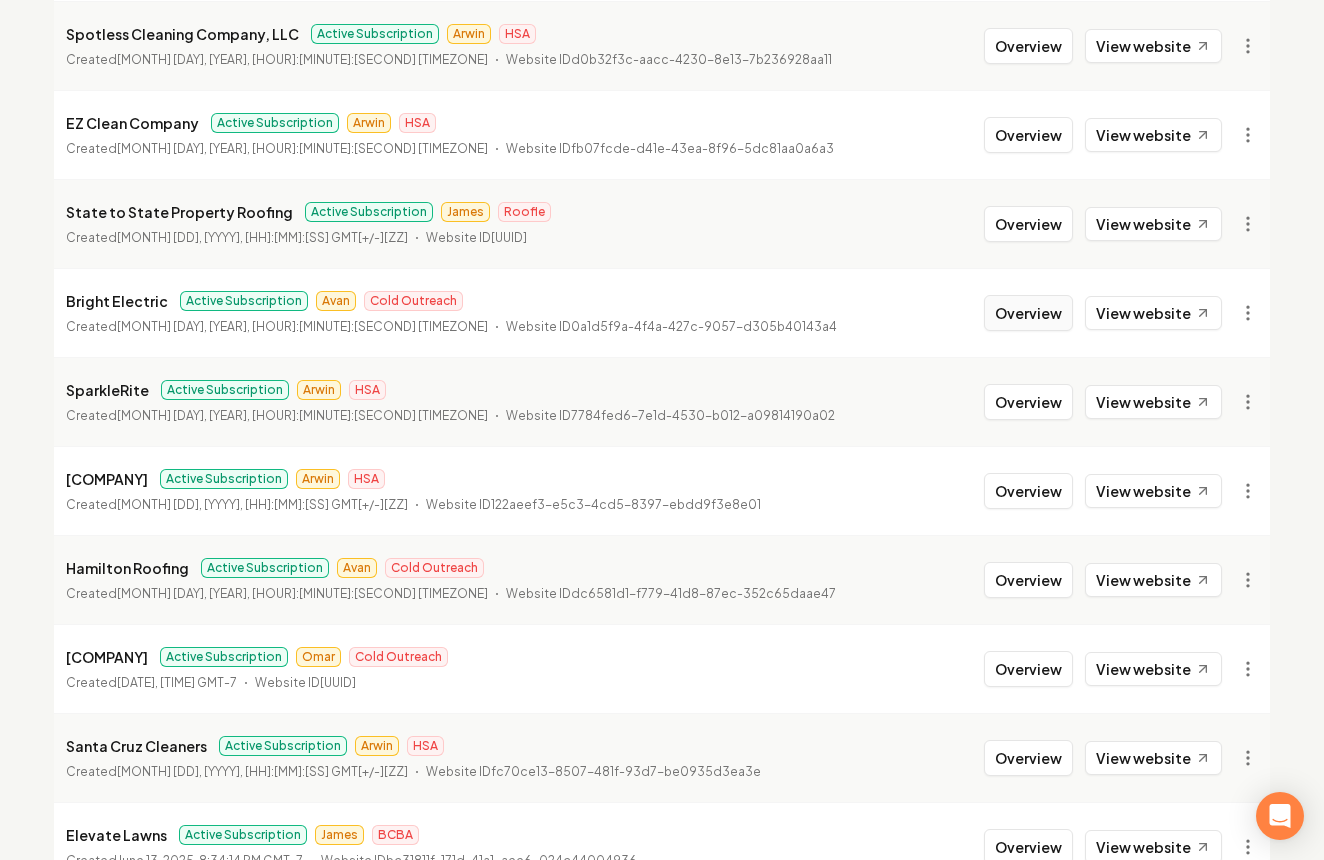 drag, startPoint x: 1049, startPoint y: 315, endPoint x: 998, endPoint y: 321, distance: 51.351727 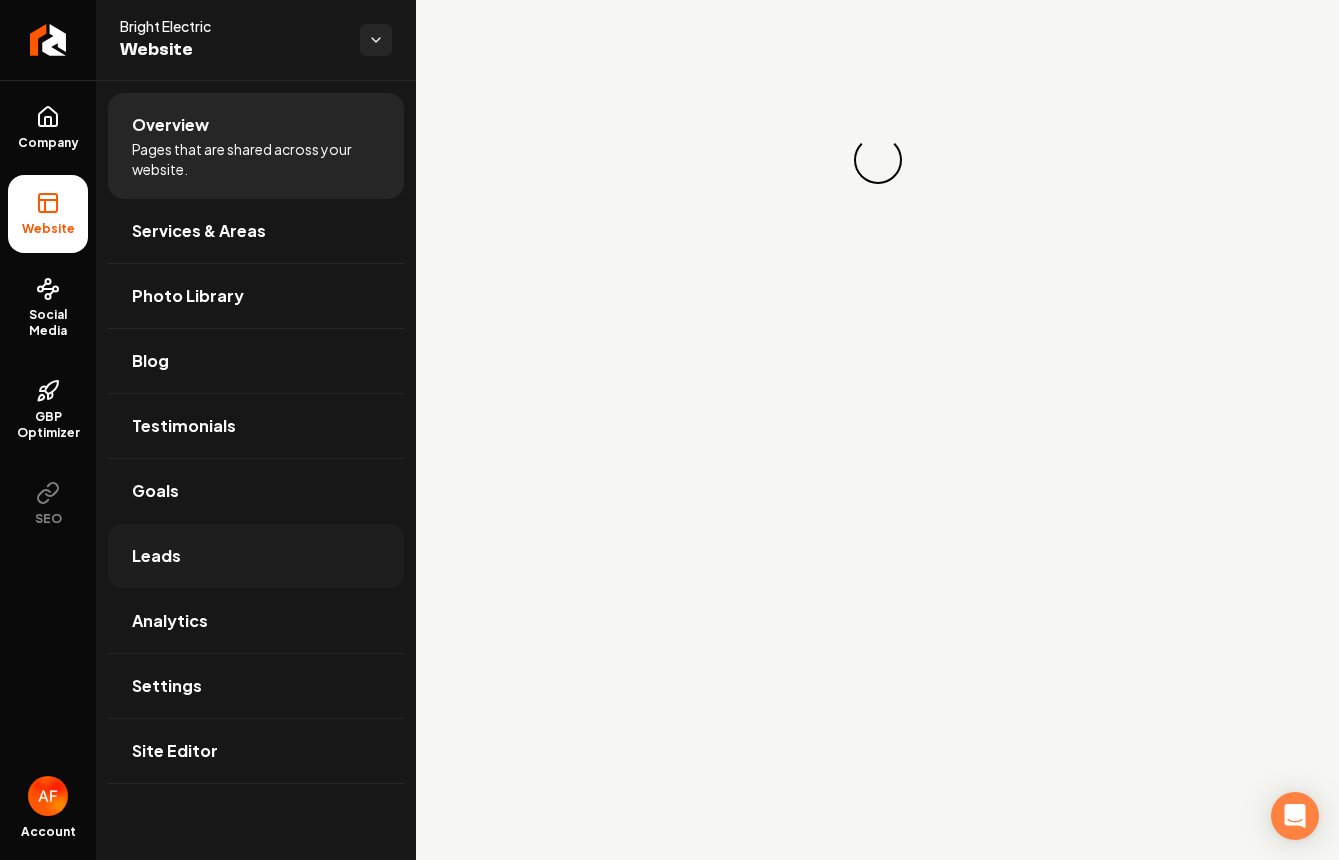 click on "Leads" at bounding box center (256, 556) 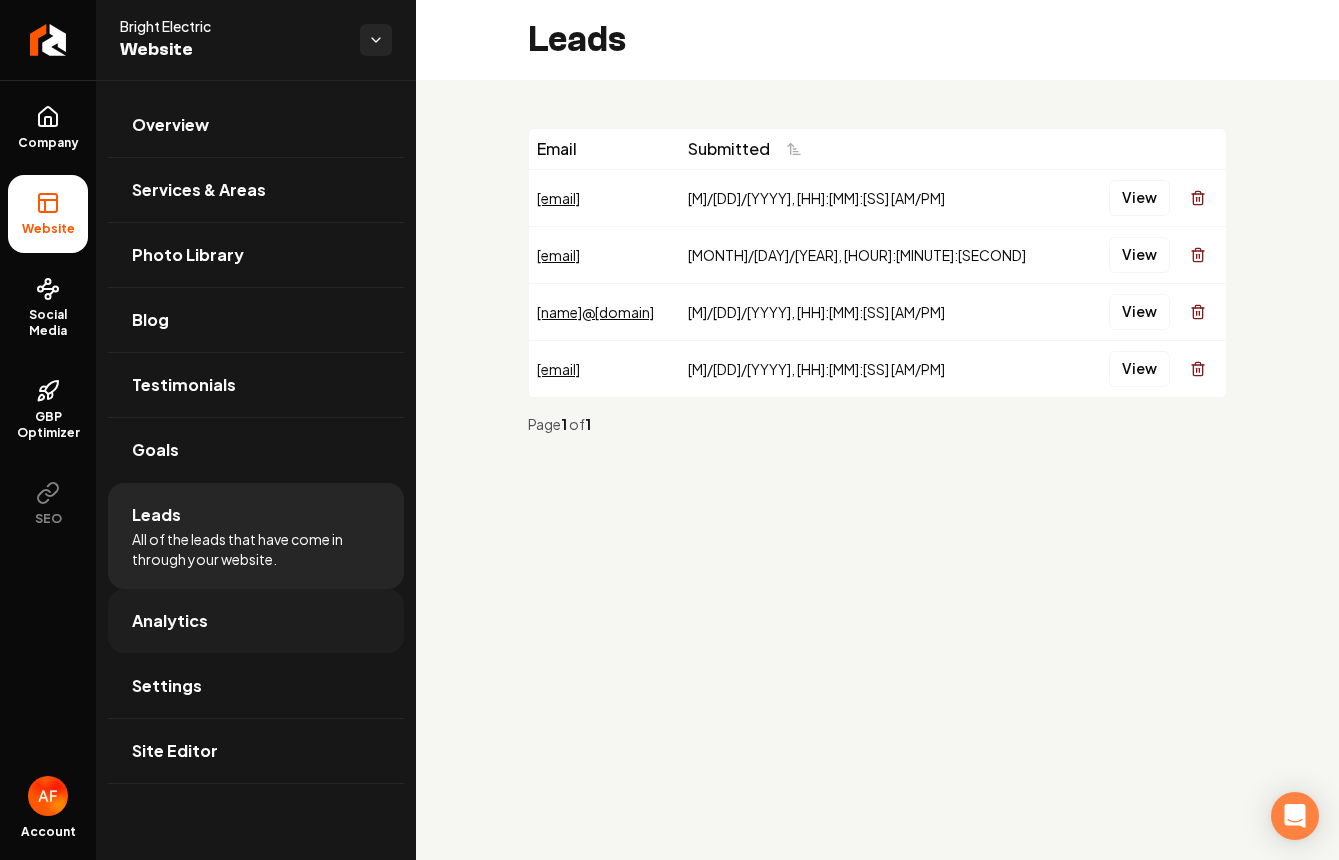click on "Analytics" at bounding box center (170, 621) 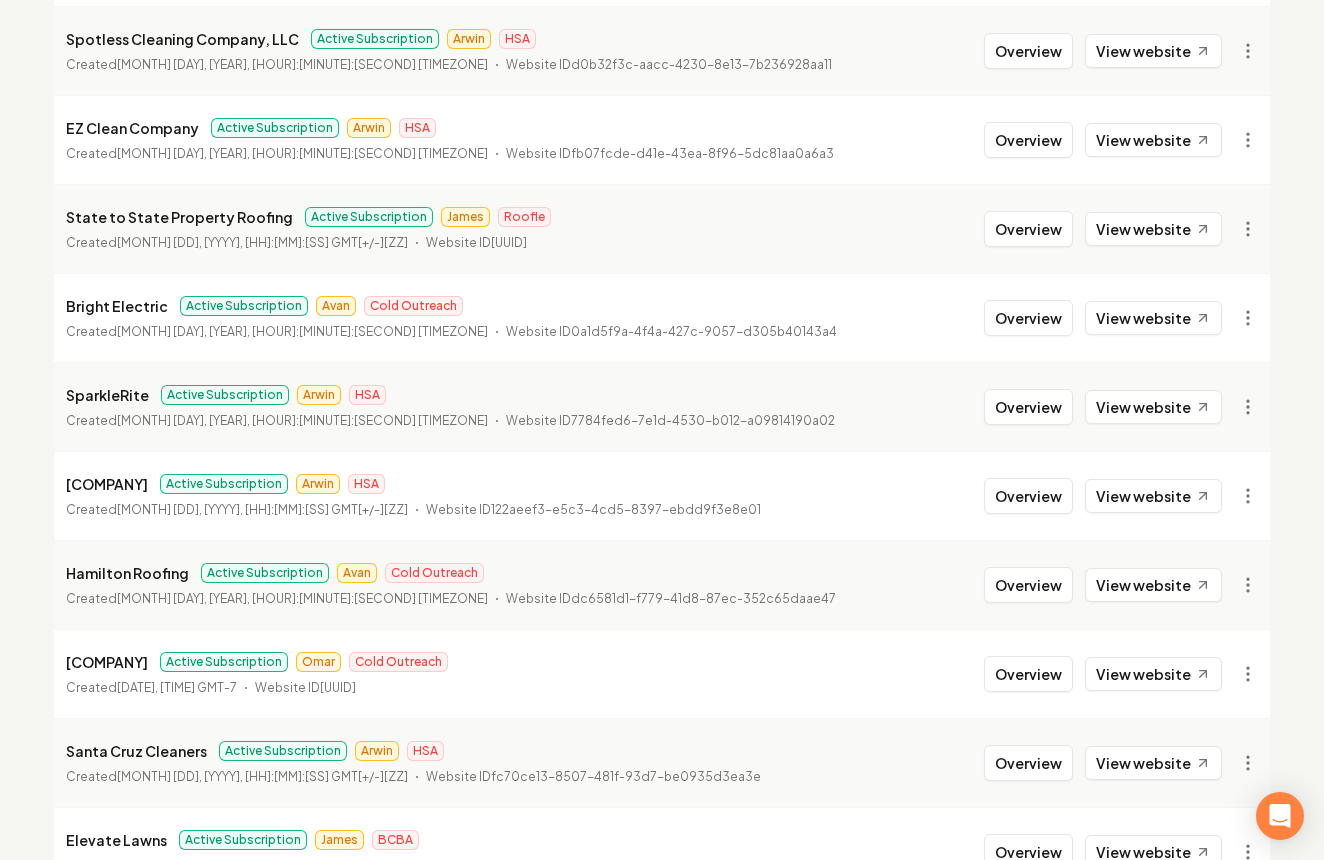 scroll, scrollTop: 1214, scrollLeft: 0, axis: vertical 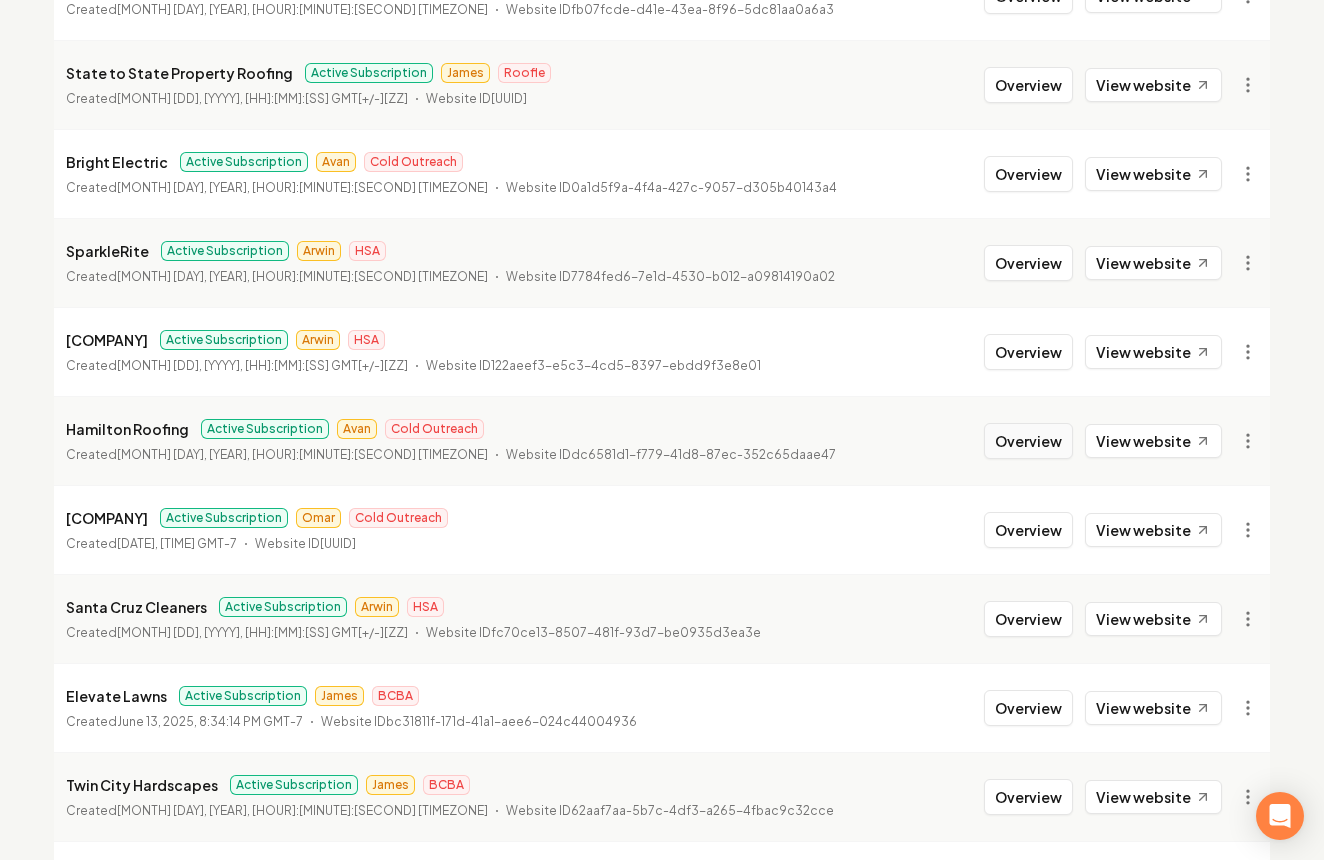 click on "Overview" at bounding box center [1028, 441] 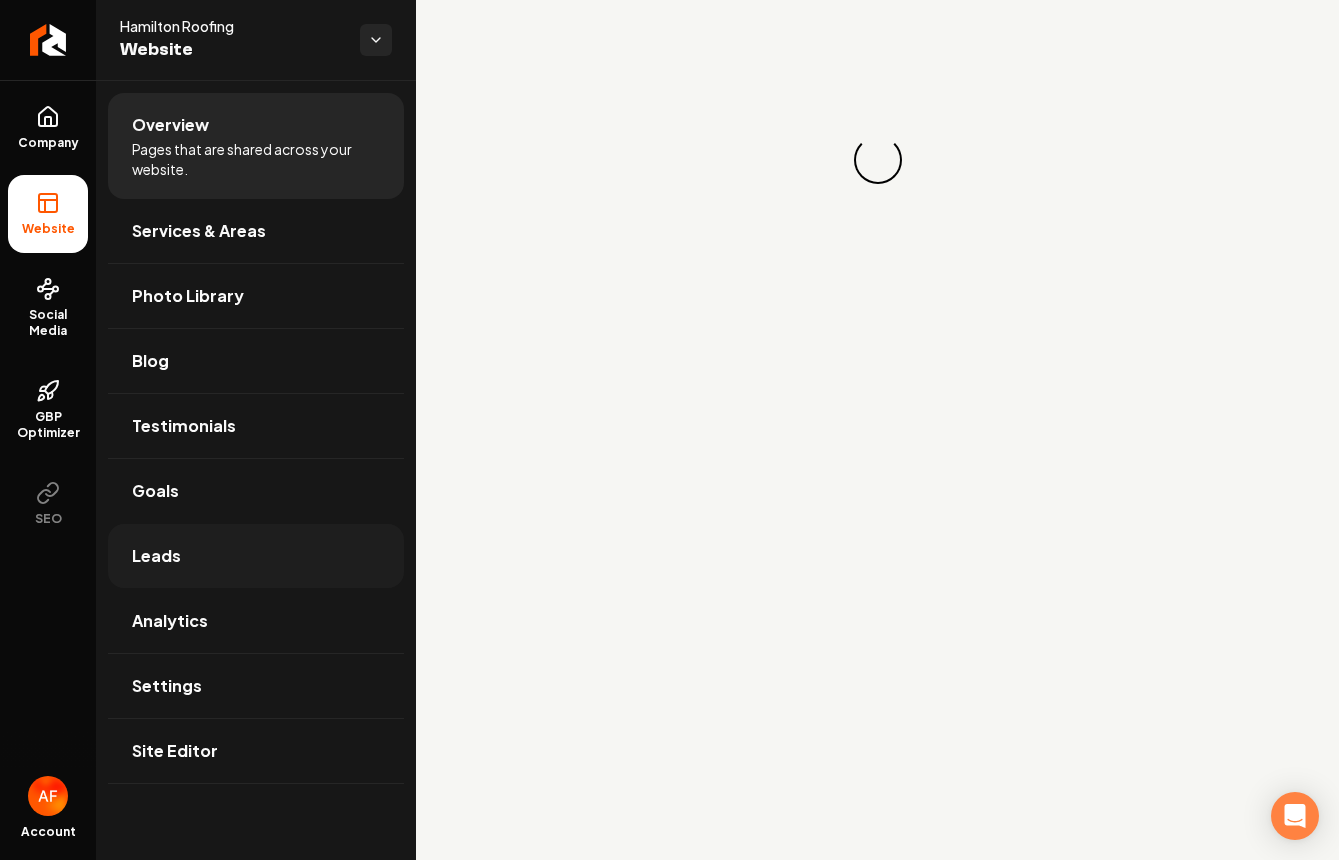 click on "Leads" at bounding box center [256, 556] 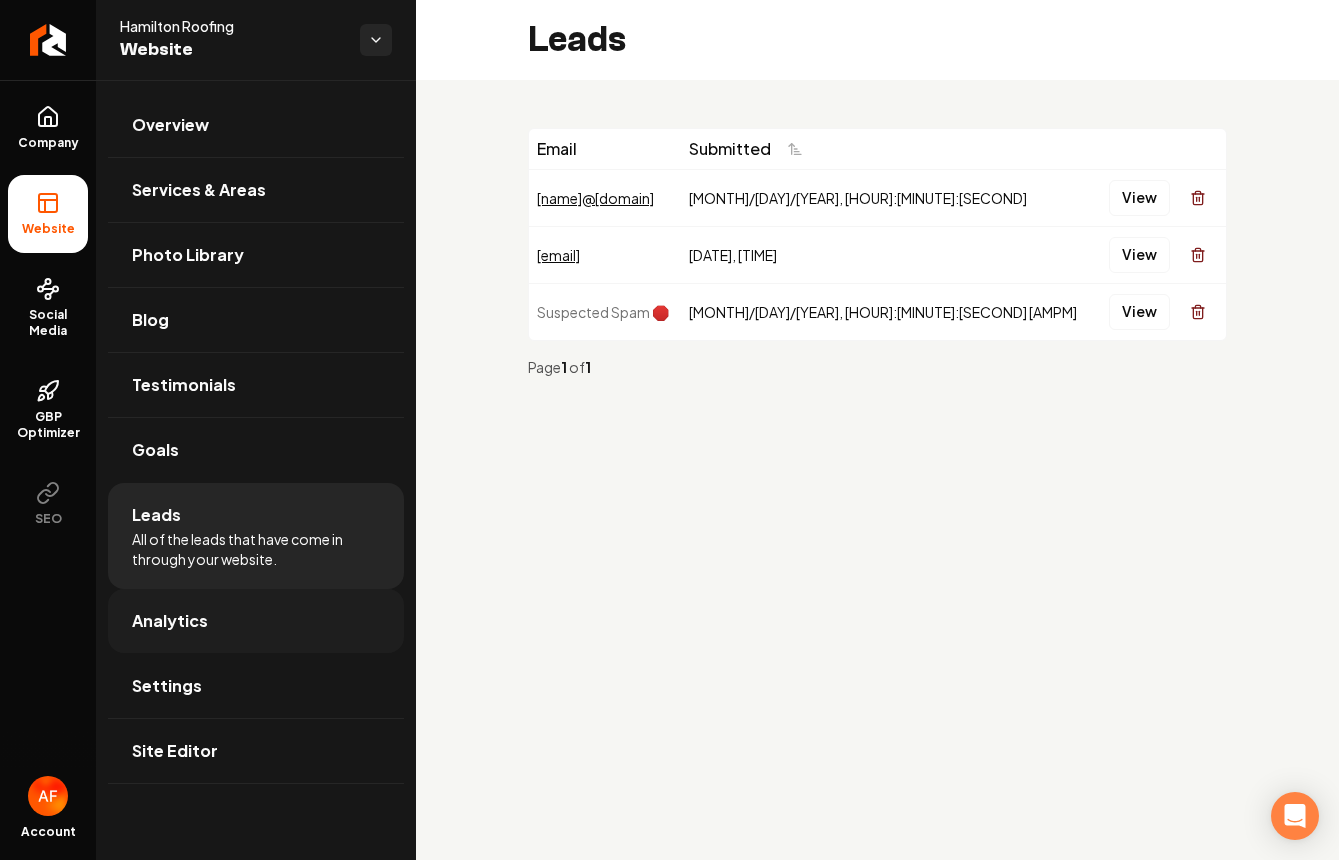 click on "Analytics" at bounding box center (256, 621) 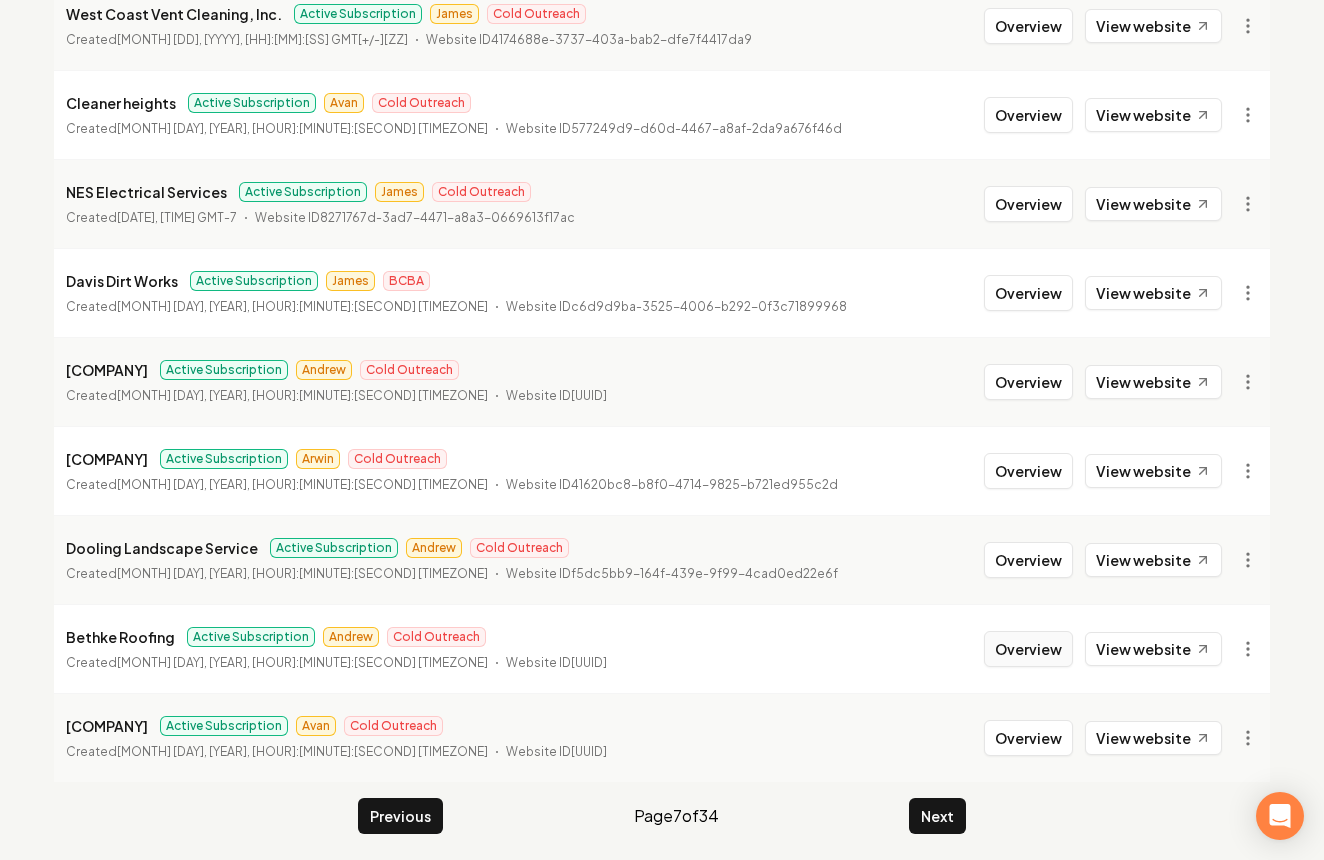 scroll, scrollTop: 2169, scrollLeft: 0, axis: vertical 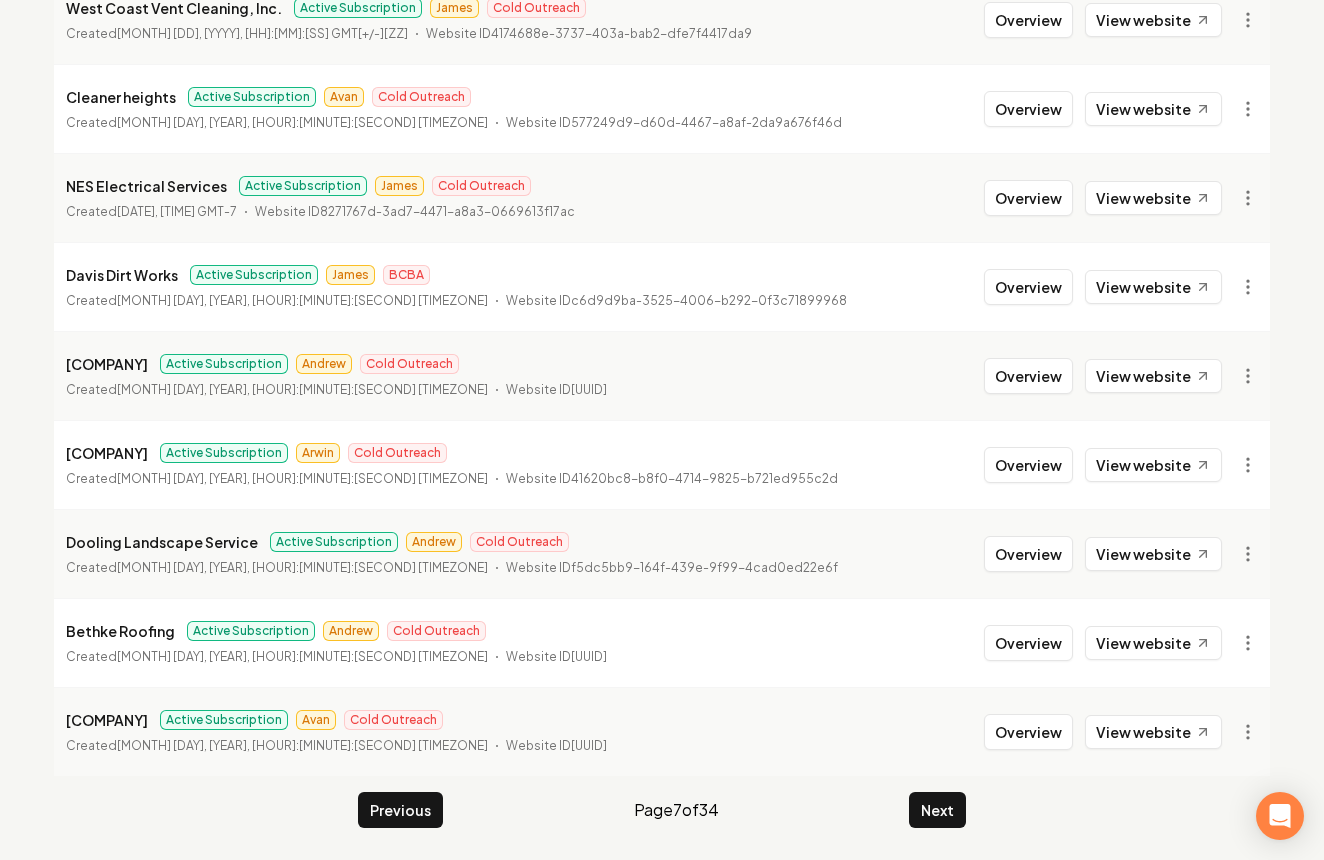 click on "Overview View website" at bounding box center (1103, 732) 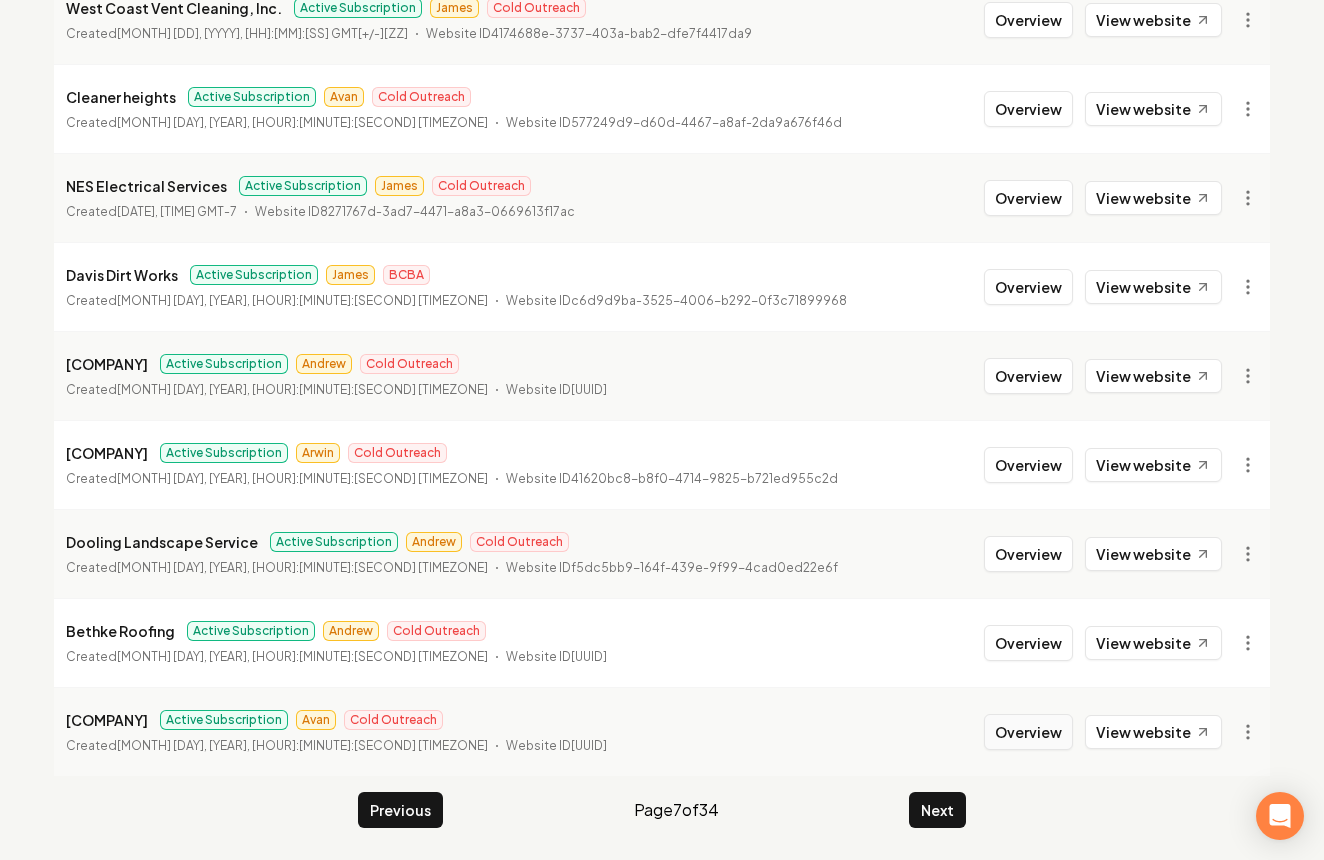 click on "Overview" at bounding box center [1028, 732] 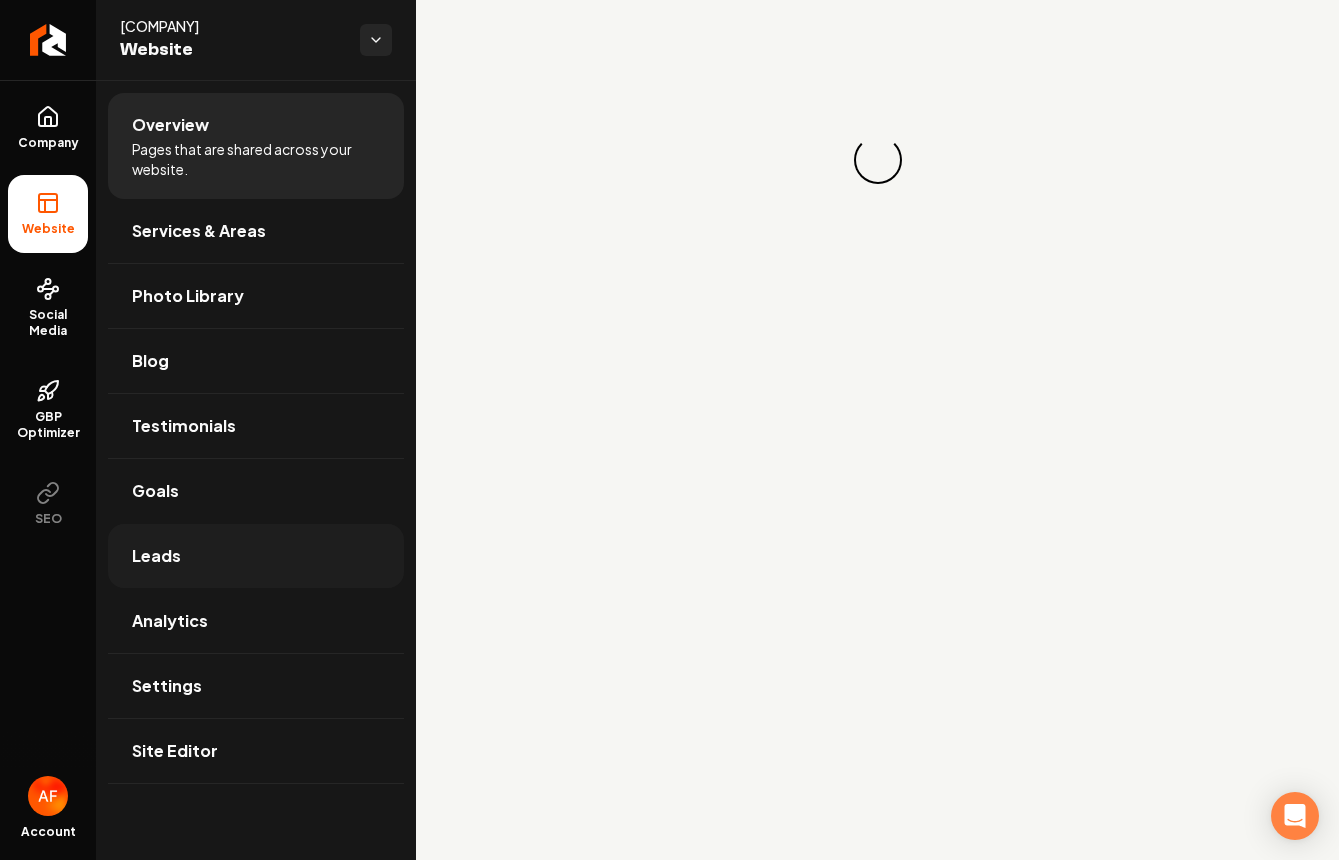 click on "Leads" at bounding box center (256, 556) 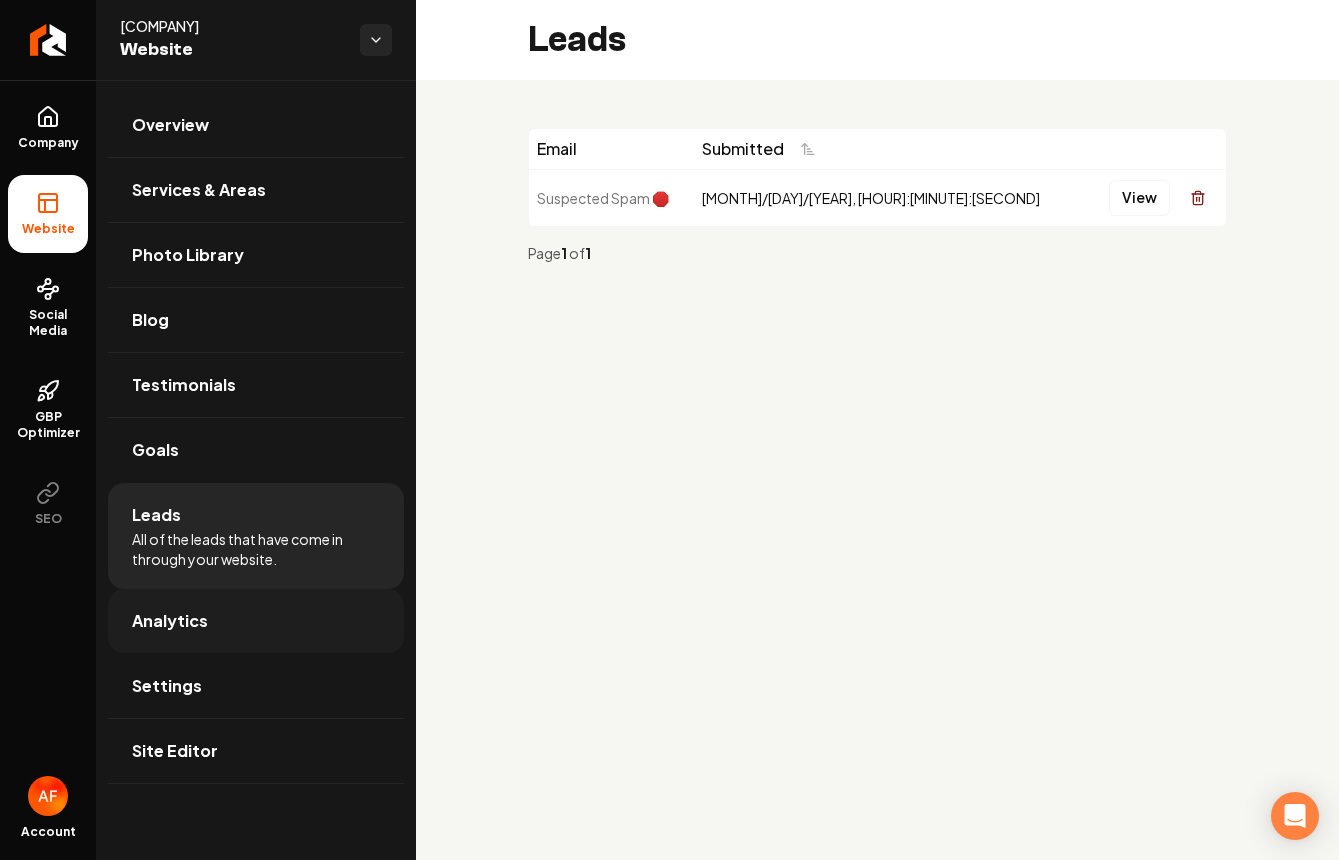 click on "Analytics" at bounding box center (256, 621) 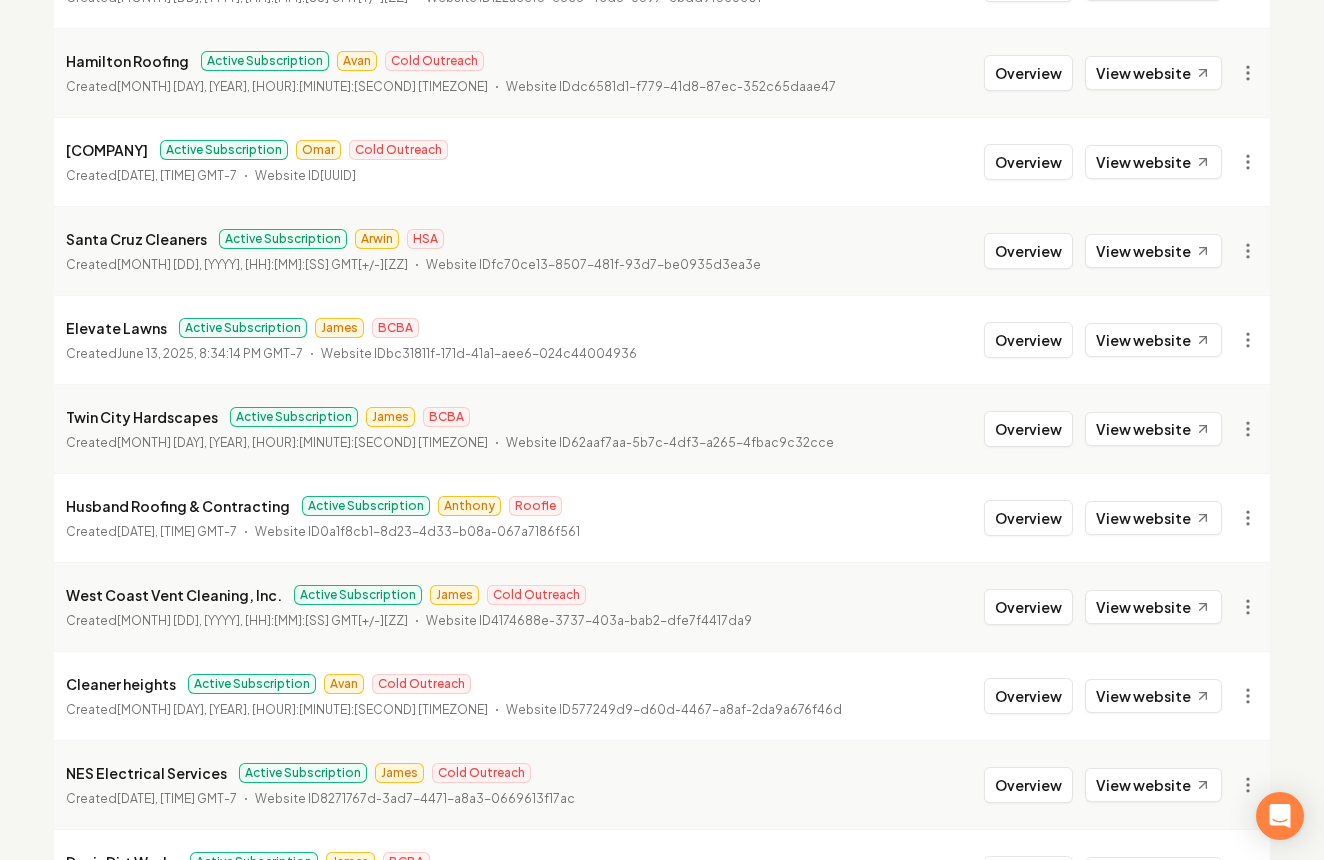 scroll, scrollTop: 2169, scrollLeft: 0, axis: vertical 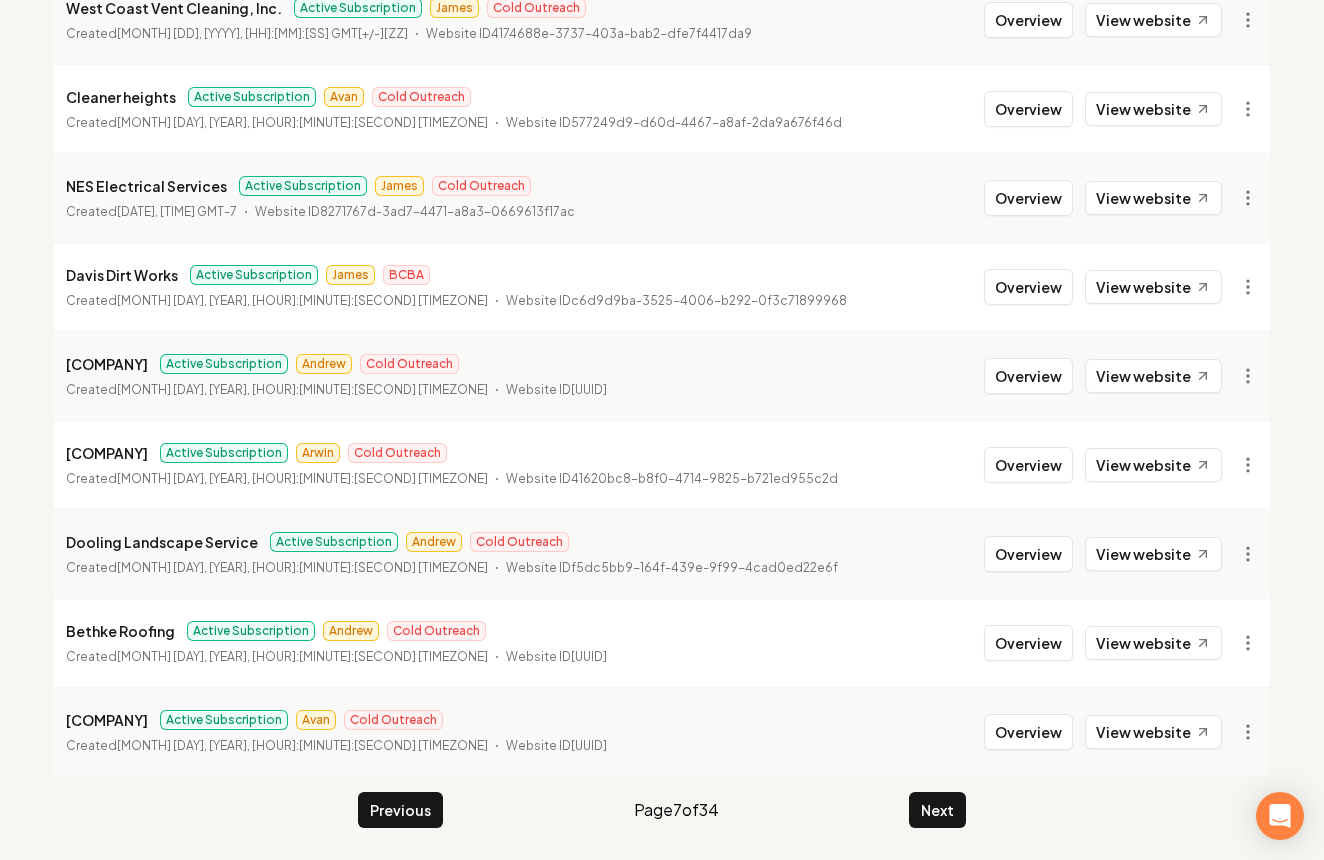 click on "Next" at bounding box center [937, 810] 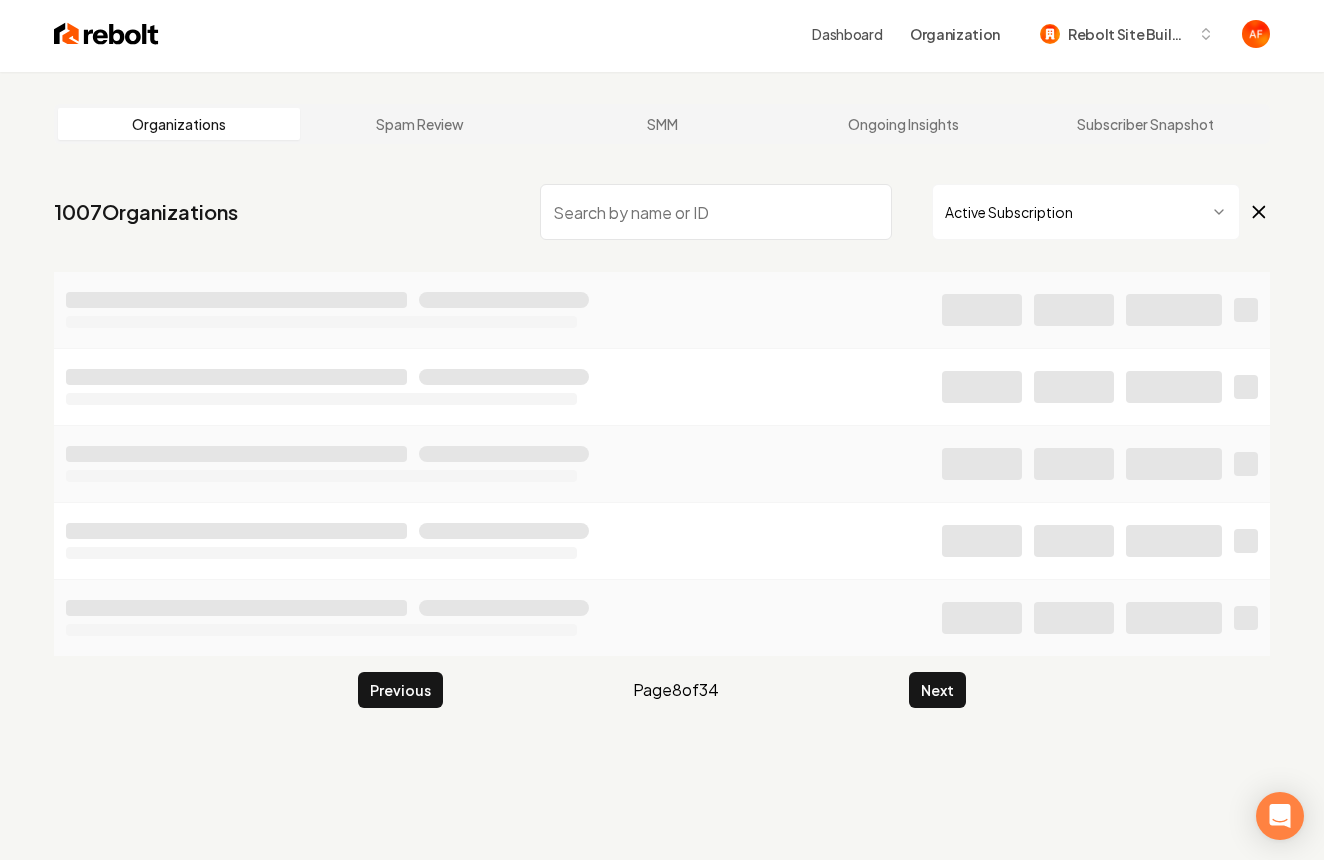 scroll, scrollTop: 0, scrollLeft: 0, axis: both 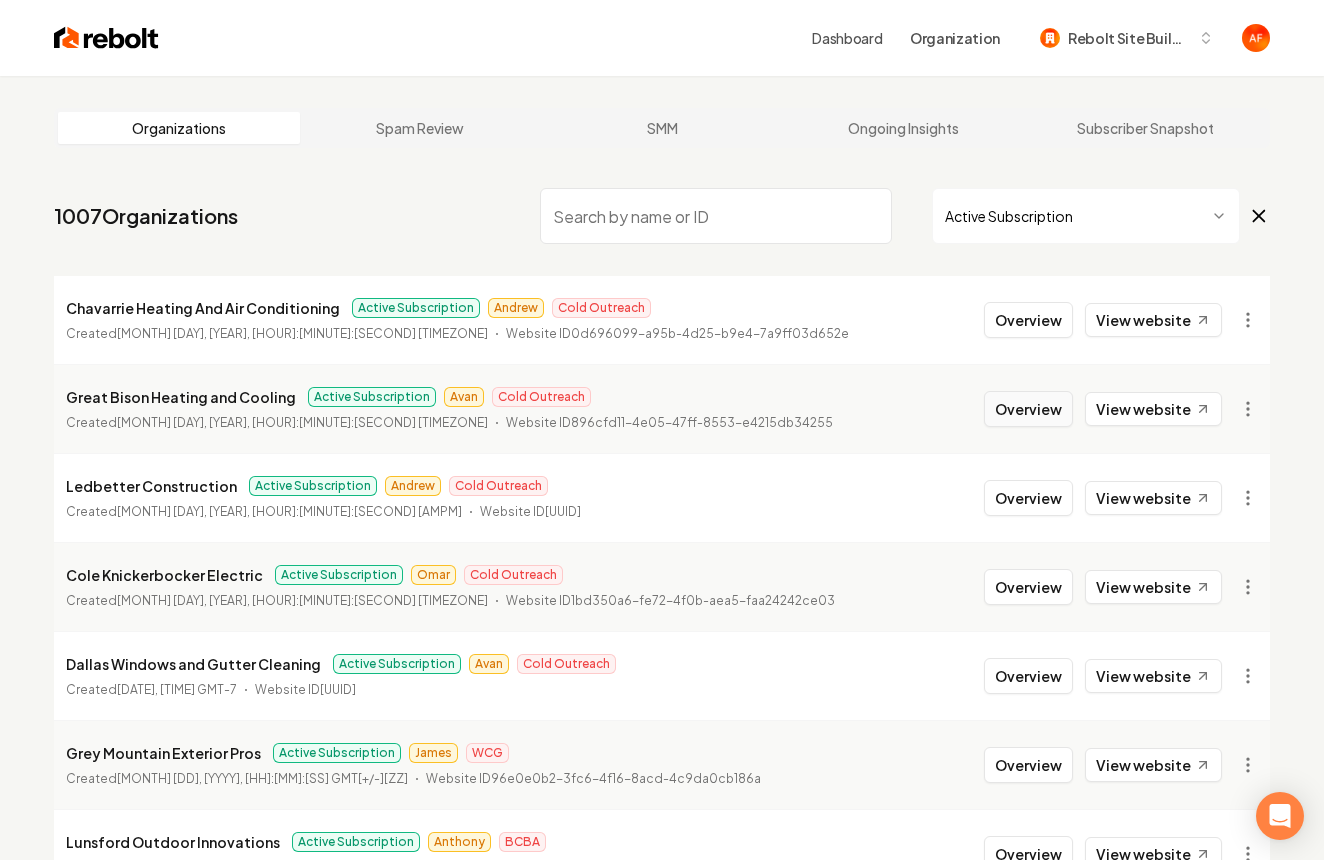 click on "Overview" at bounding box center [1028, 409] 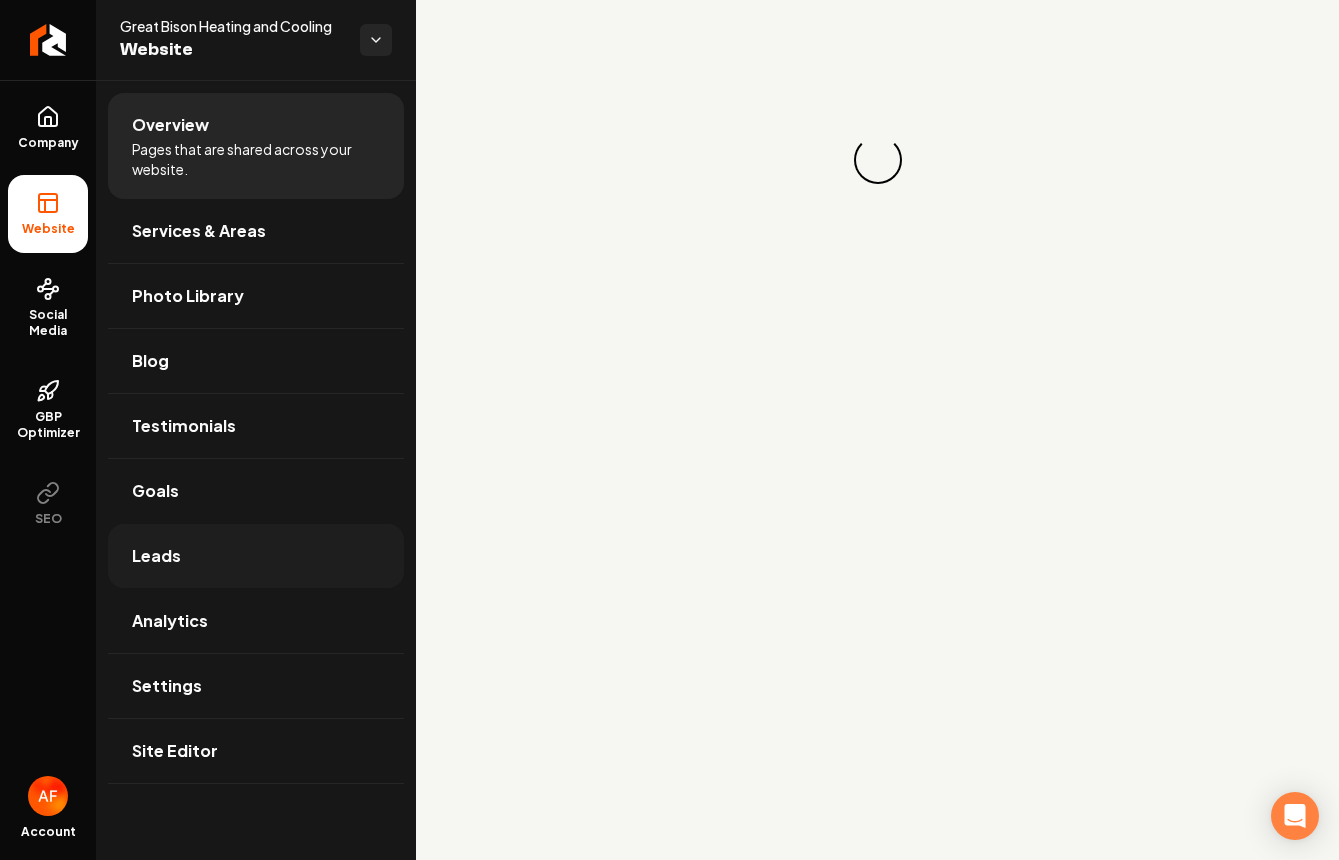click on "Leads" at bounding box center (256, 556) 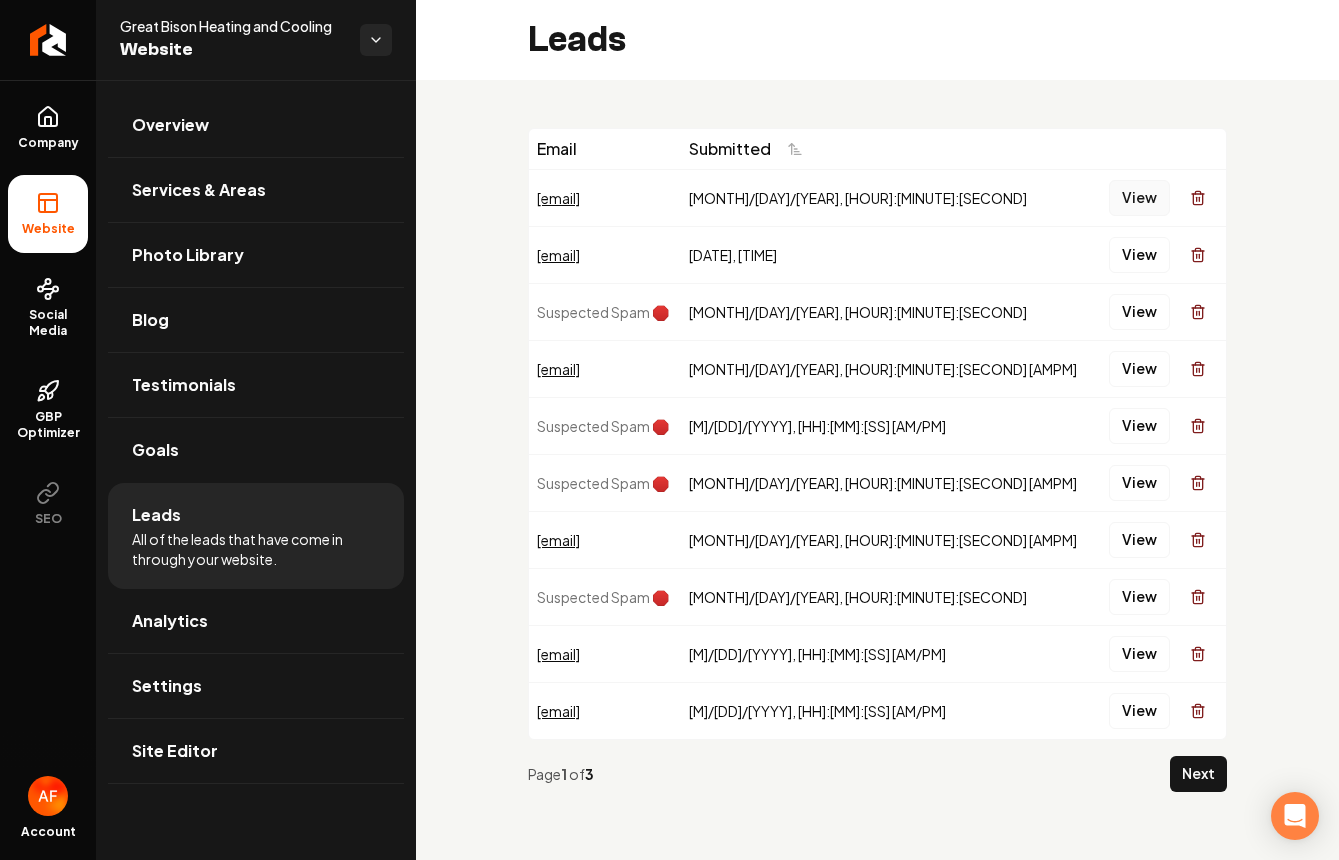 click on "View" at bounding box center (1139, 198) 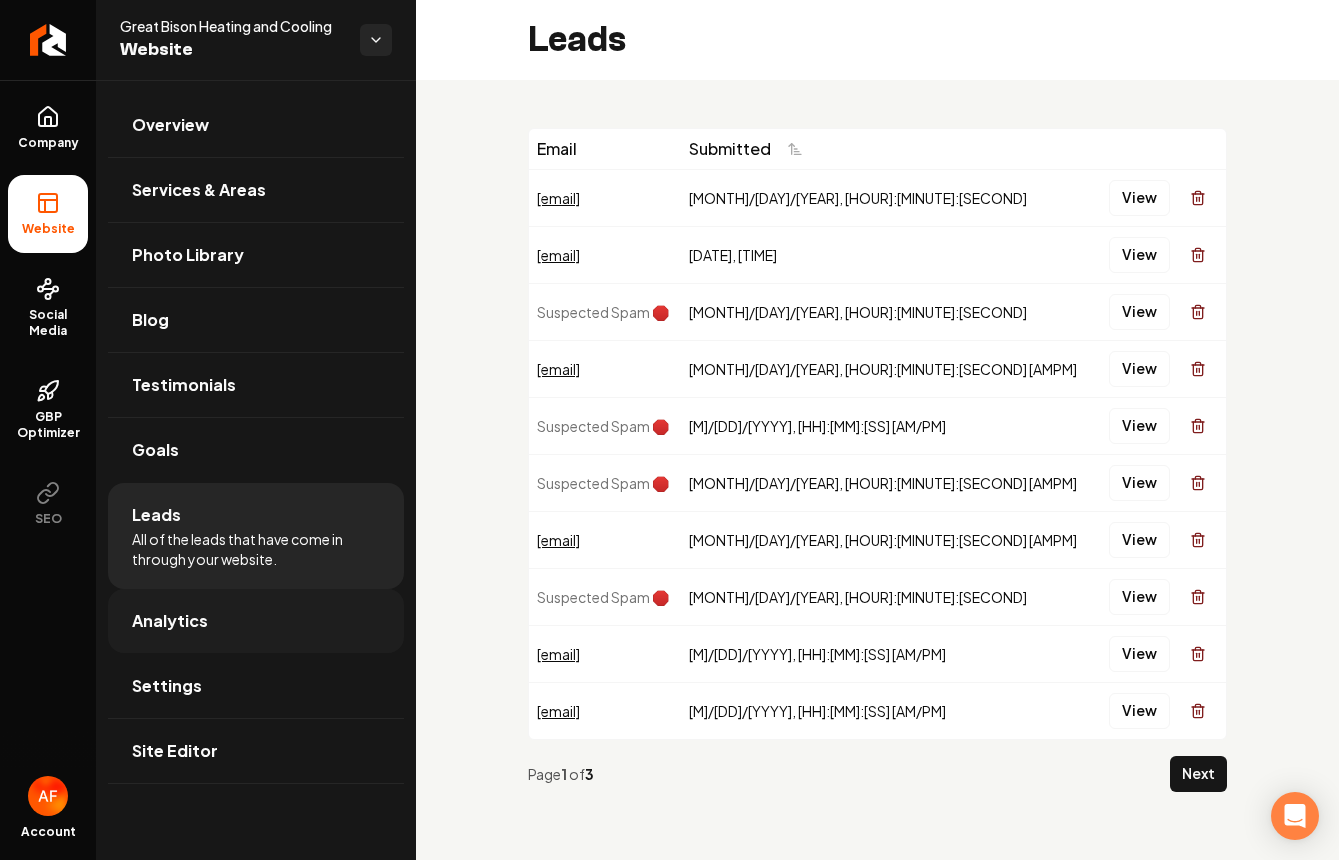 click on "Analytics" at bounding box center [256, 621] 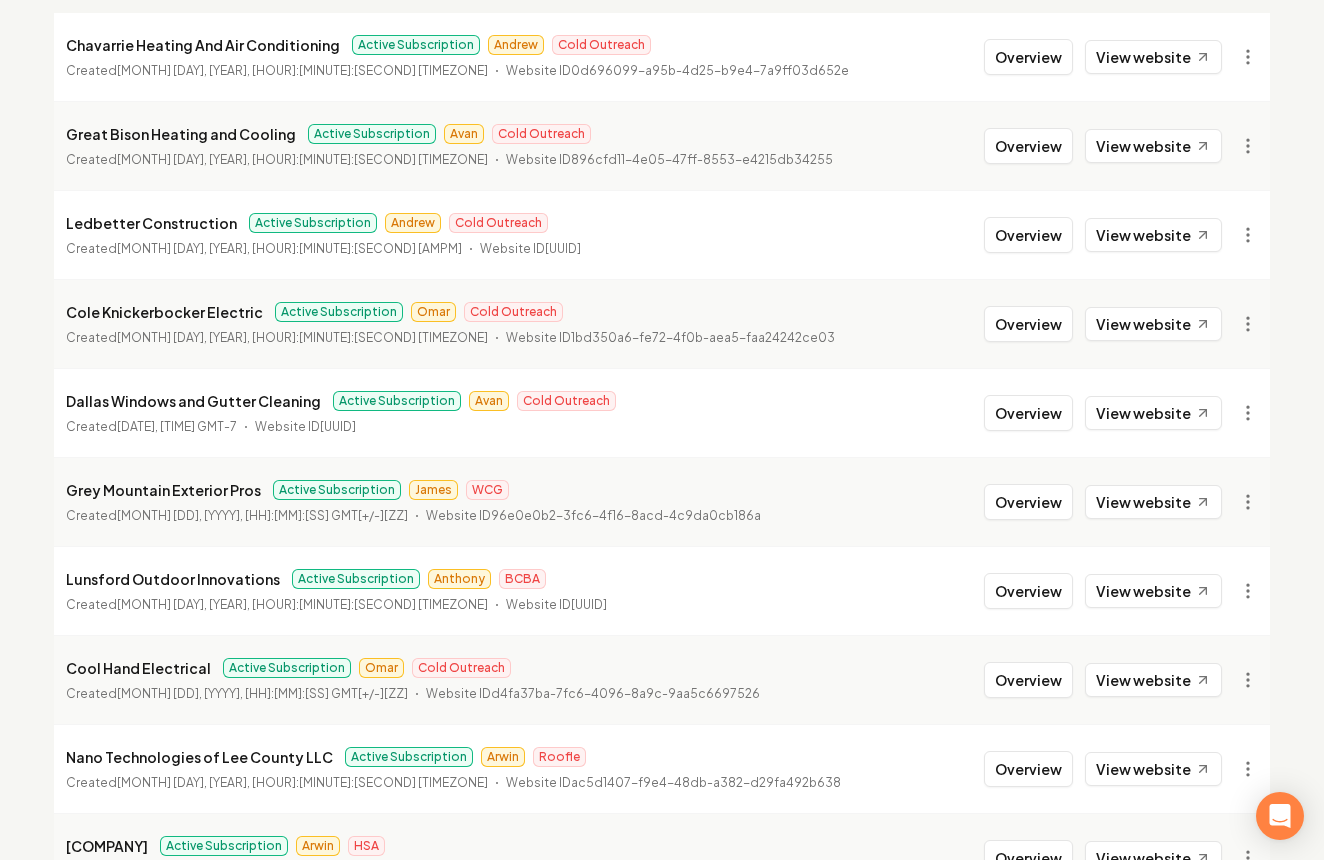 scroll, scrollTop: 264, scrollLeft: 0, axis: vertical 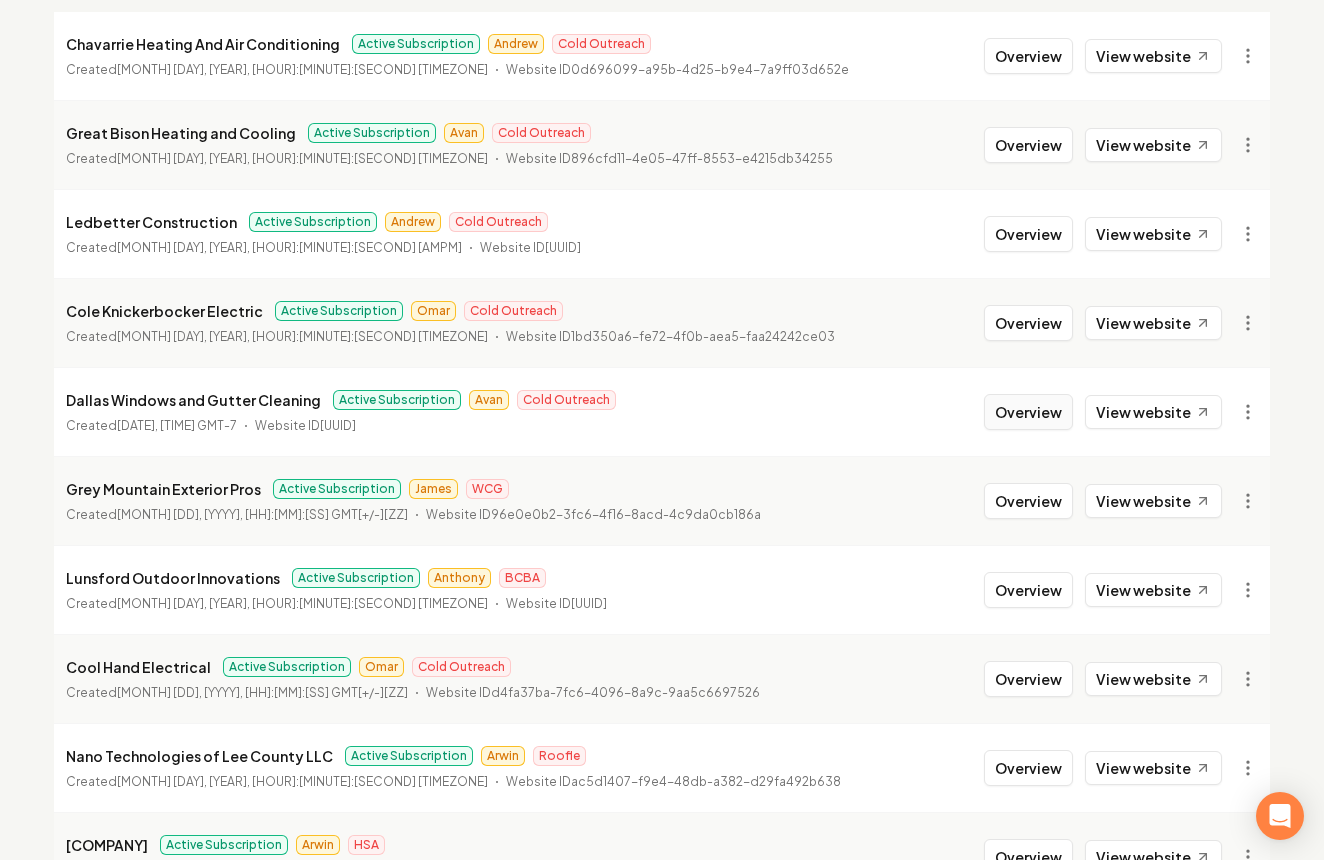 click on "Overview" at bounding box center [1028, 412] 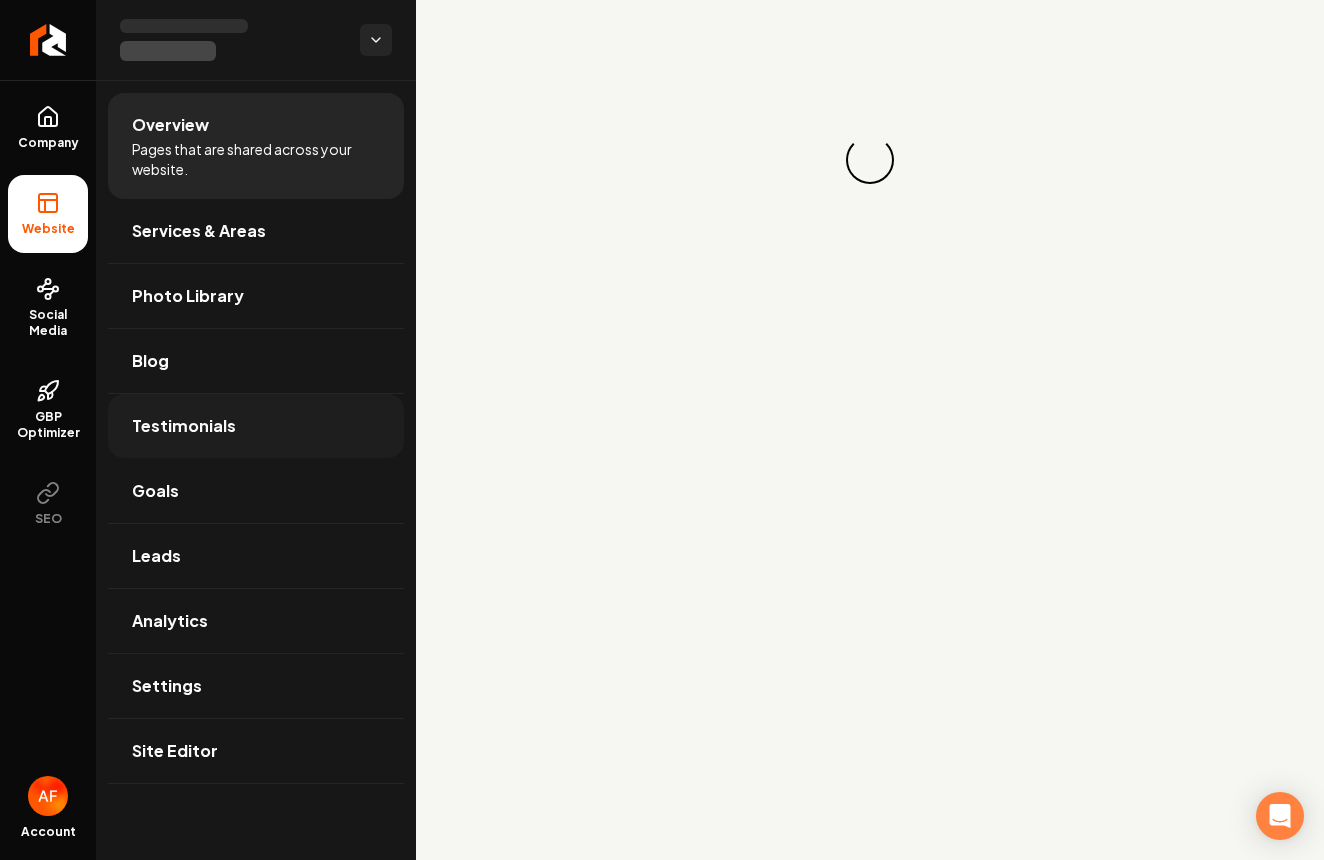scroll, scrollTop: 0, scrollLeft: 0, axis: both 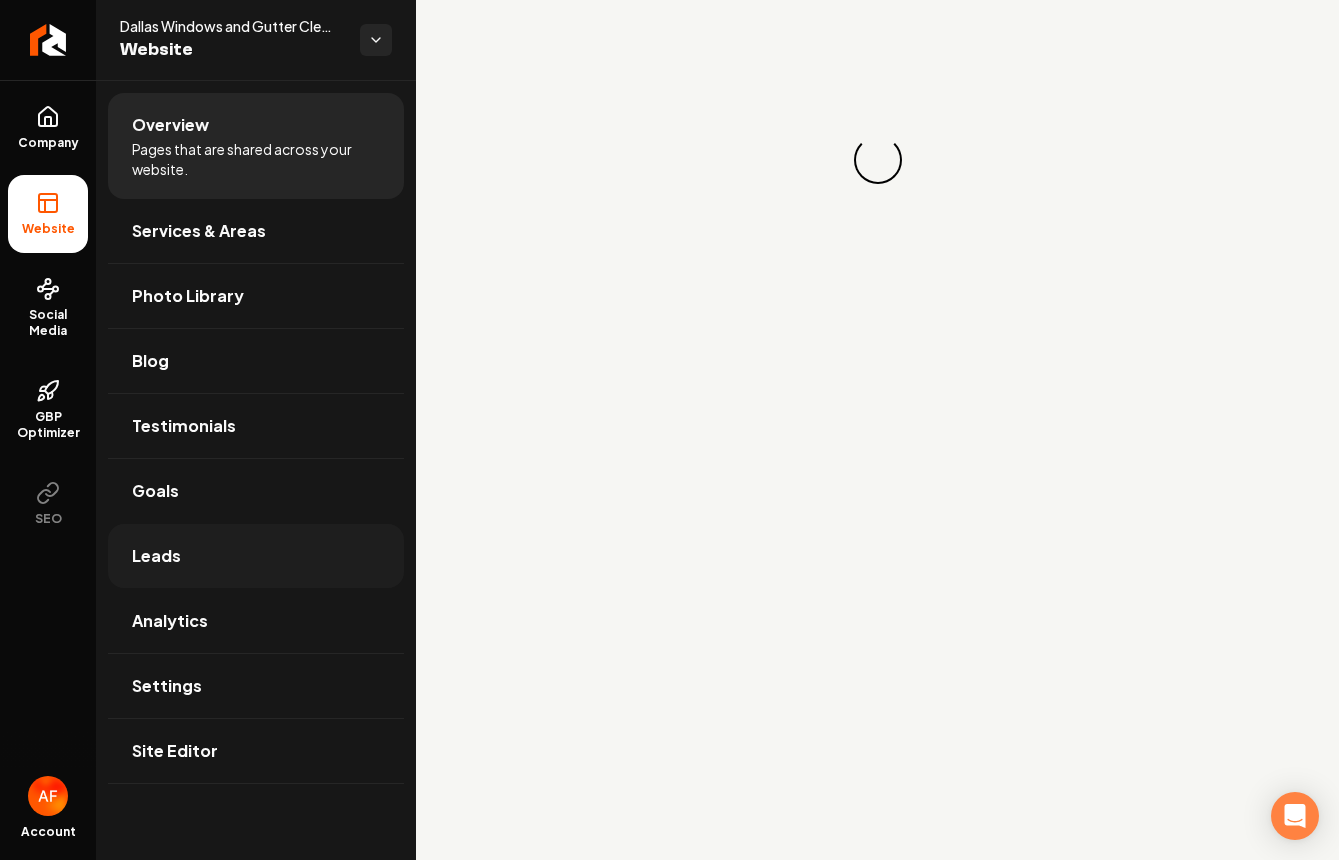 click on "Leads" at bounding box center (256, 556) 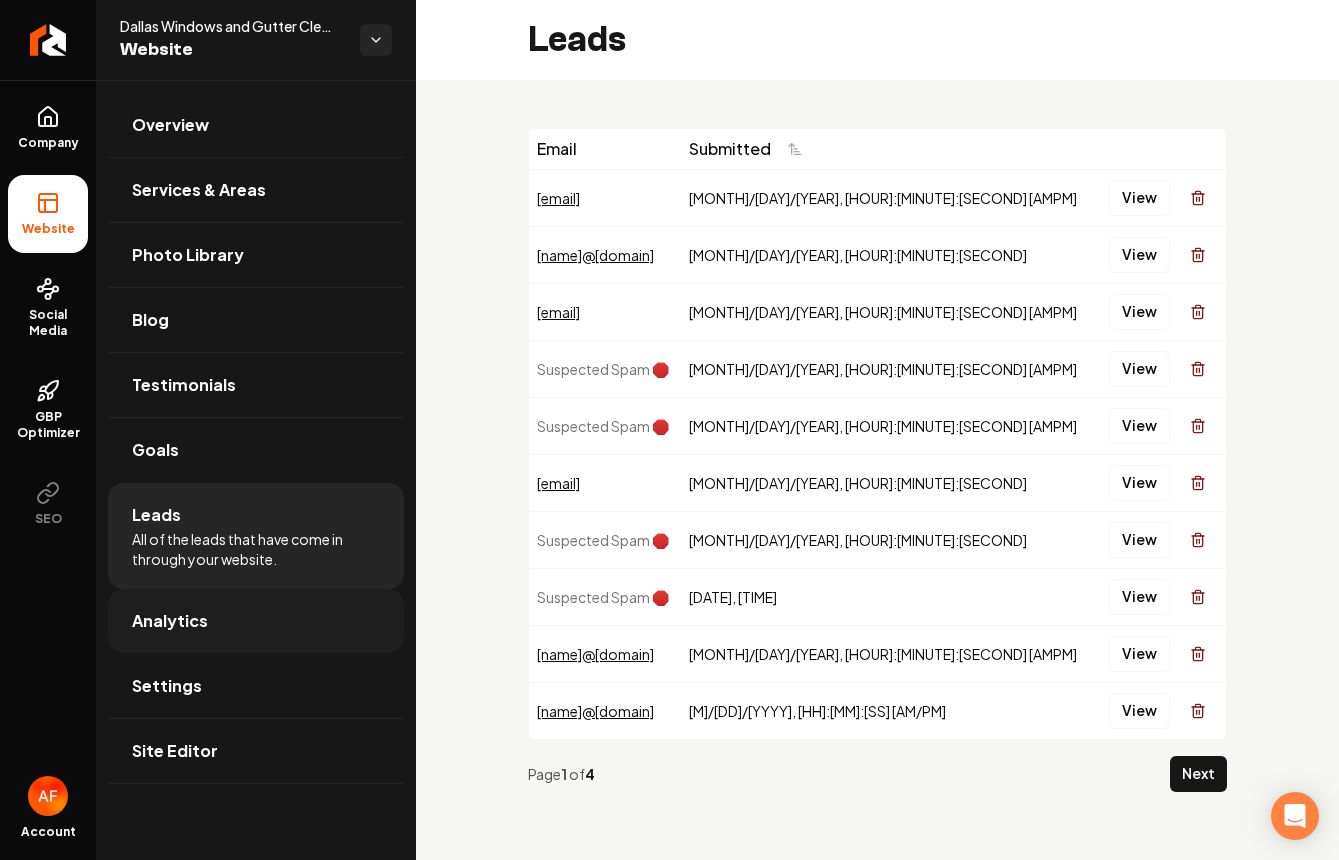 click on "Analytics" at bounding box center [256, 621] 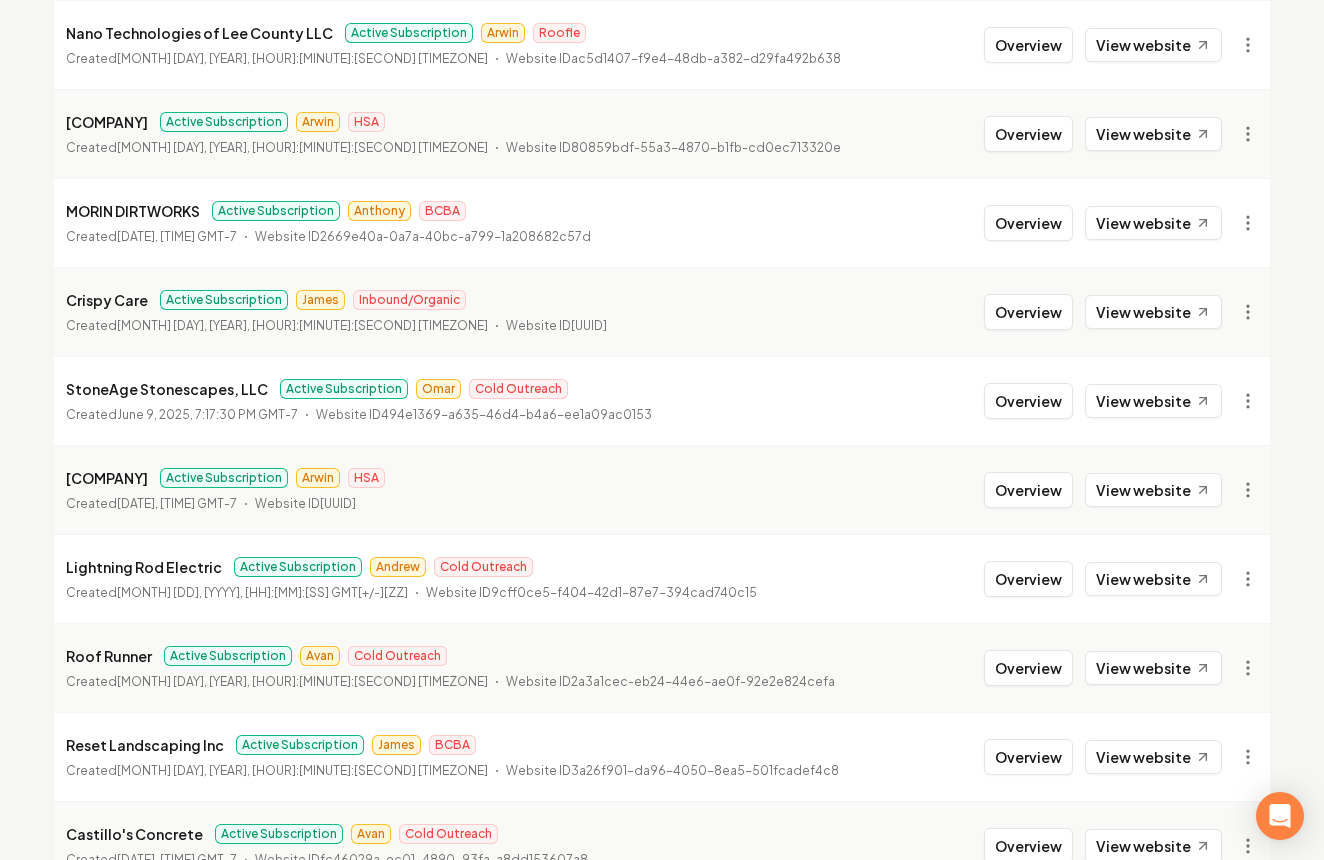 scroll, scrollTop: 993, scrollLeft: 0, axis: vertical 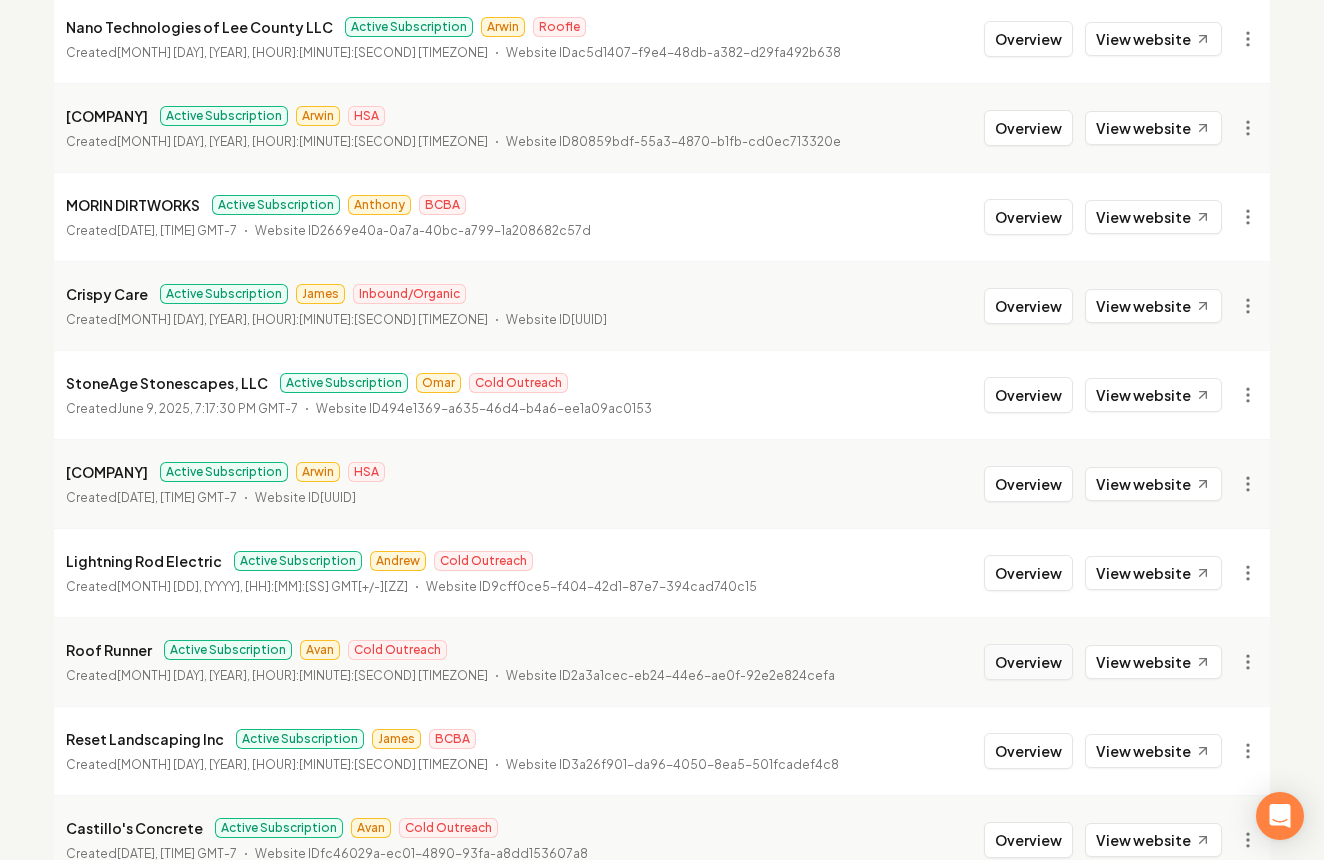 click on "Overview" at bounding box center [1028, 662] 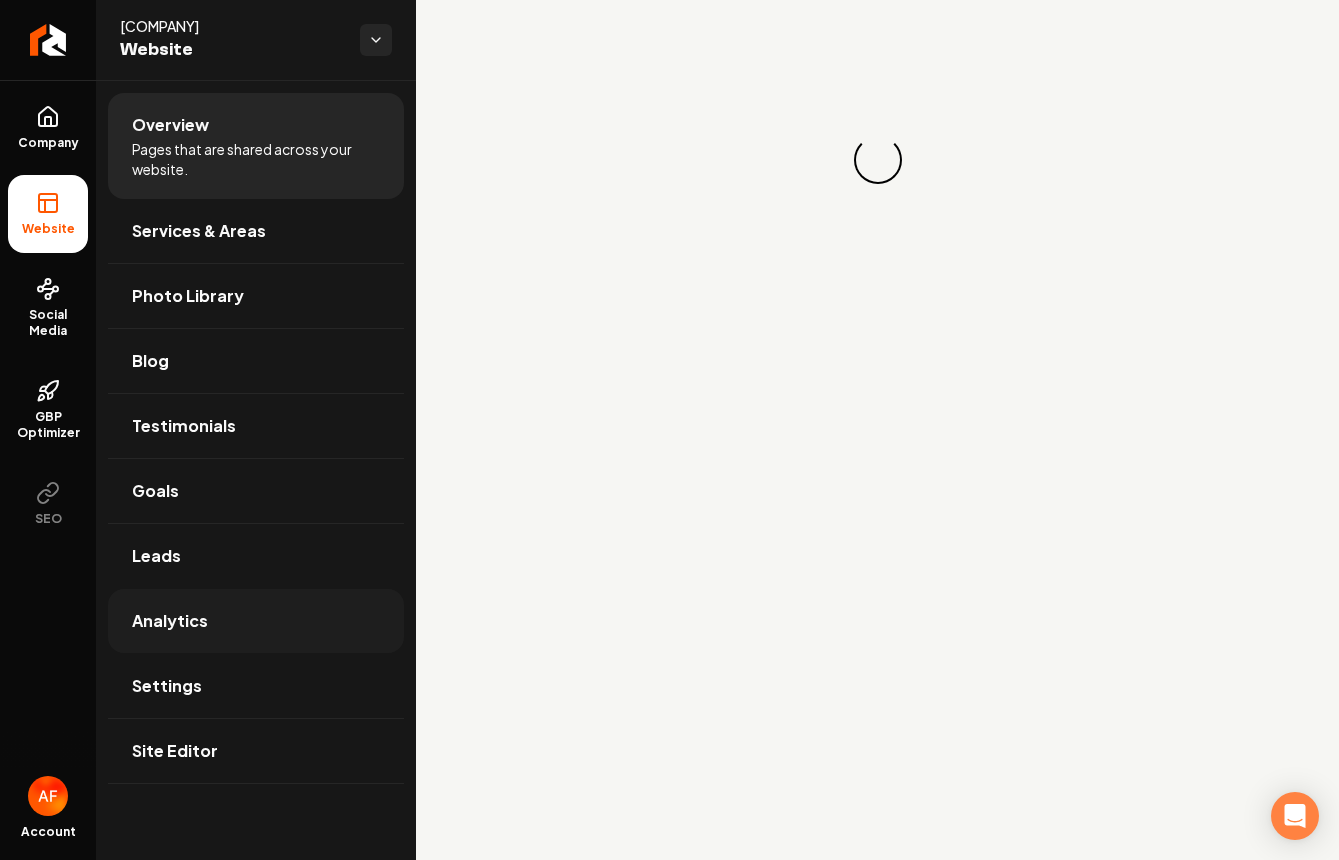 click on "Analytics" at bounding box center (256, 621) 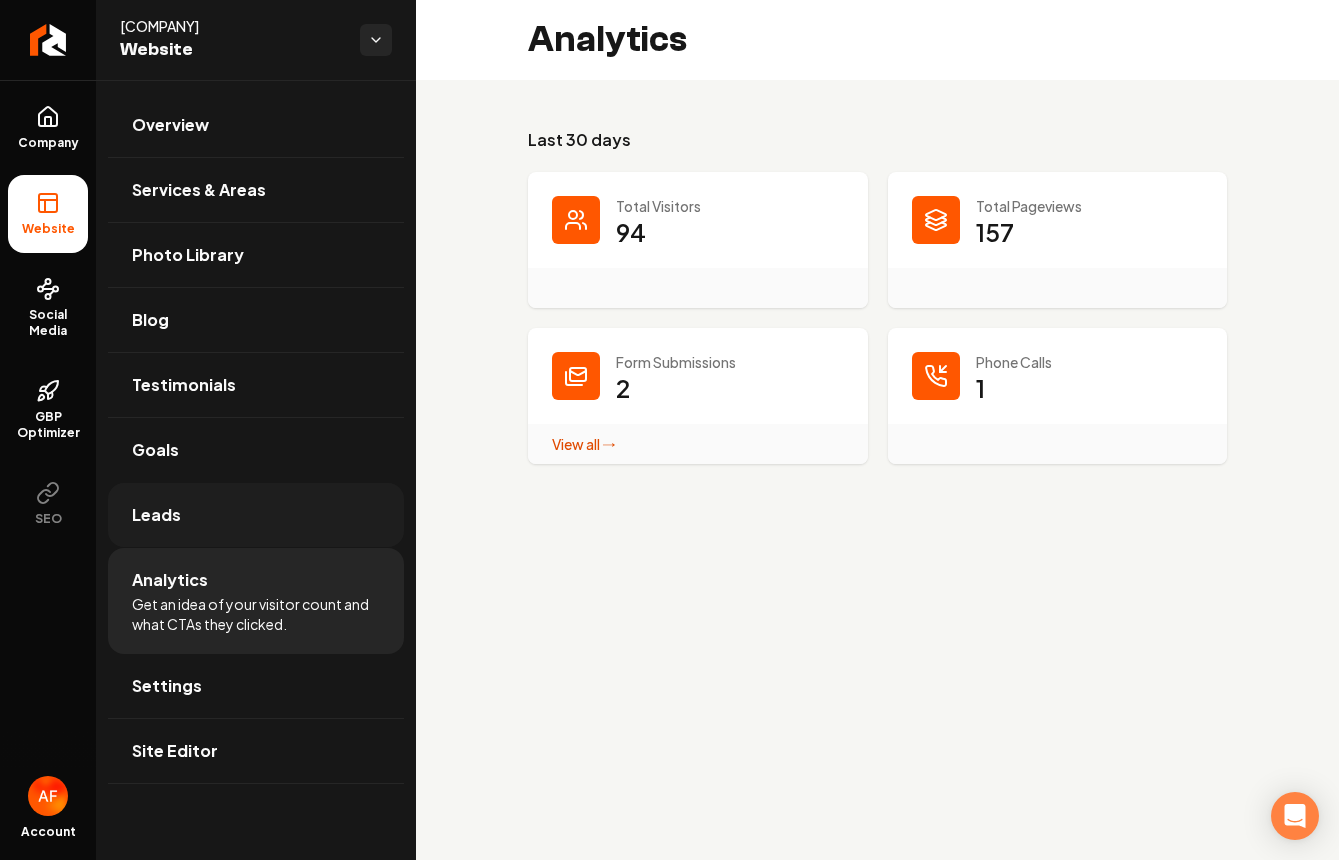 click on "Leads" at bounding box center [256, 515] 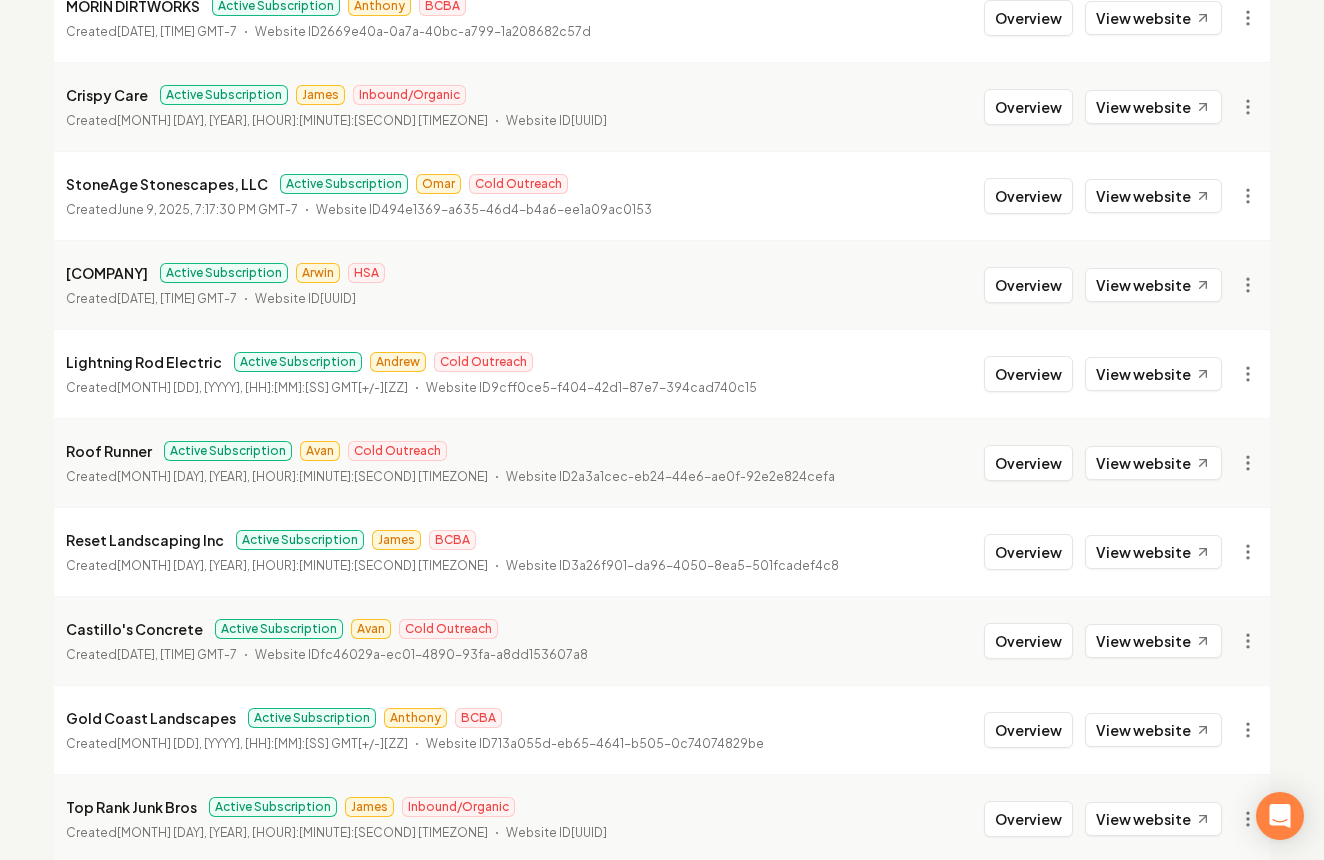 scroll, scrollTop: 1219, scrollLeft: 0, axis: vertical 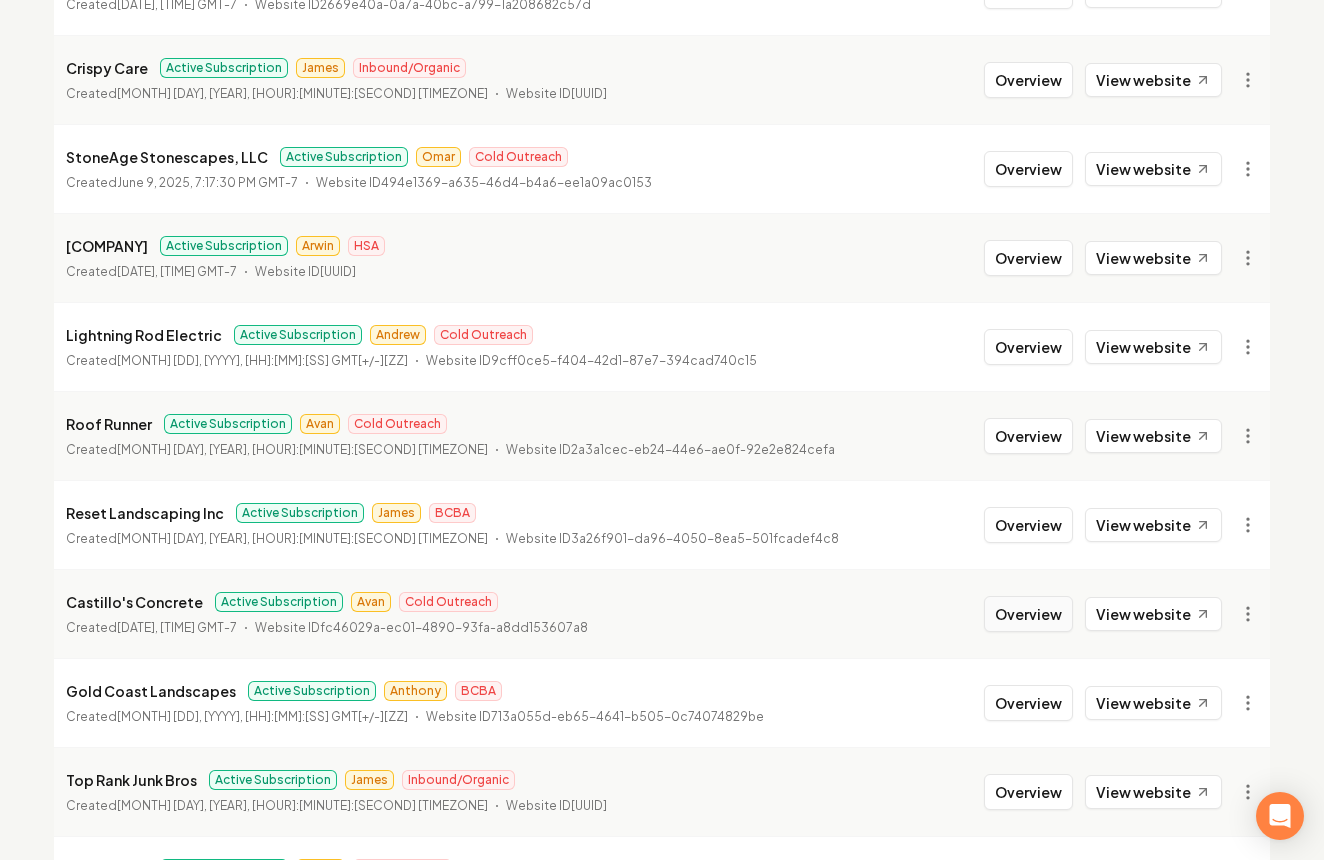 click on "Overview" at bounding box center [1028, 614] 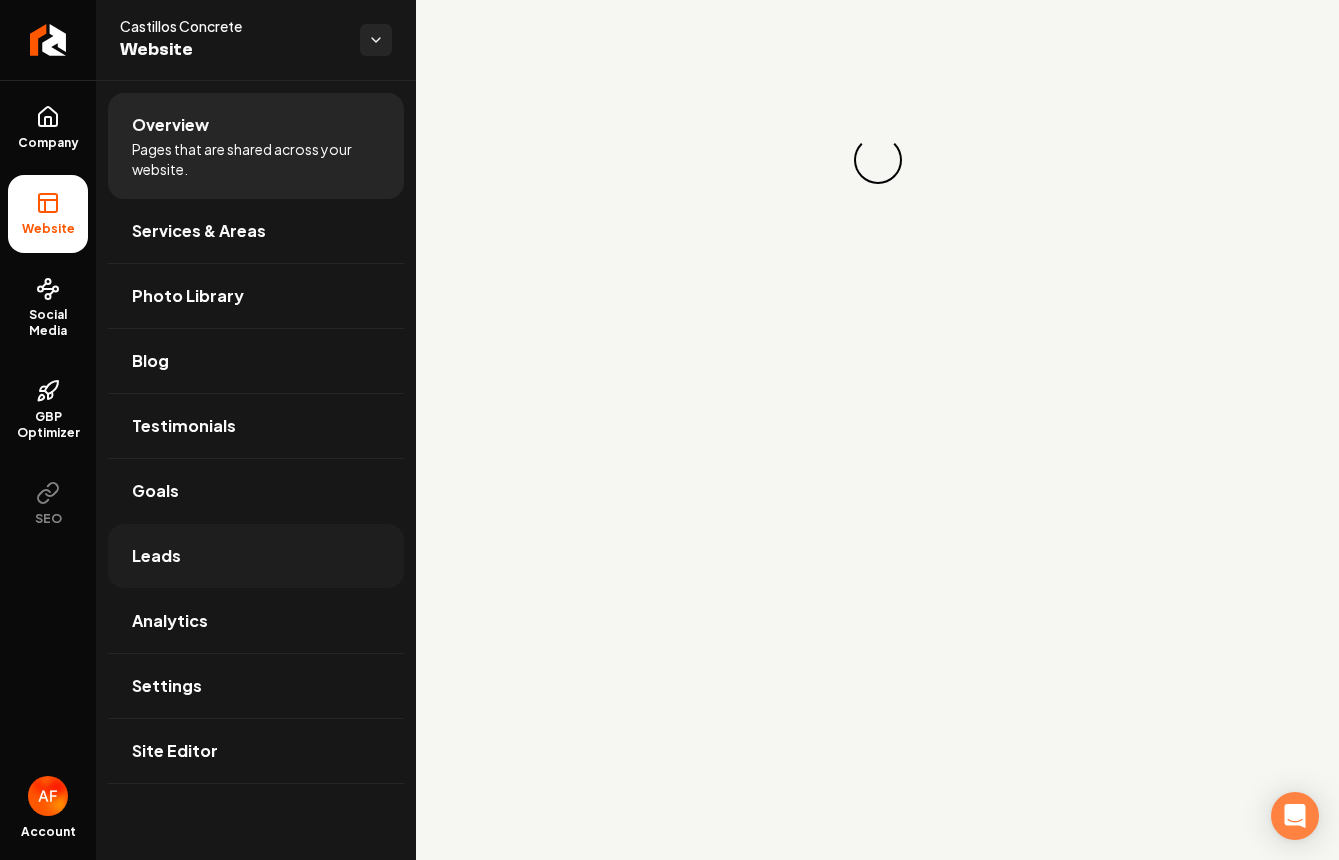 click on "Leads" at bounding box center (256, 556) 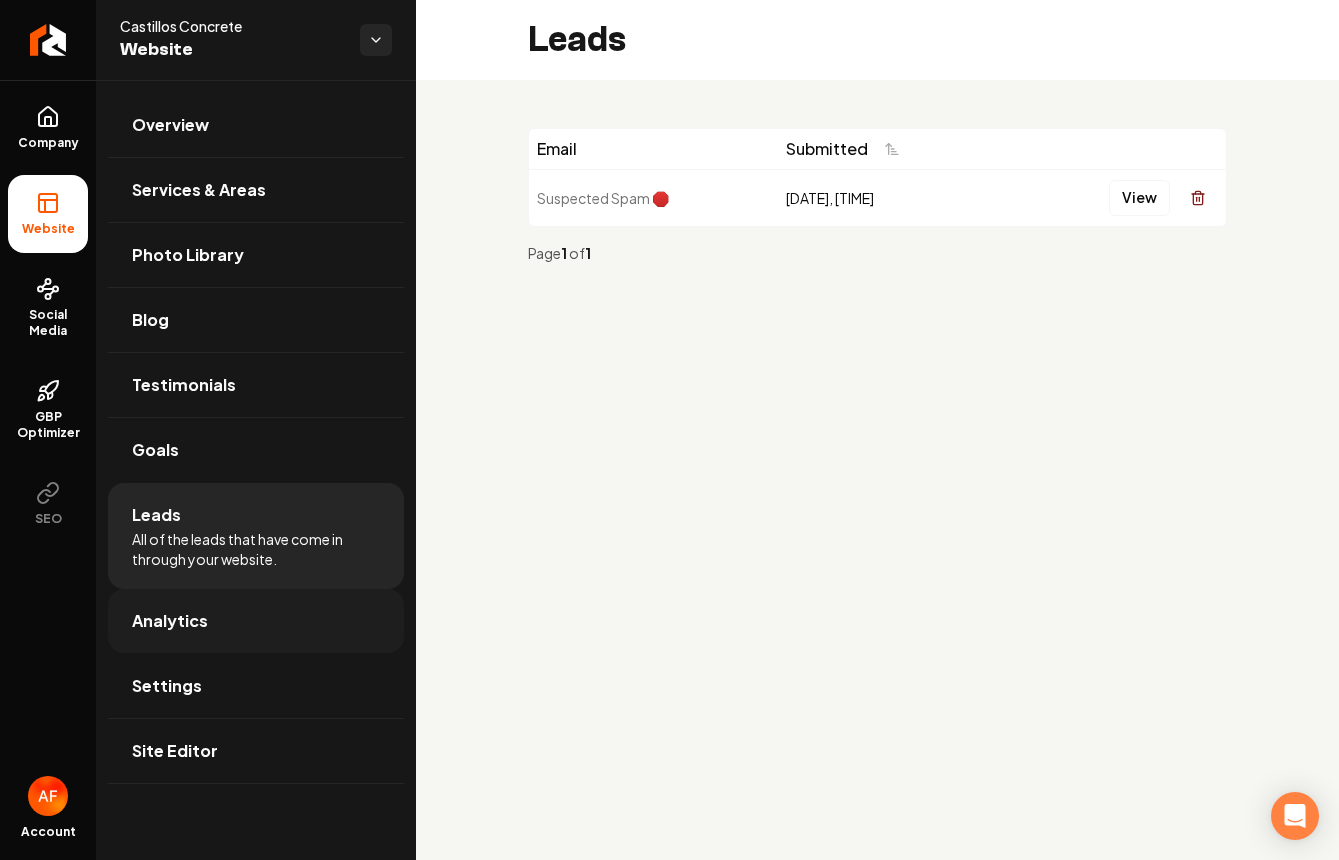 click on "Analytics" at bounding box center (256, 621) 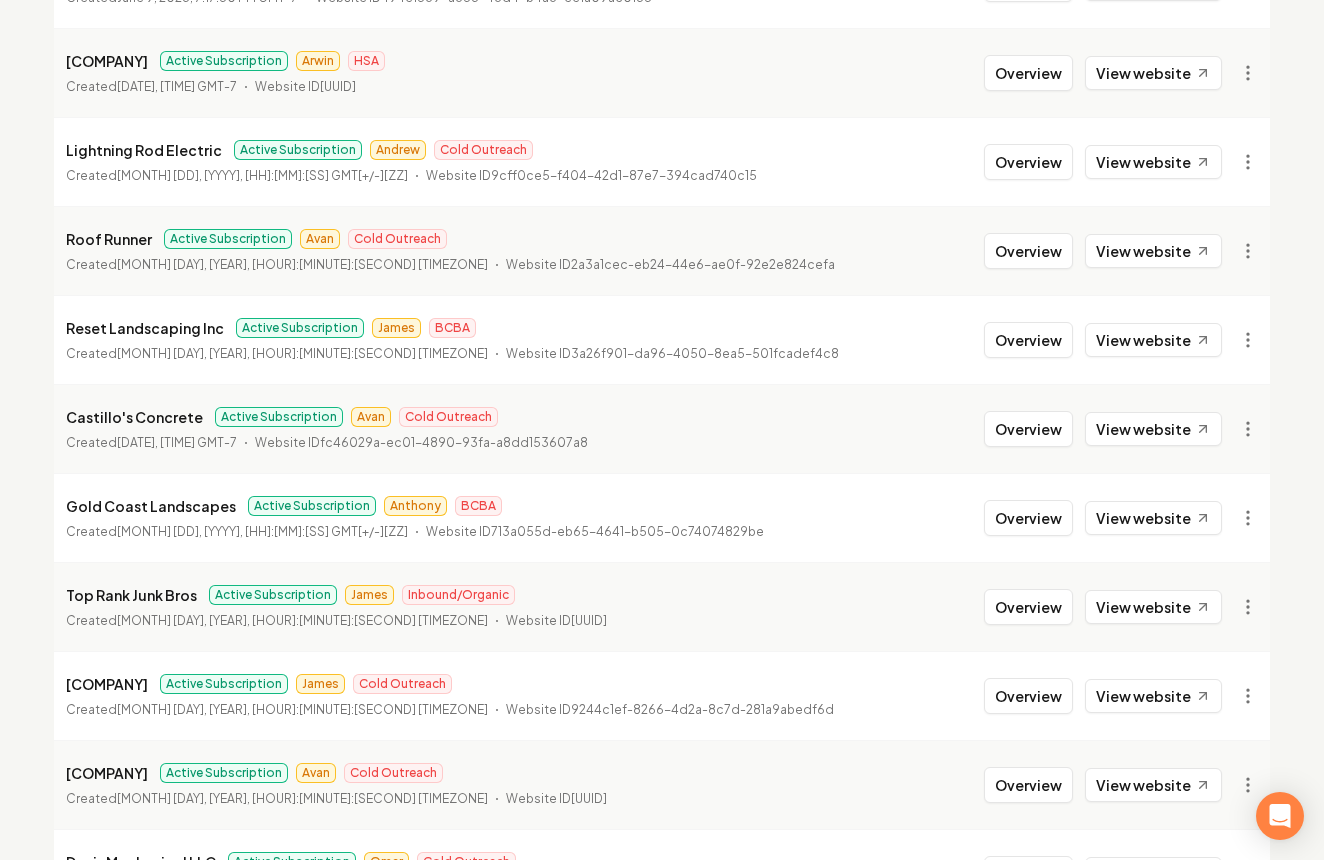 scroll, scrollTop: 1639, scrollLeft: 0, axis: vertical 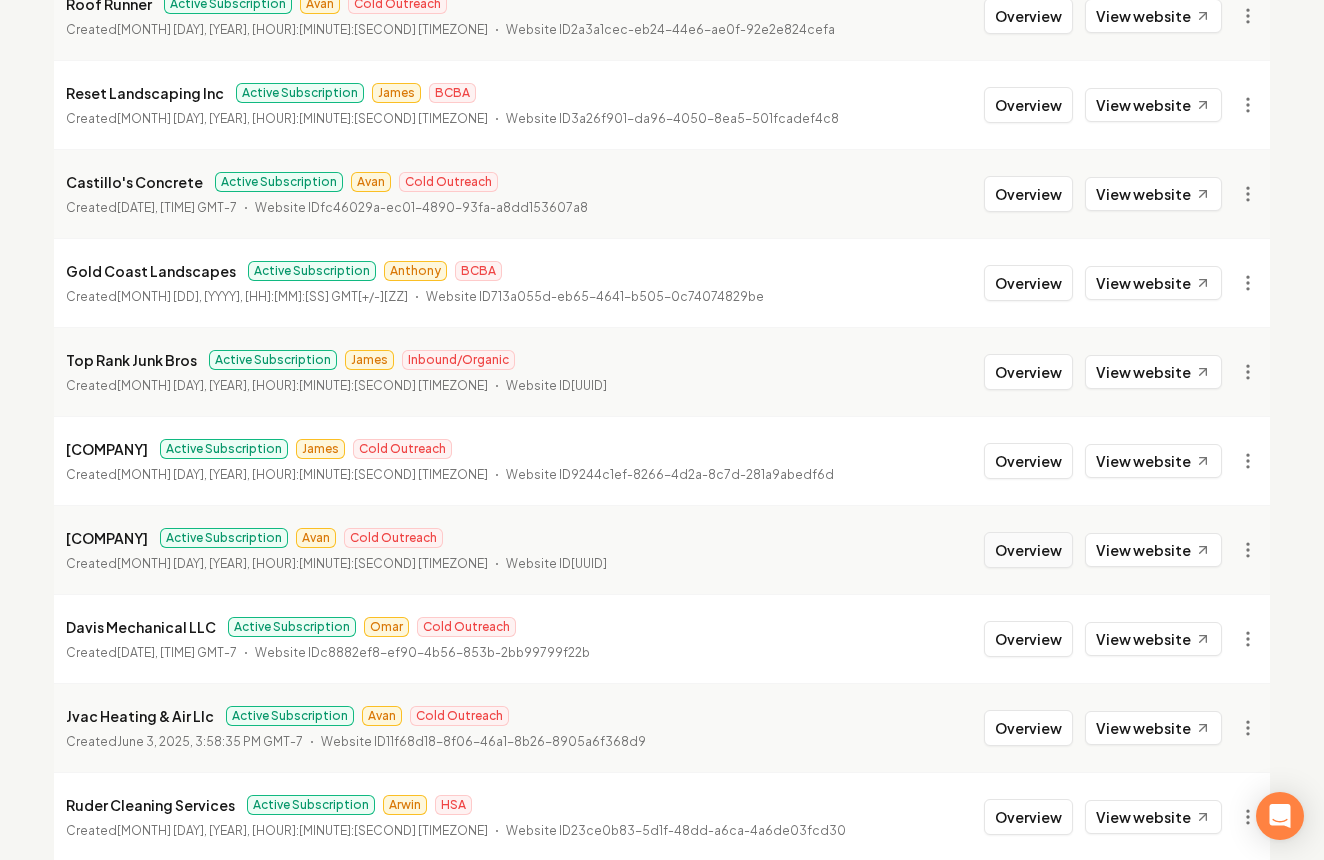 click on "Overview" at bounding box center [1028, 550] 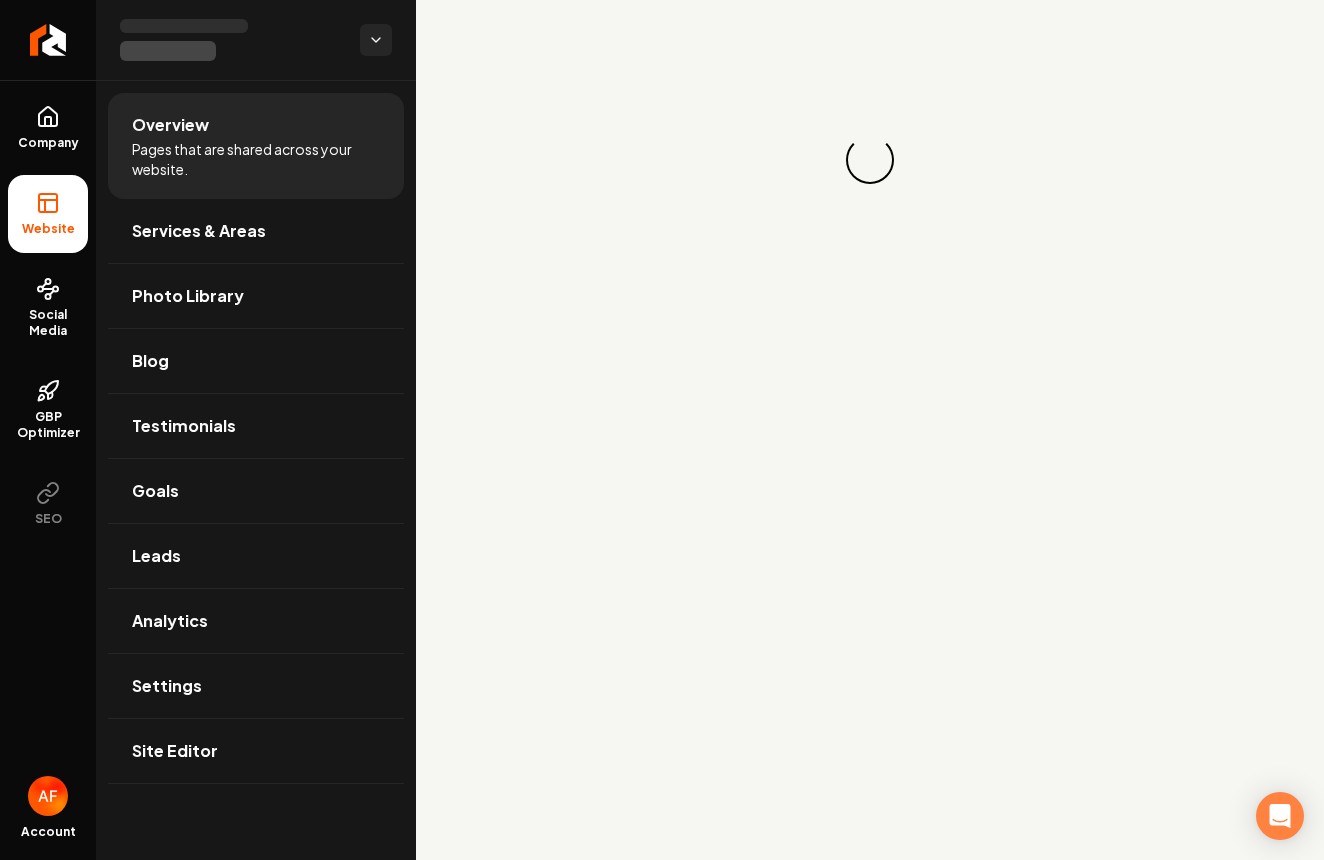 scroll, scrollTop: 0, scrollLeft: 0, axis: both 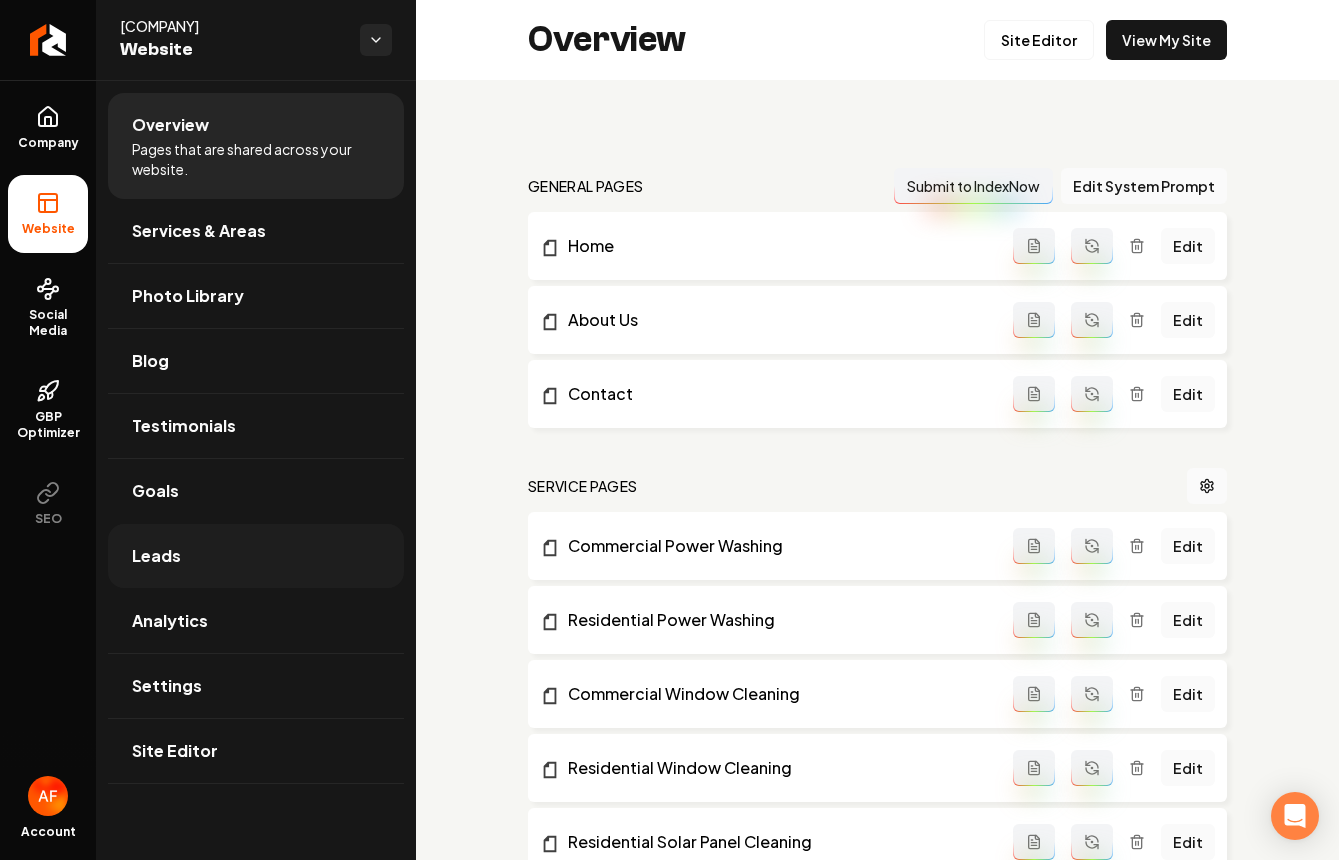click on "Leads" at bounding box center (256, 556) 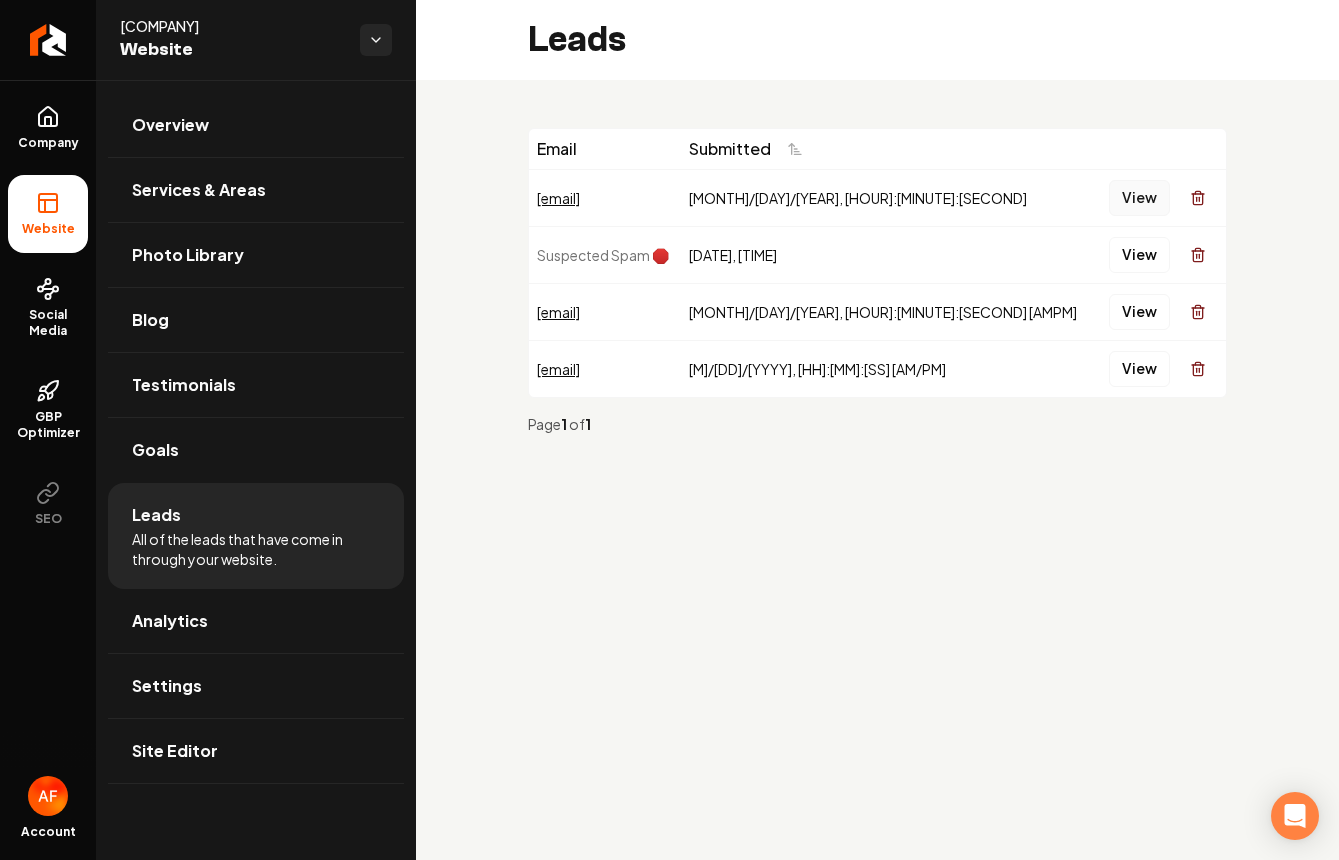 click on "View" at bounding box center [1139, 198] 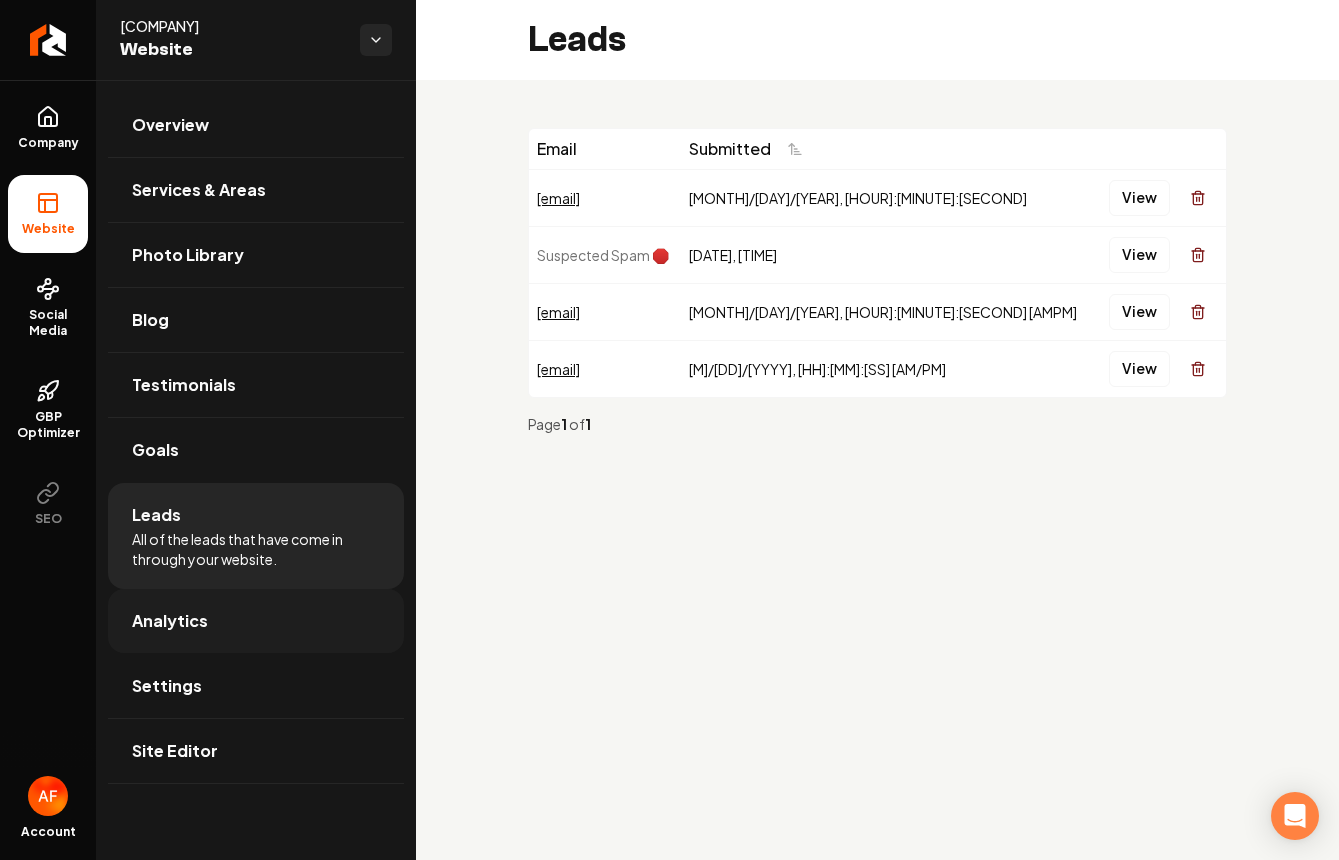 click on "Analytics" at bounding box center [256, 621] 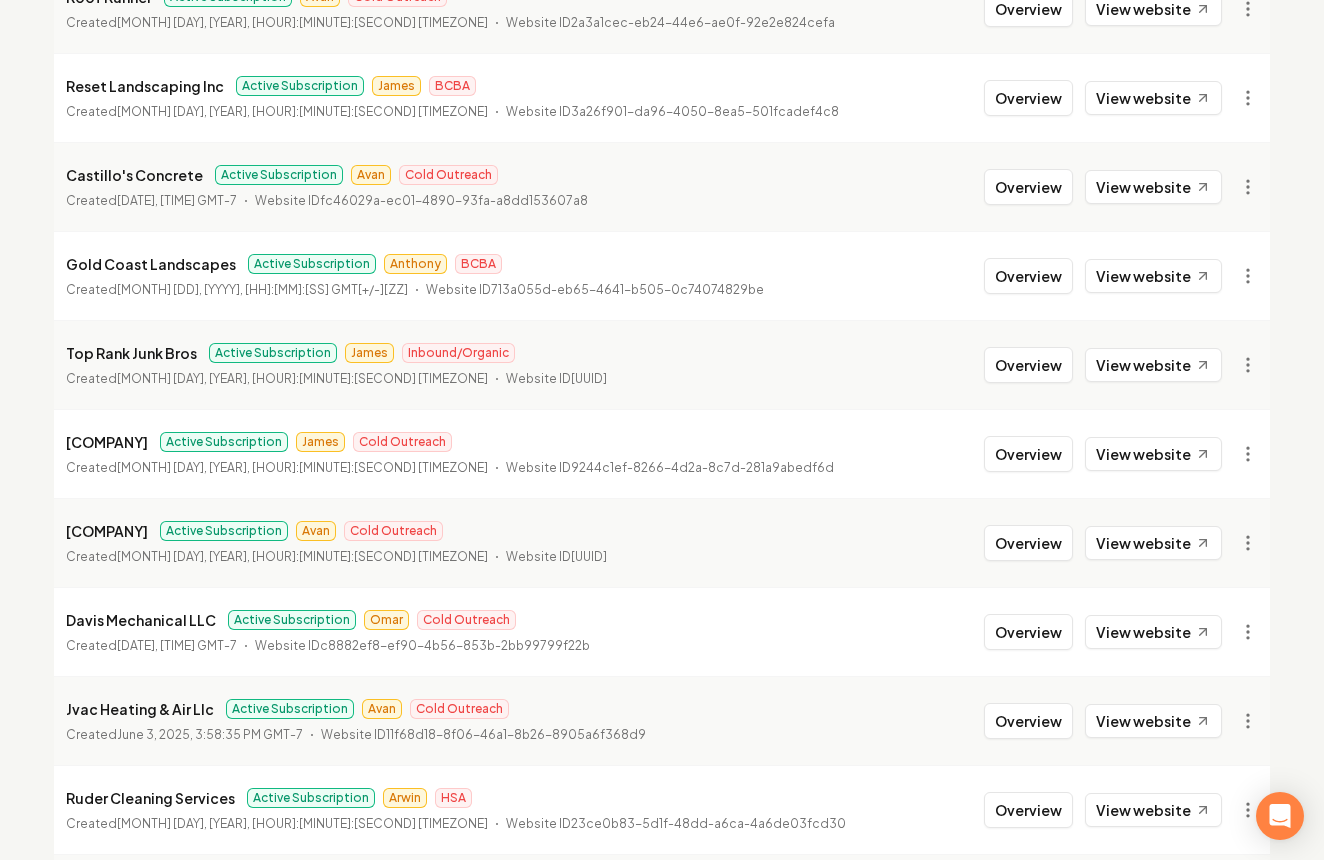 scroll, scrollTop: 1769, scrollLeft: 0, axis: vertical 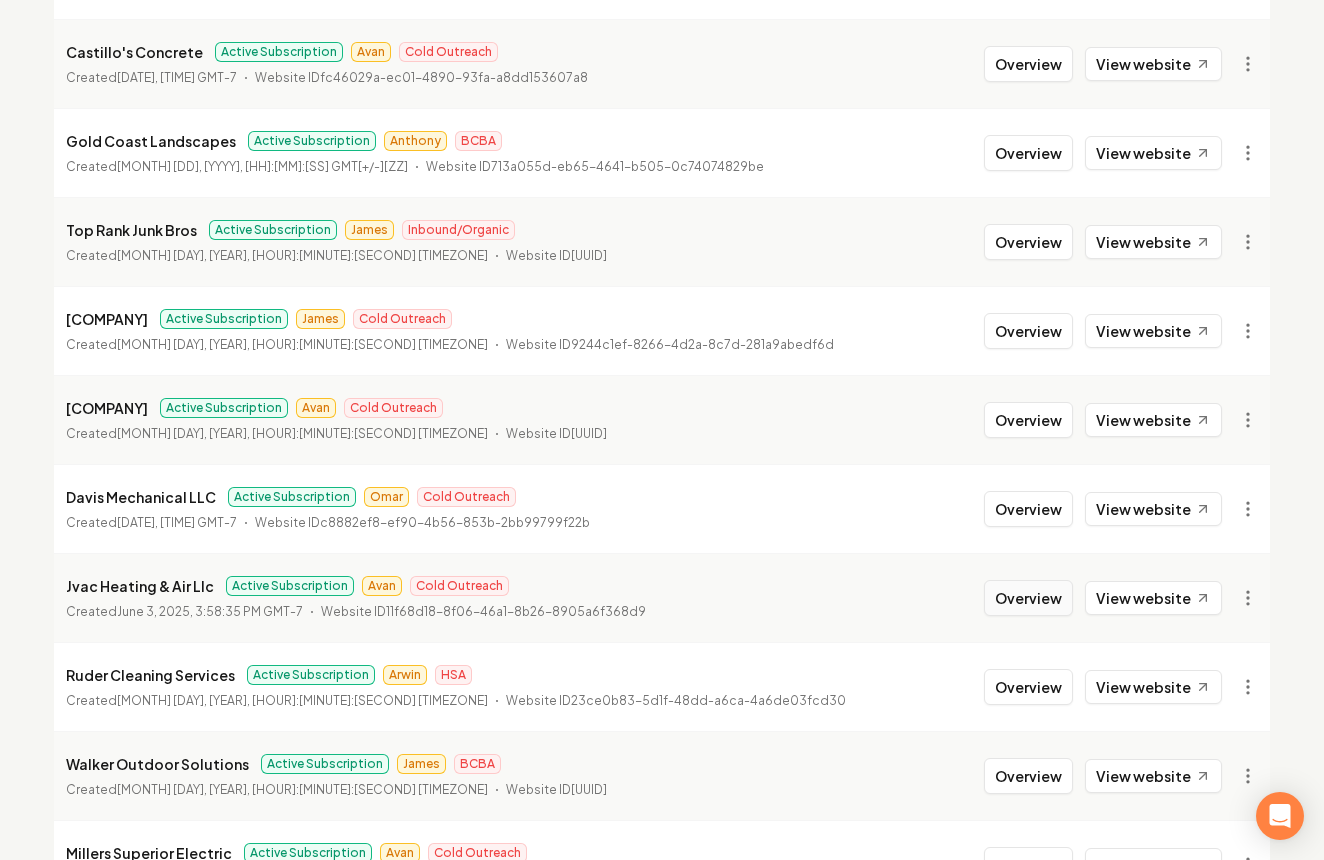 click on "Overview" at bounding box center (1028, 598) 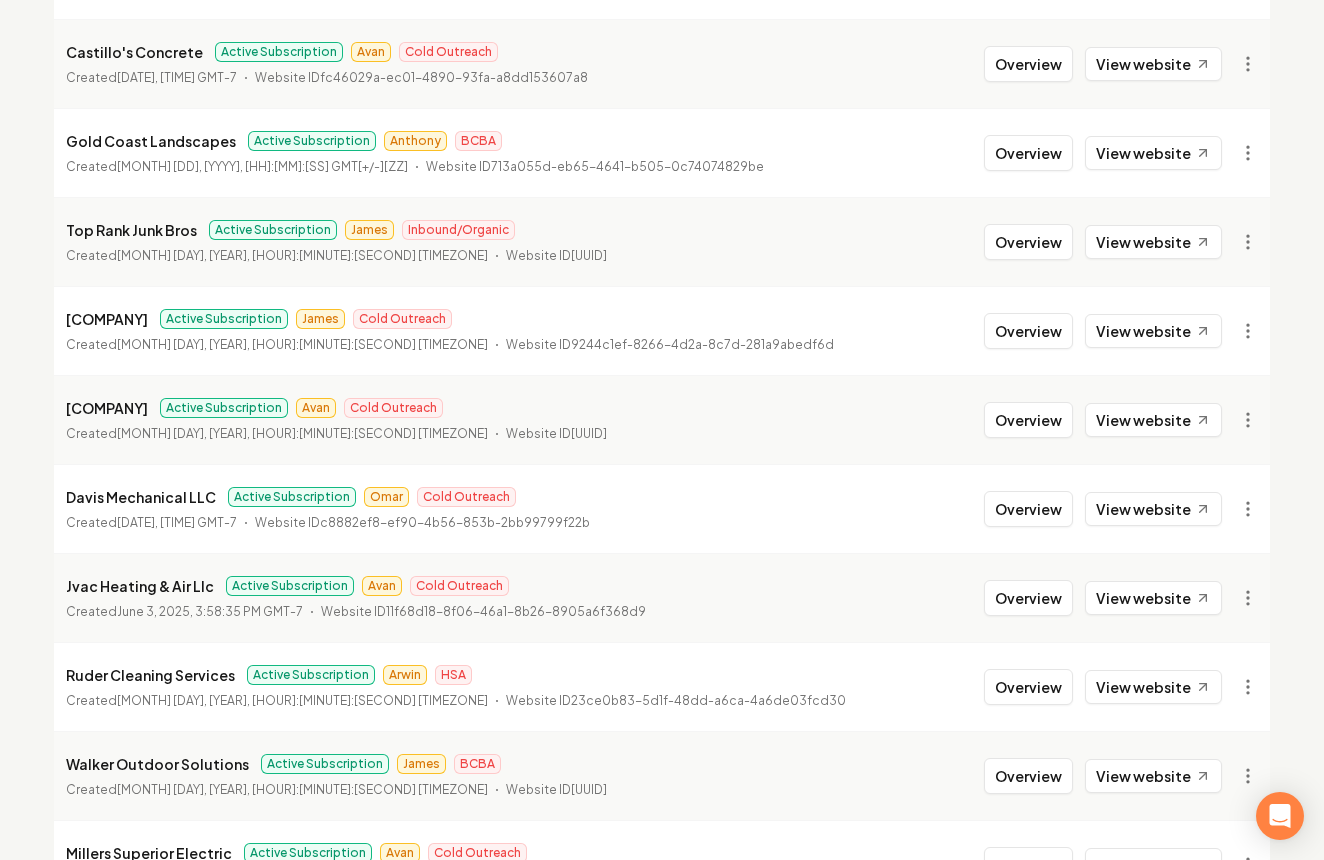 scroll, scrollTop: 0, scrollLeft: 0, axis: both 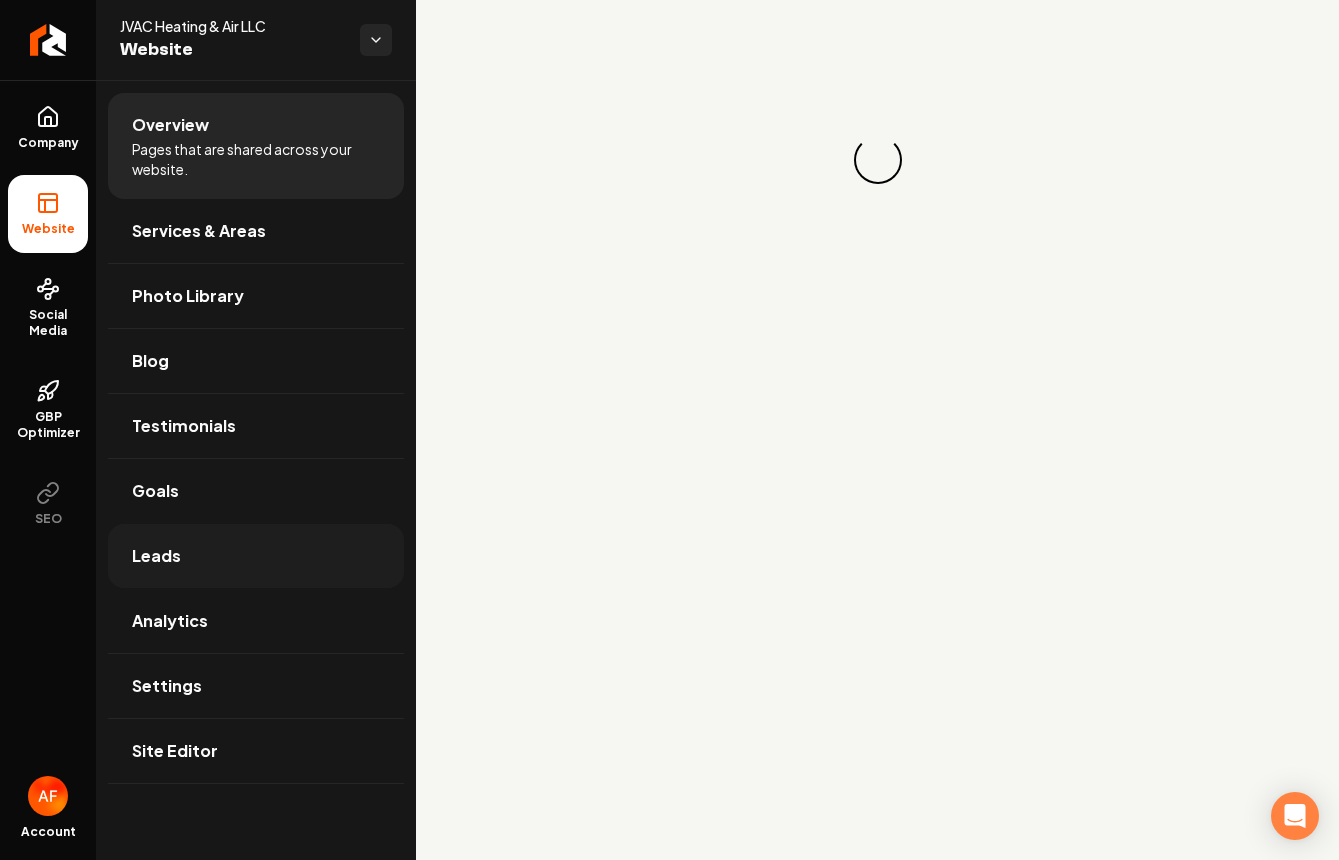 click on "Leads" at bounding box center [256, 556] 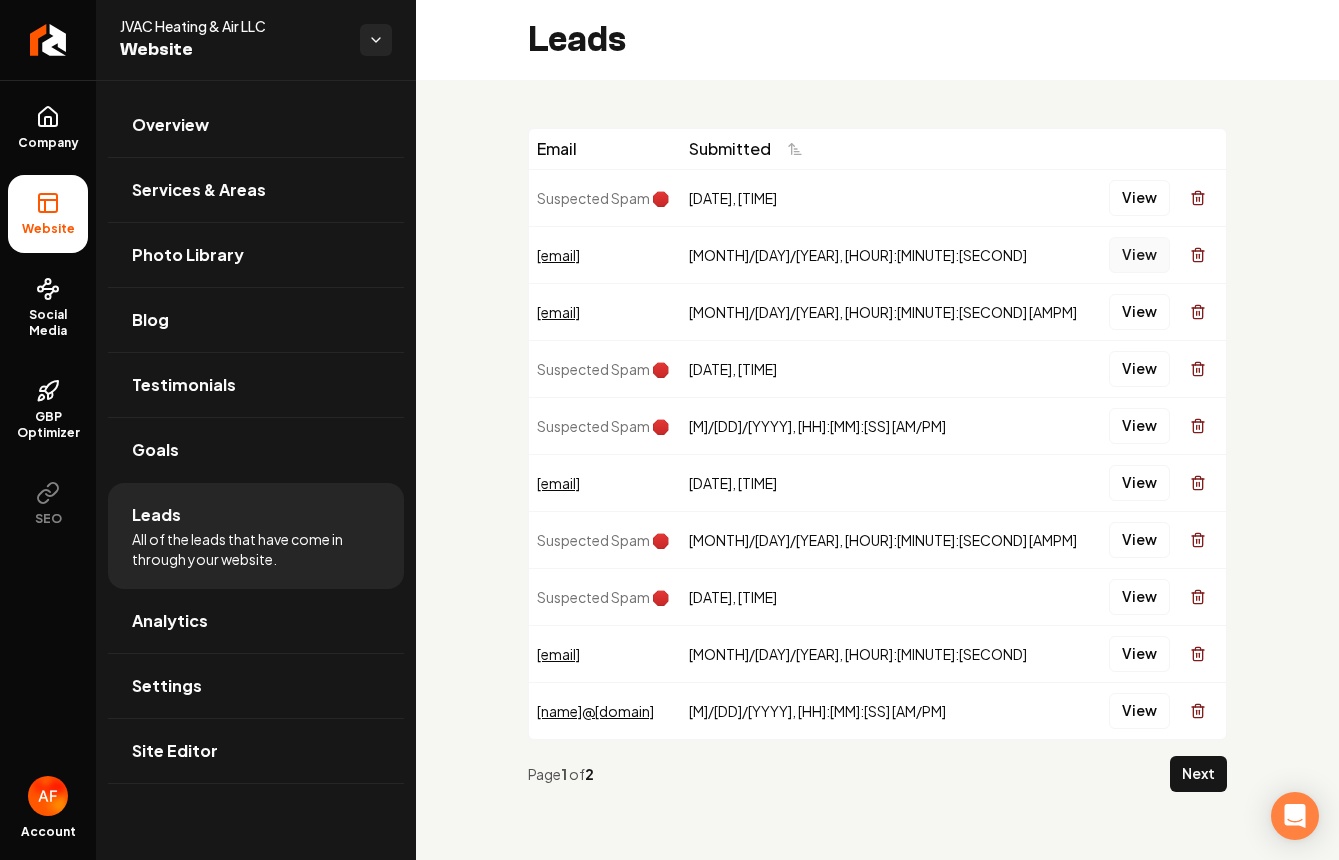 click on "View" at bounding box center (1139, 255) 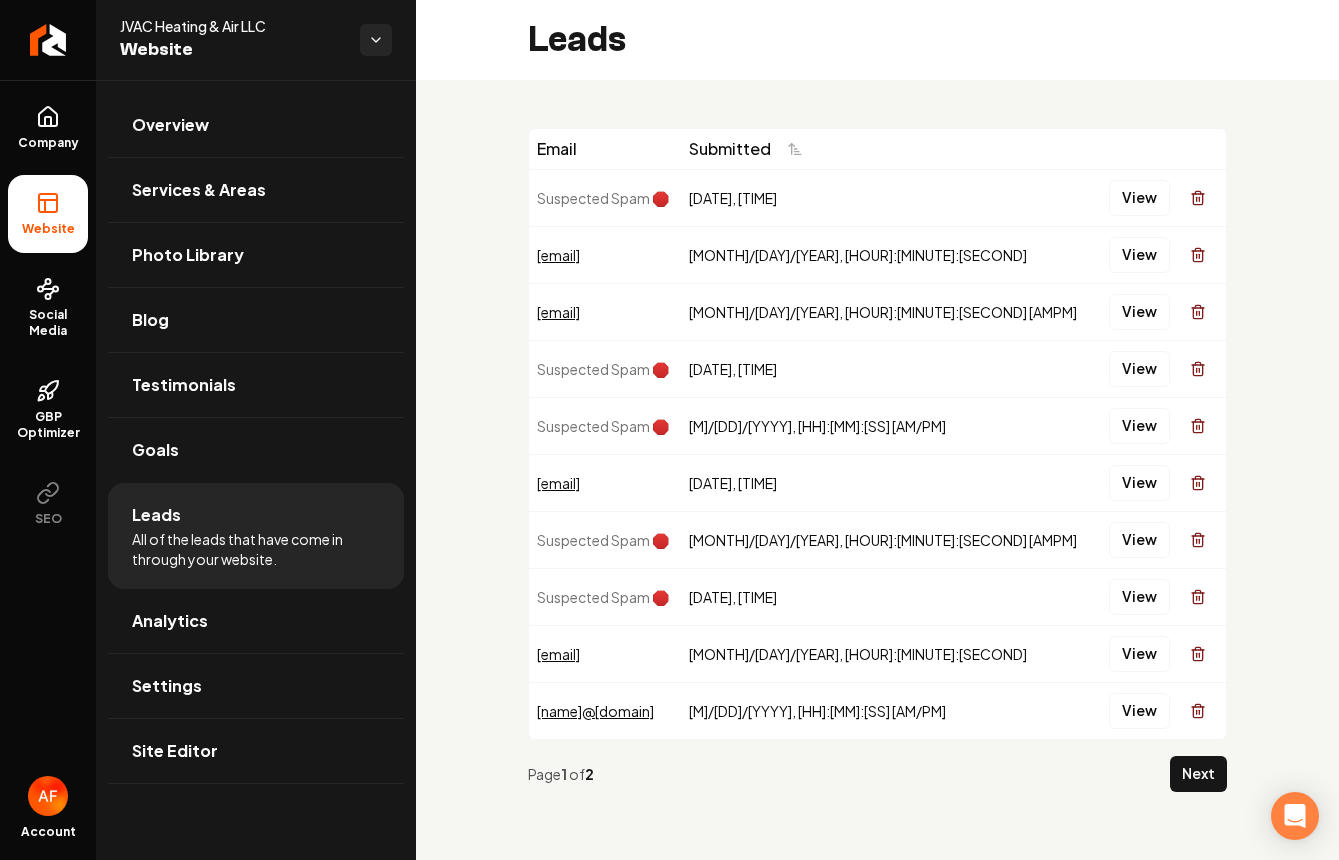 drag, startPoint x: 1151, startPoint y: 310, endPoint x: 590, endPoint y: 354, distance: 562.72284 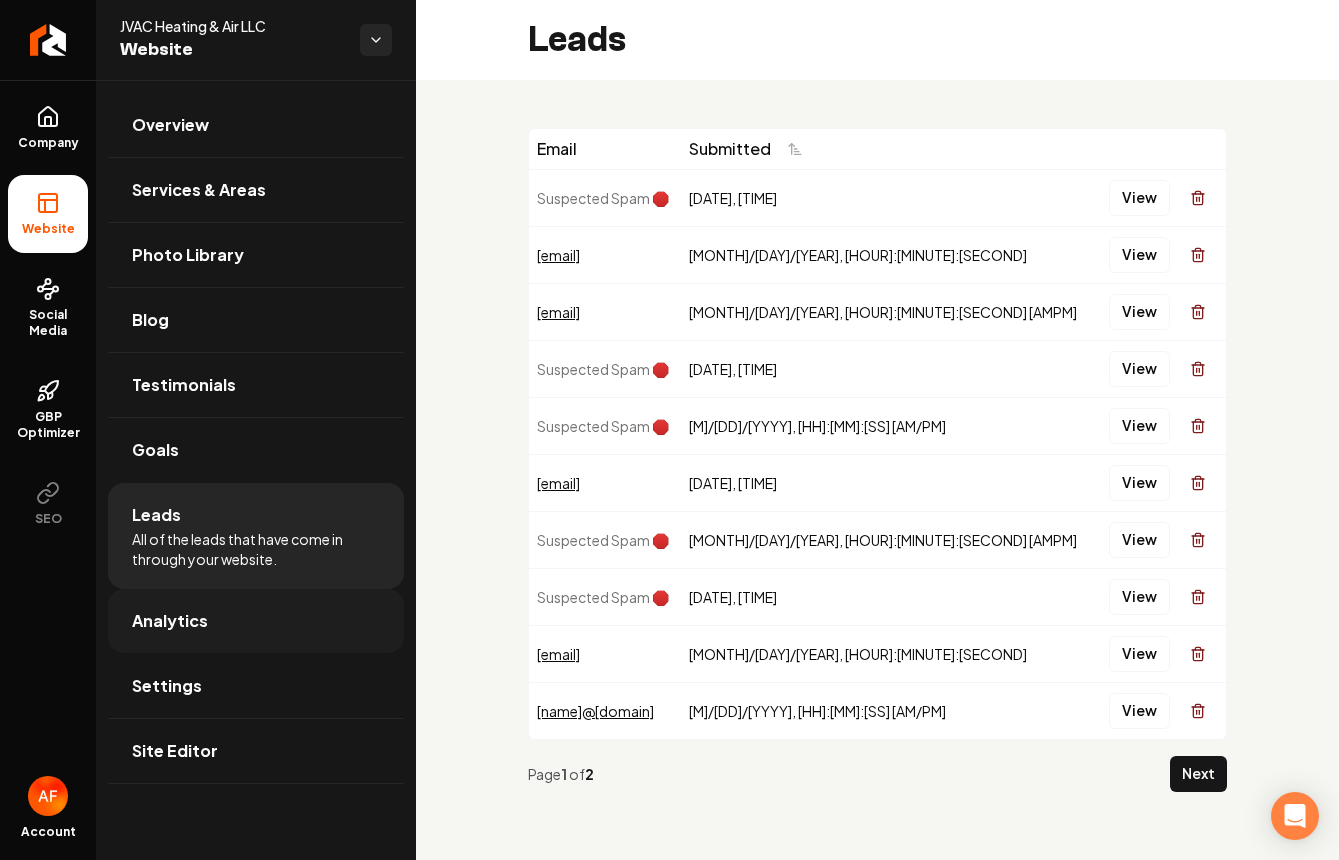 click on "Analytics" at bounding box center [170, 621] 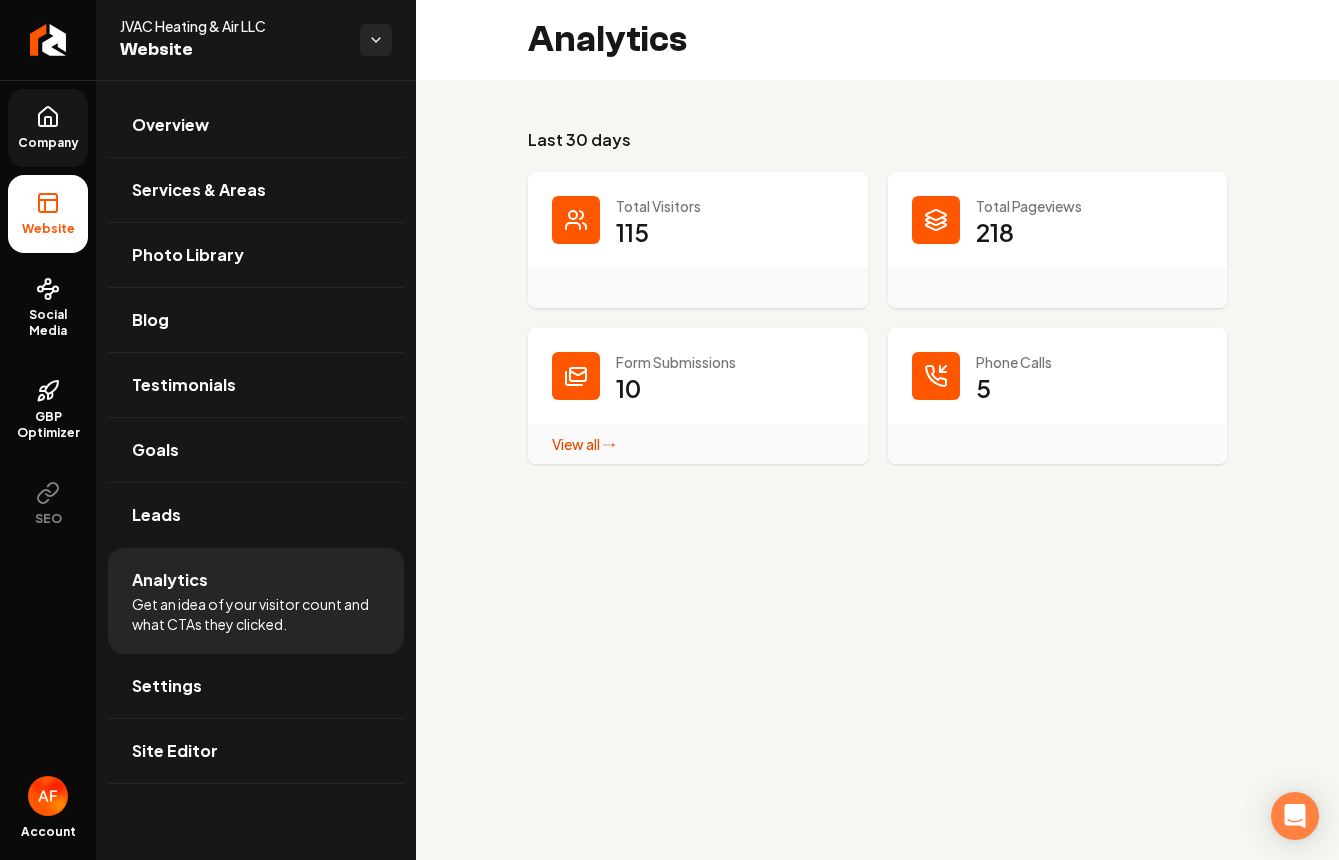 click on "Company" at bounding box center (48, 143) 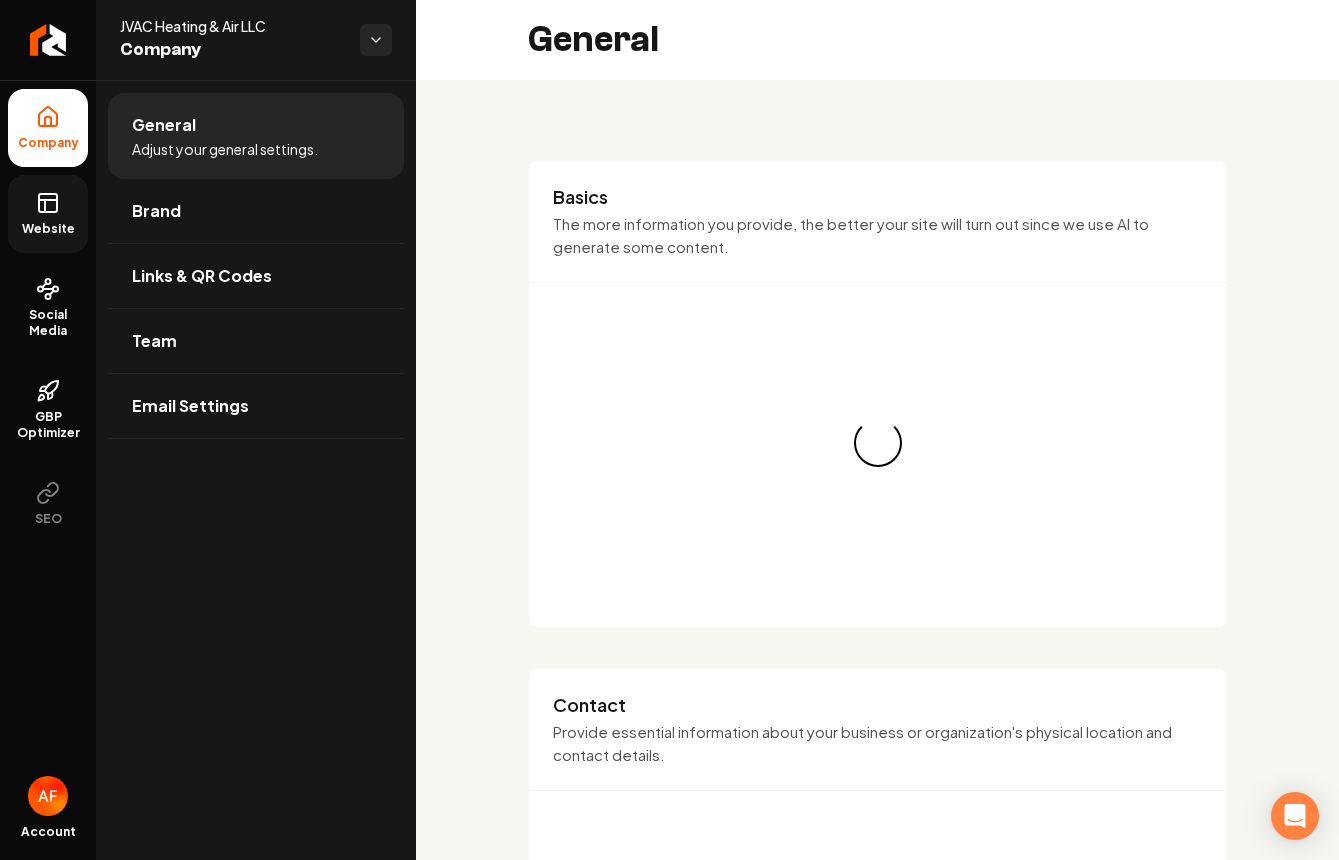 click 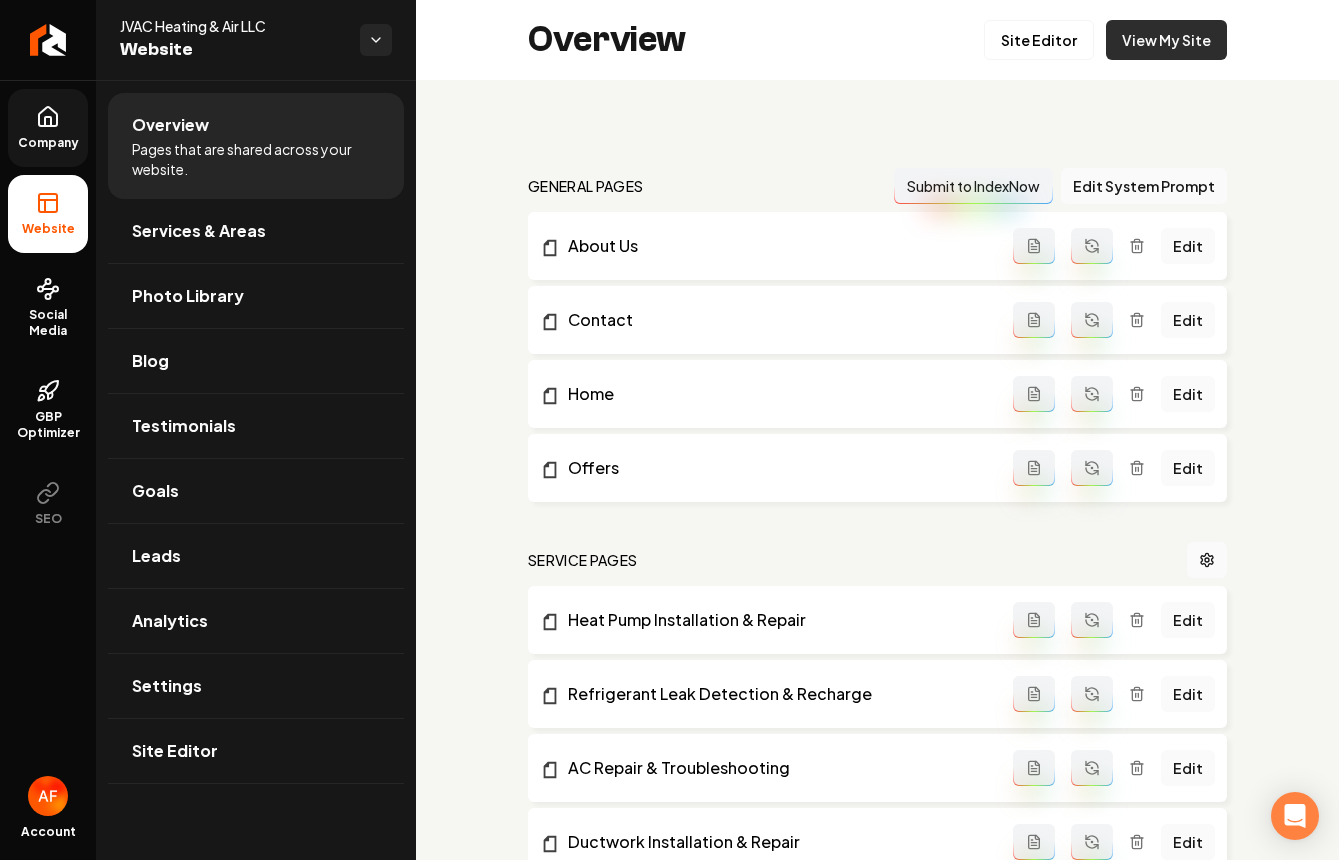click on "View My Site" at bounding box center (1166, 40) 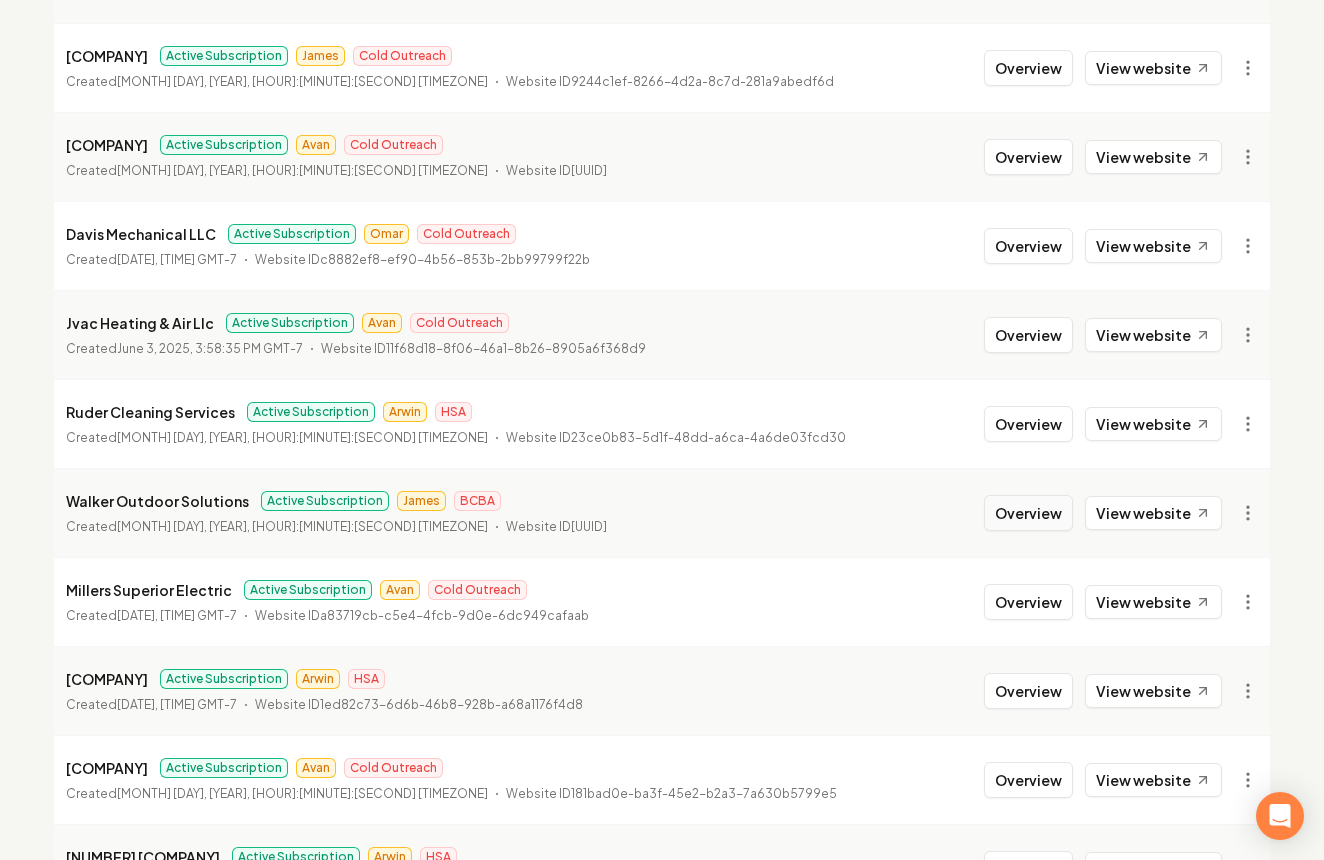 scroll, scrollTop: 2053, scrollLeft: 0, axis: vertical 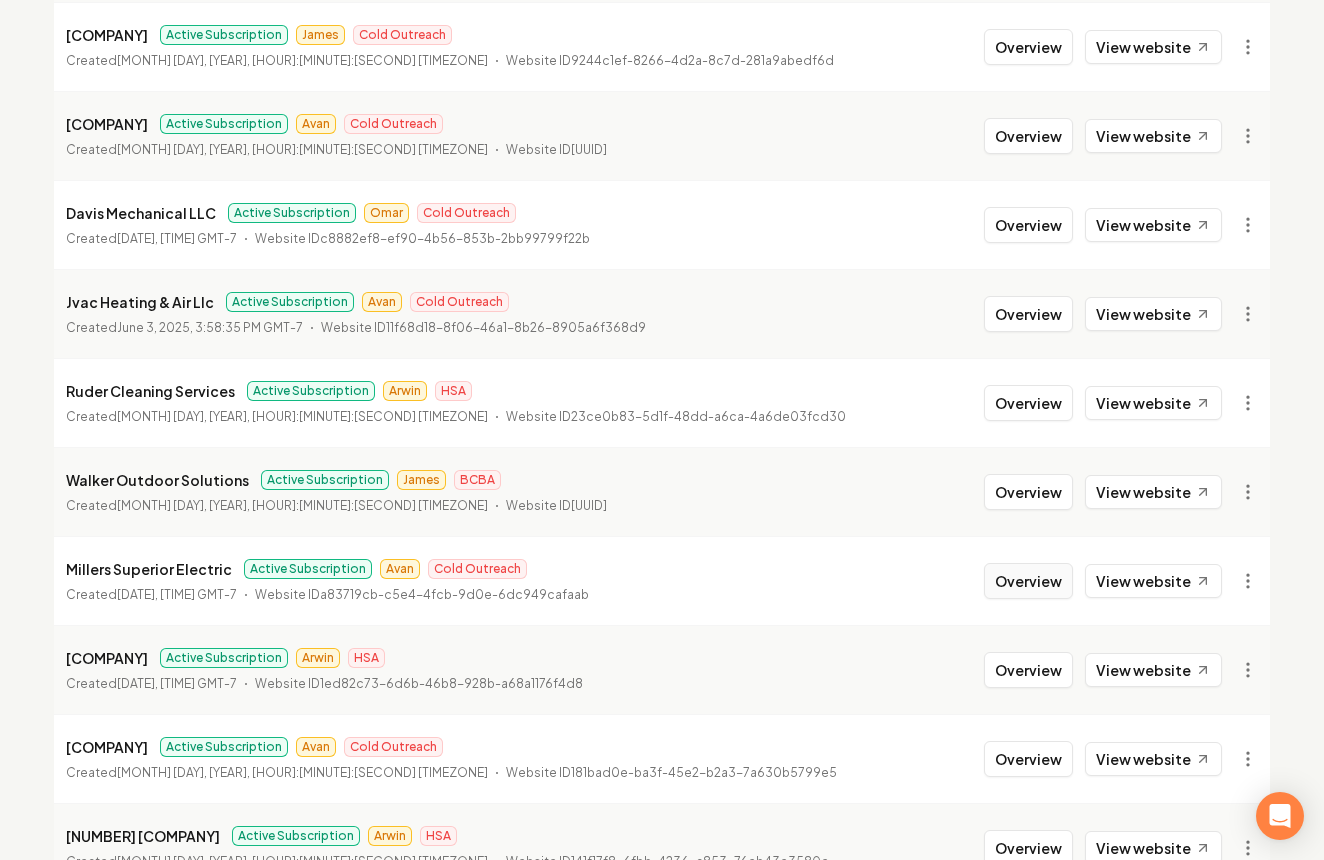 click on "Overview" at bounding box center [1028, 581] 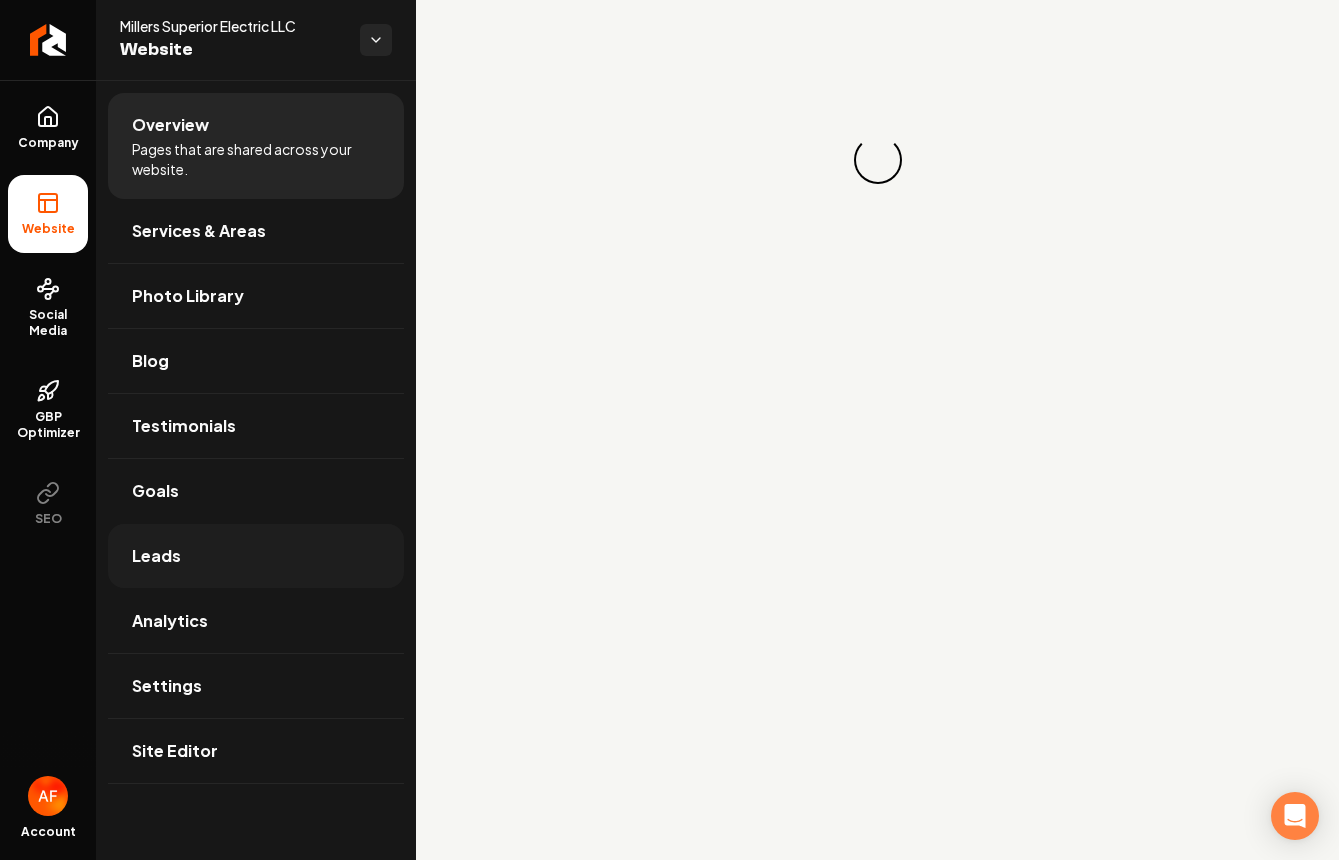 click on "Leads" at bounding box center [256, 556] 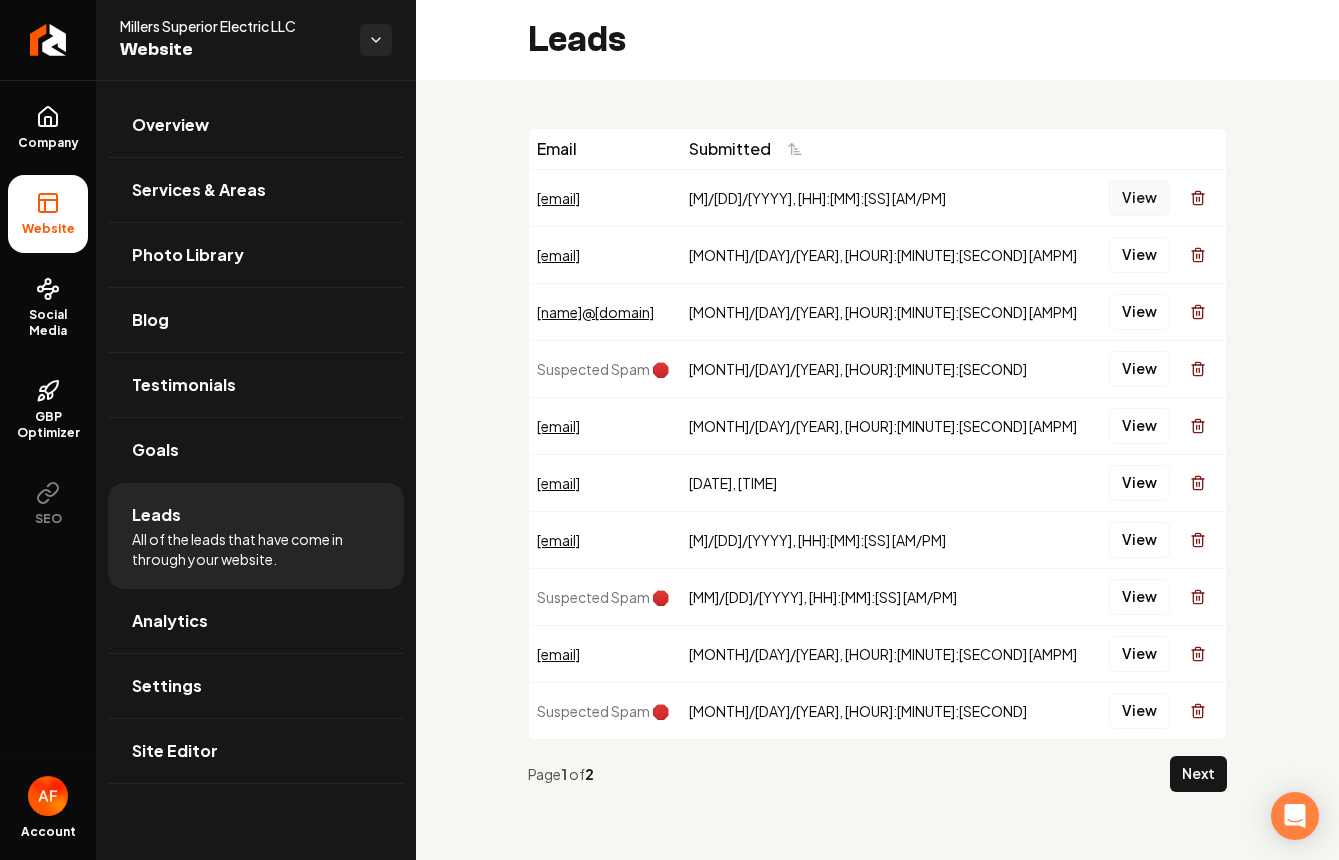 click on "View" at bounding box center (1139, 198) 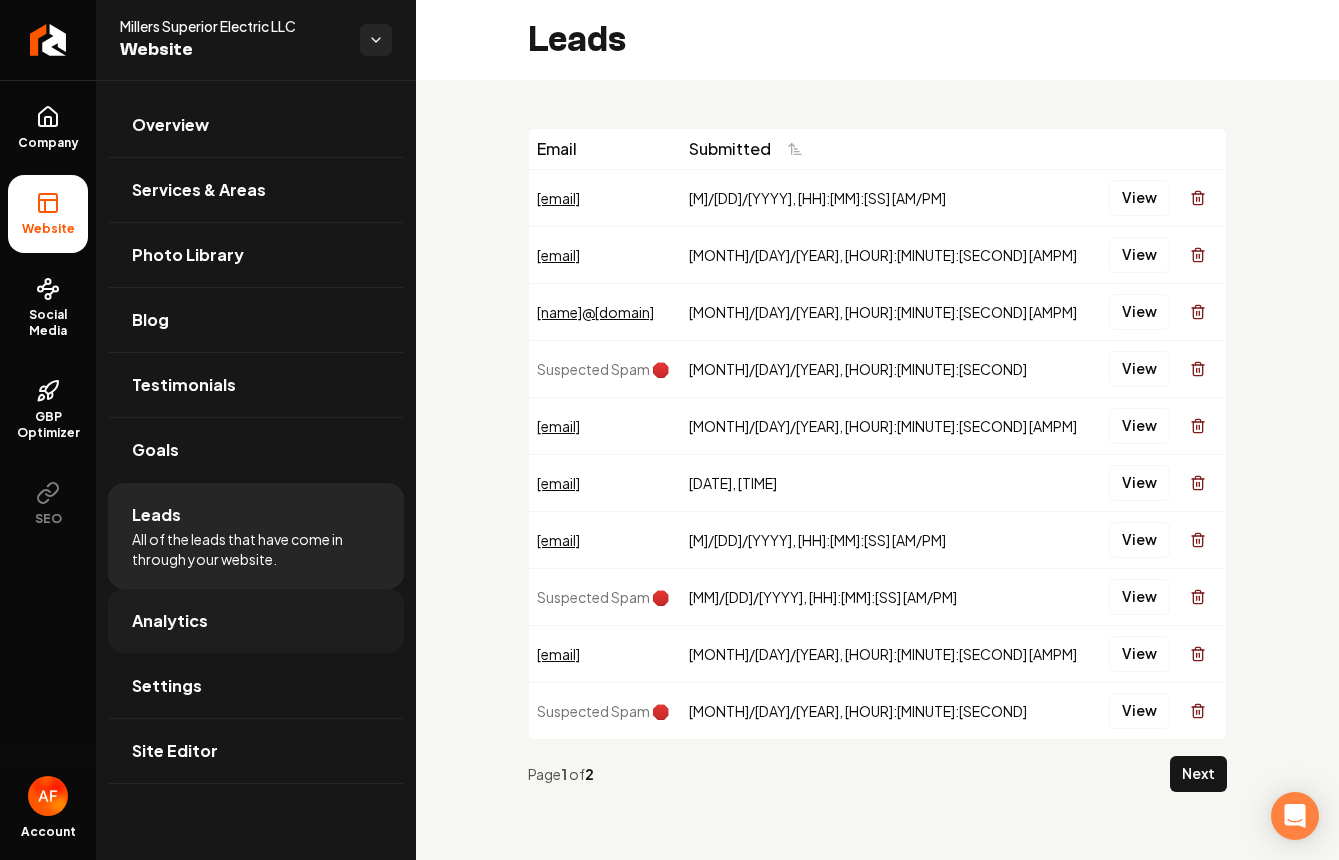 click on "Analytics" at bounding box center [256, 621] 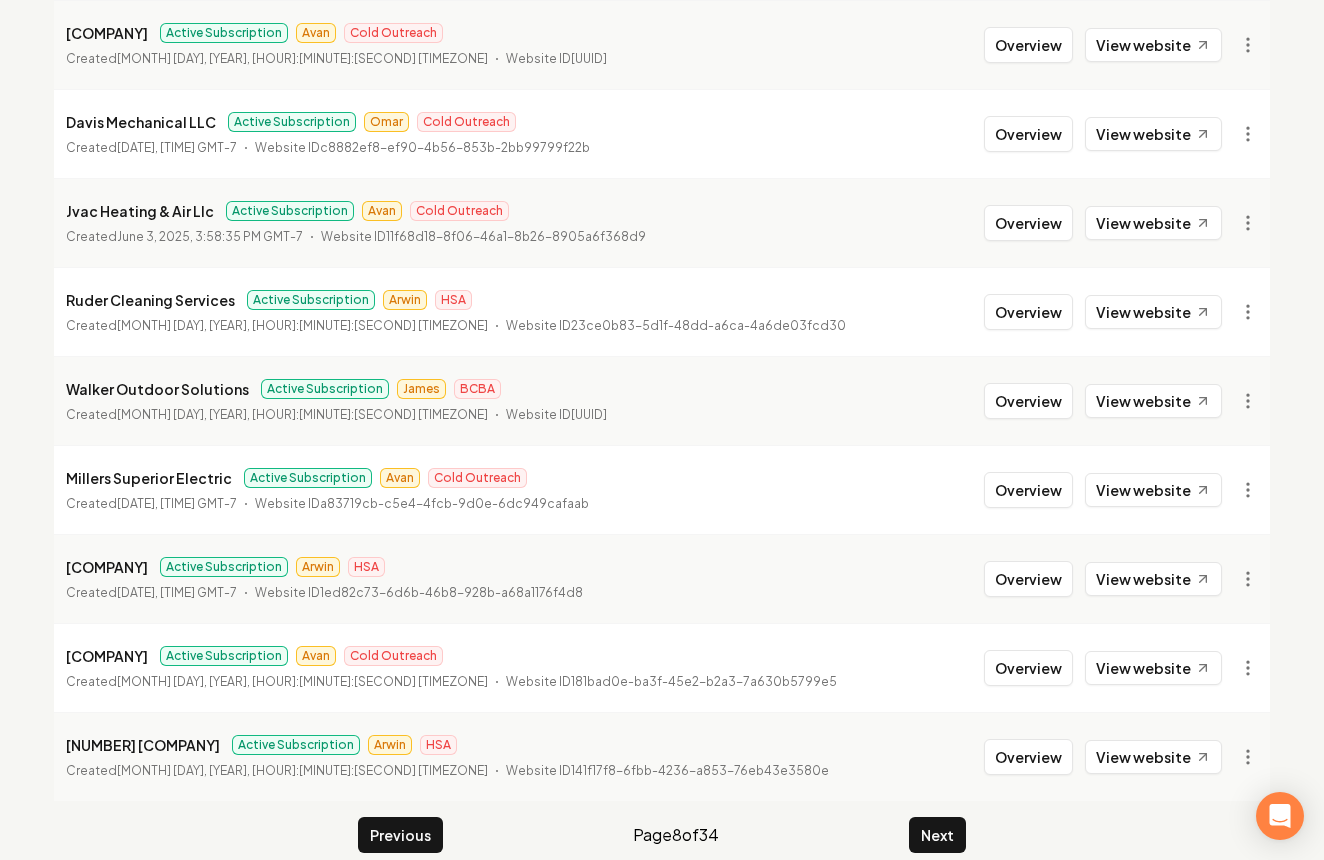 scroll, scrollTop: 2169, scrollLeft: 0, axis: vertical 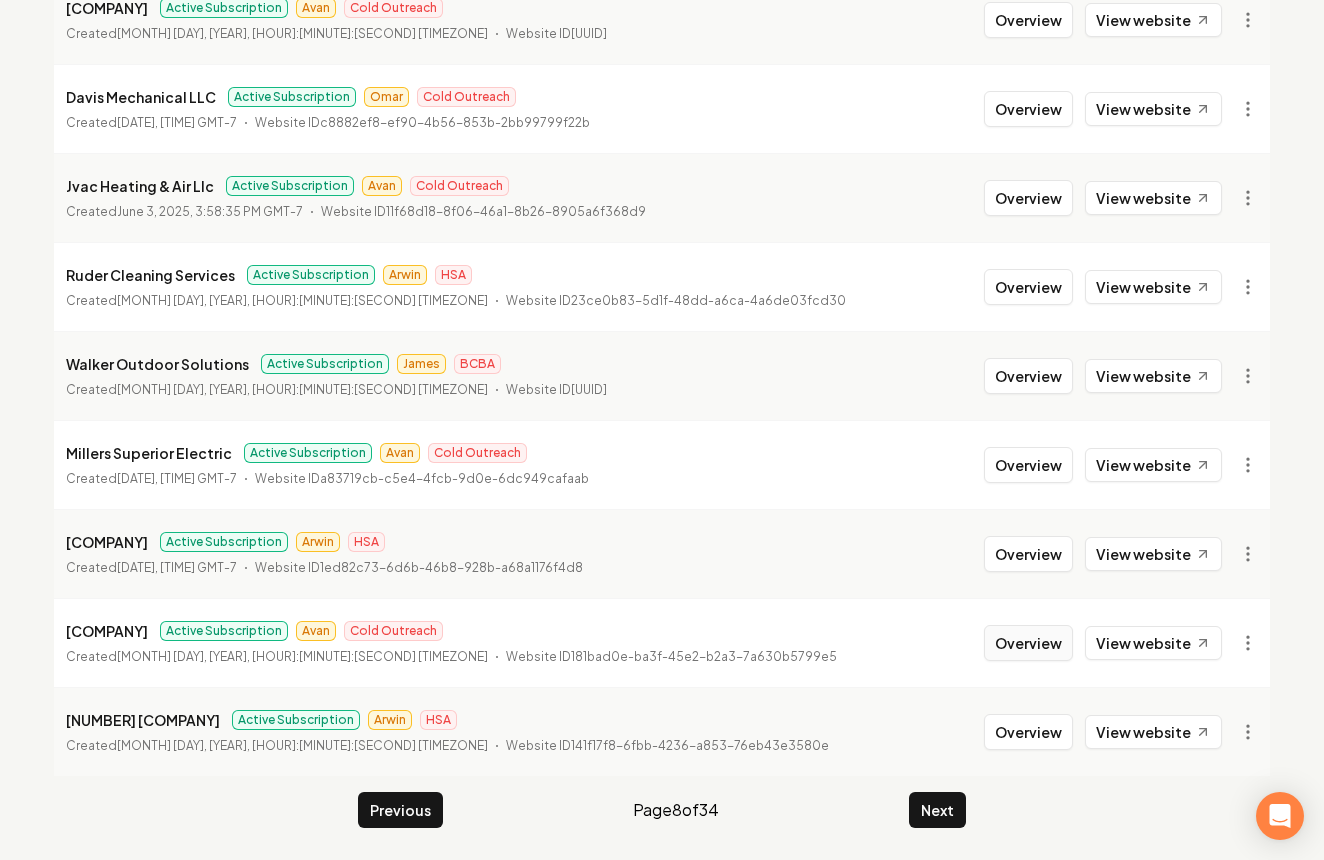 click on "Overview" at bounding box center (1028, 643) 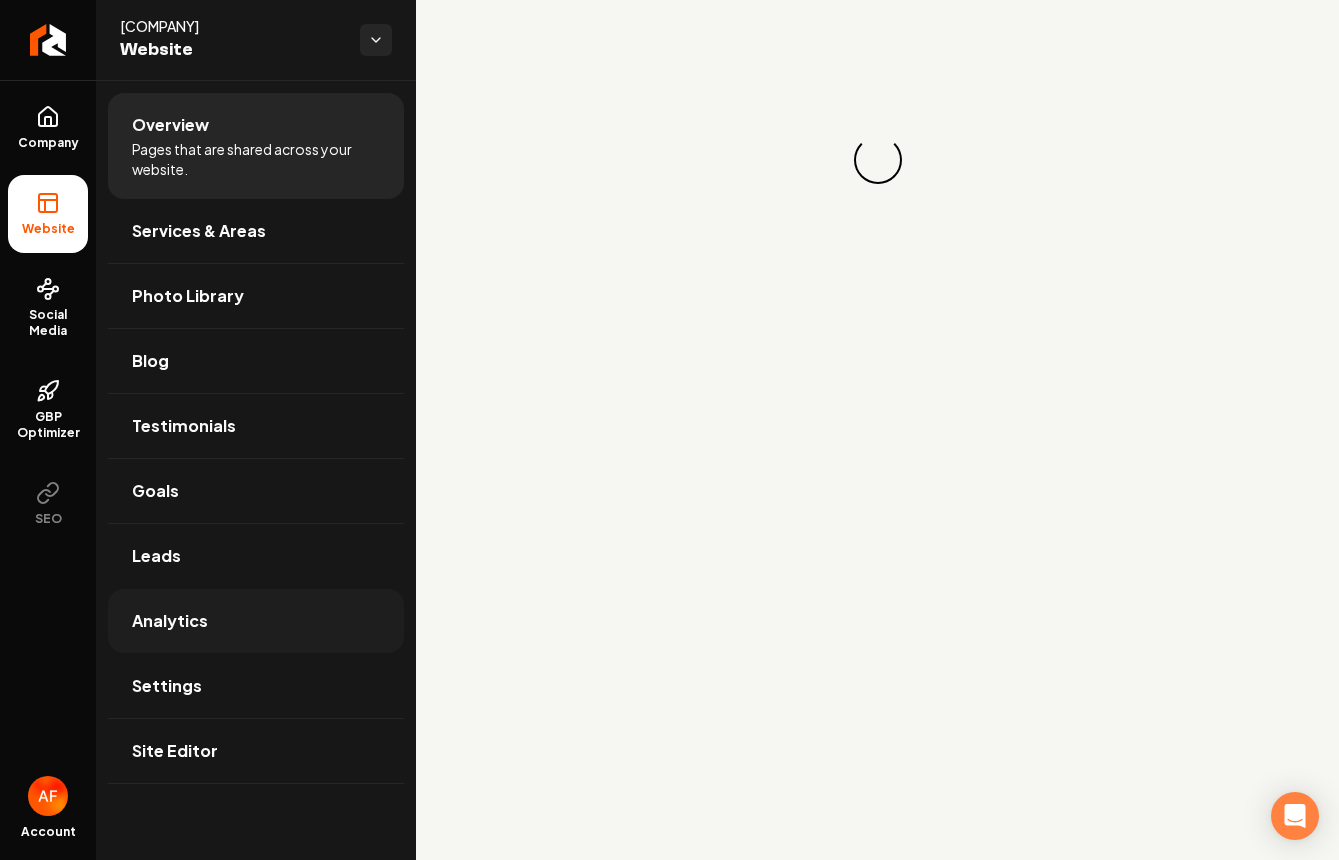 click on "Analytics" at bounding box center (256, 621) 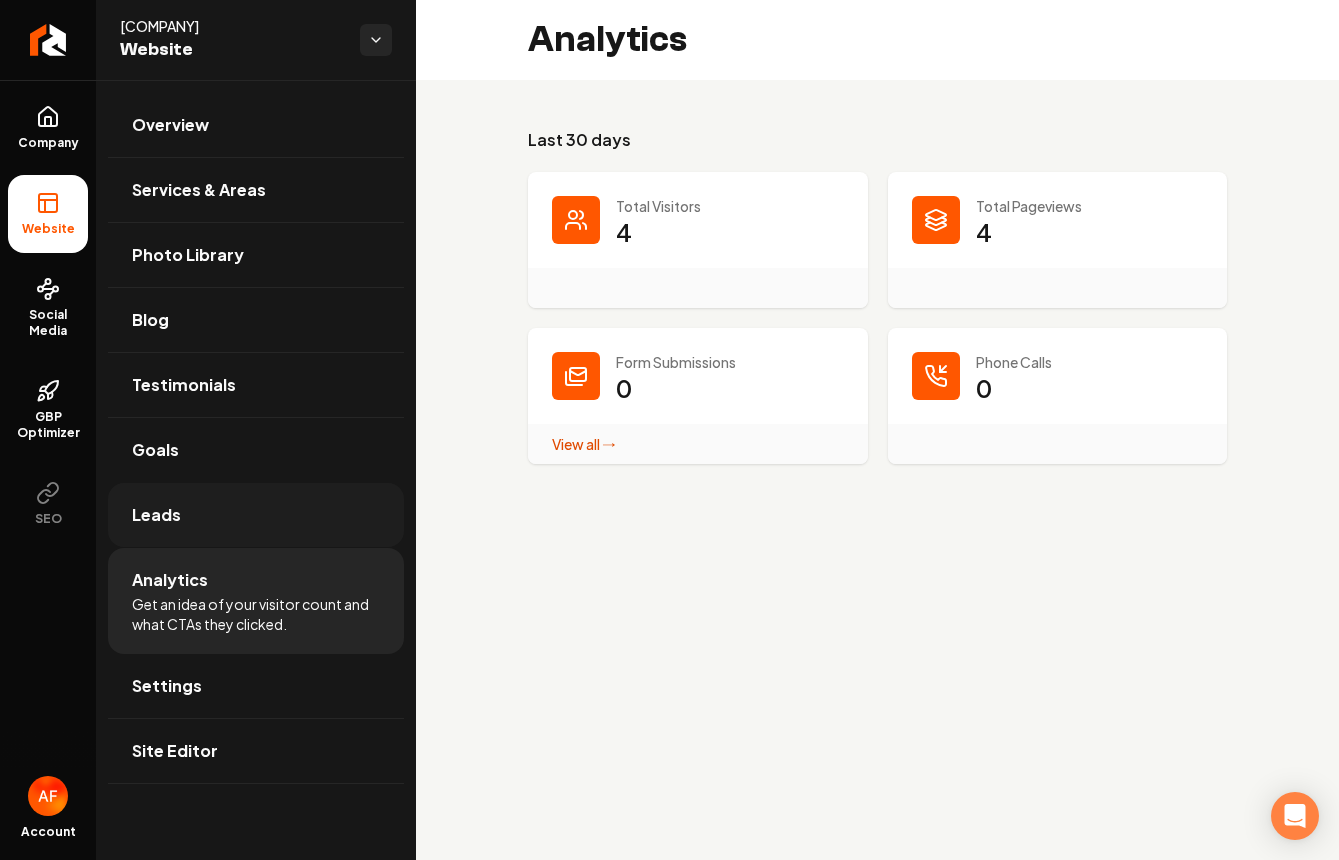 click on "Leads" at bounding box center [156, 515] 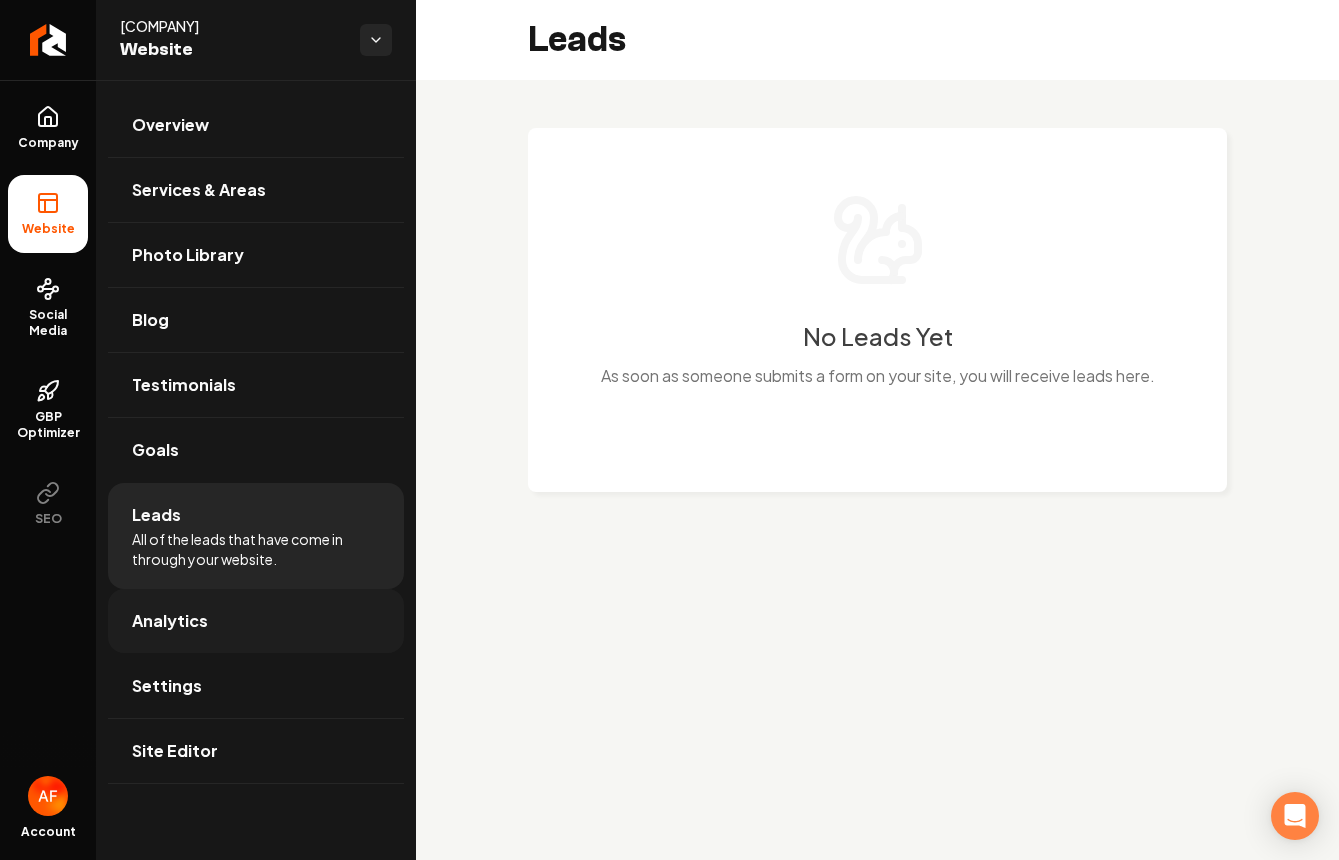 click on "Analytics" at bounding box center (170, 621) 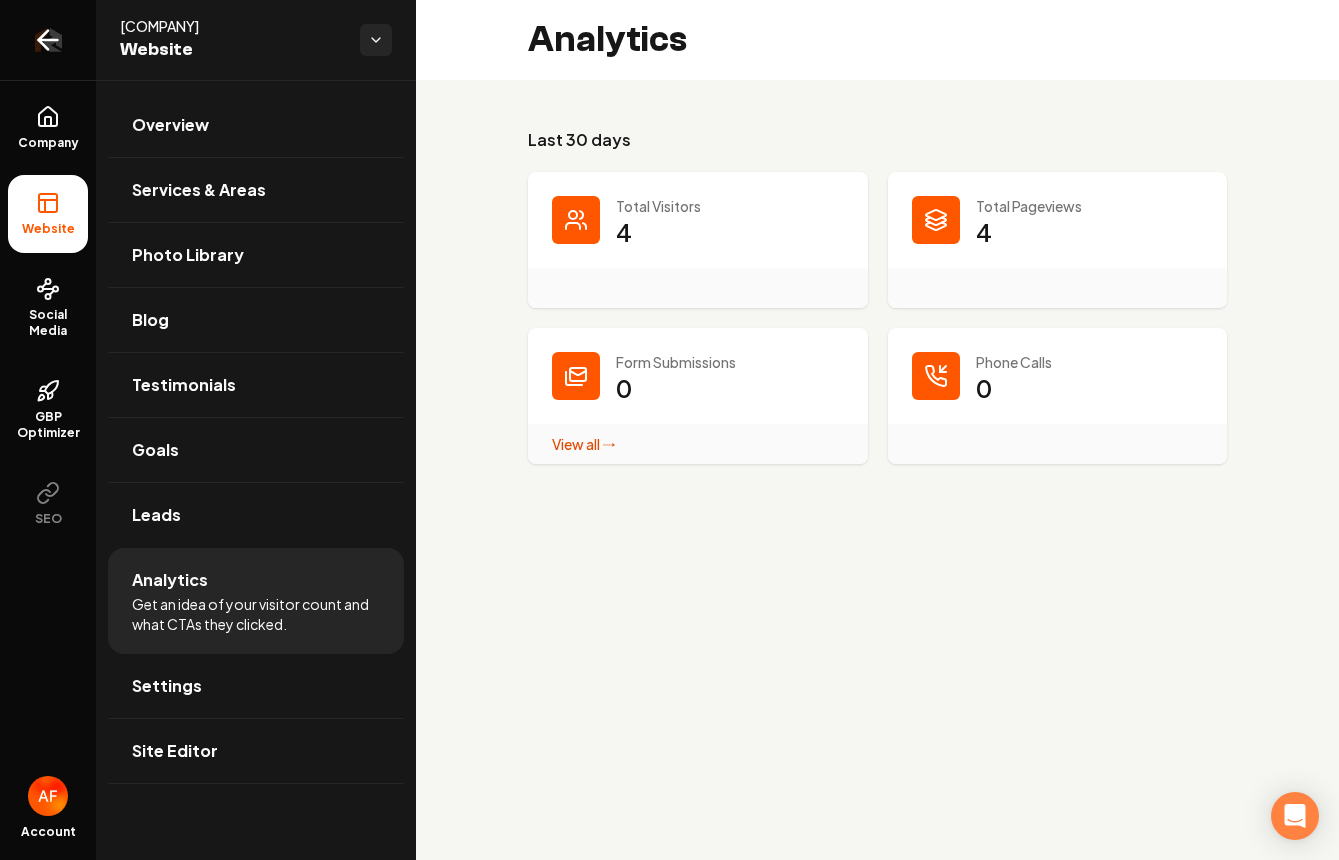 click 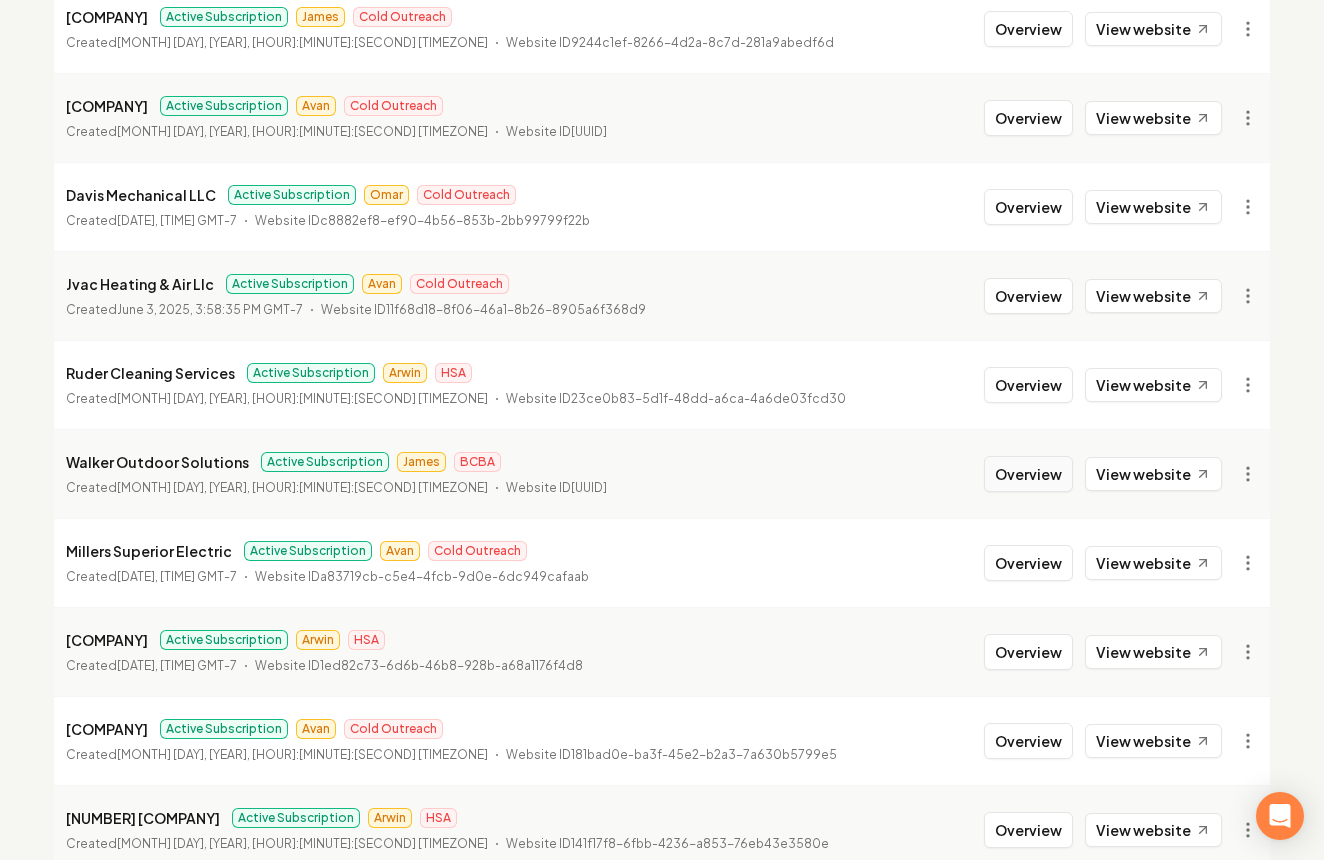 scroll, scrollTop: 2169, scrollLeft: 0, axis: vertical 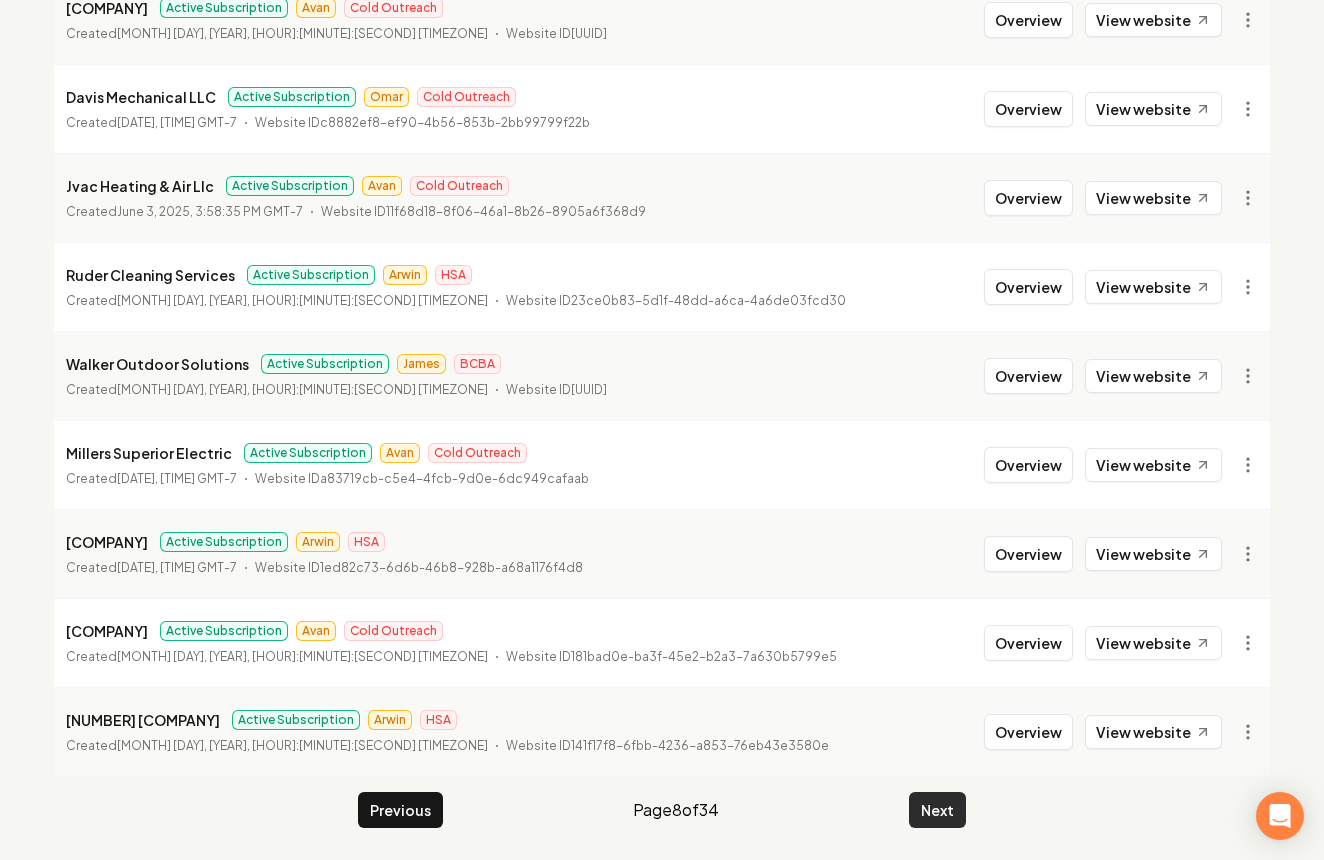click on "Next" at bounding box center [937, 810] 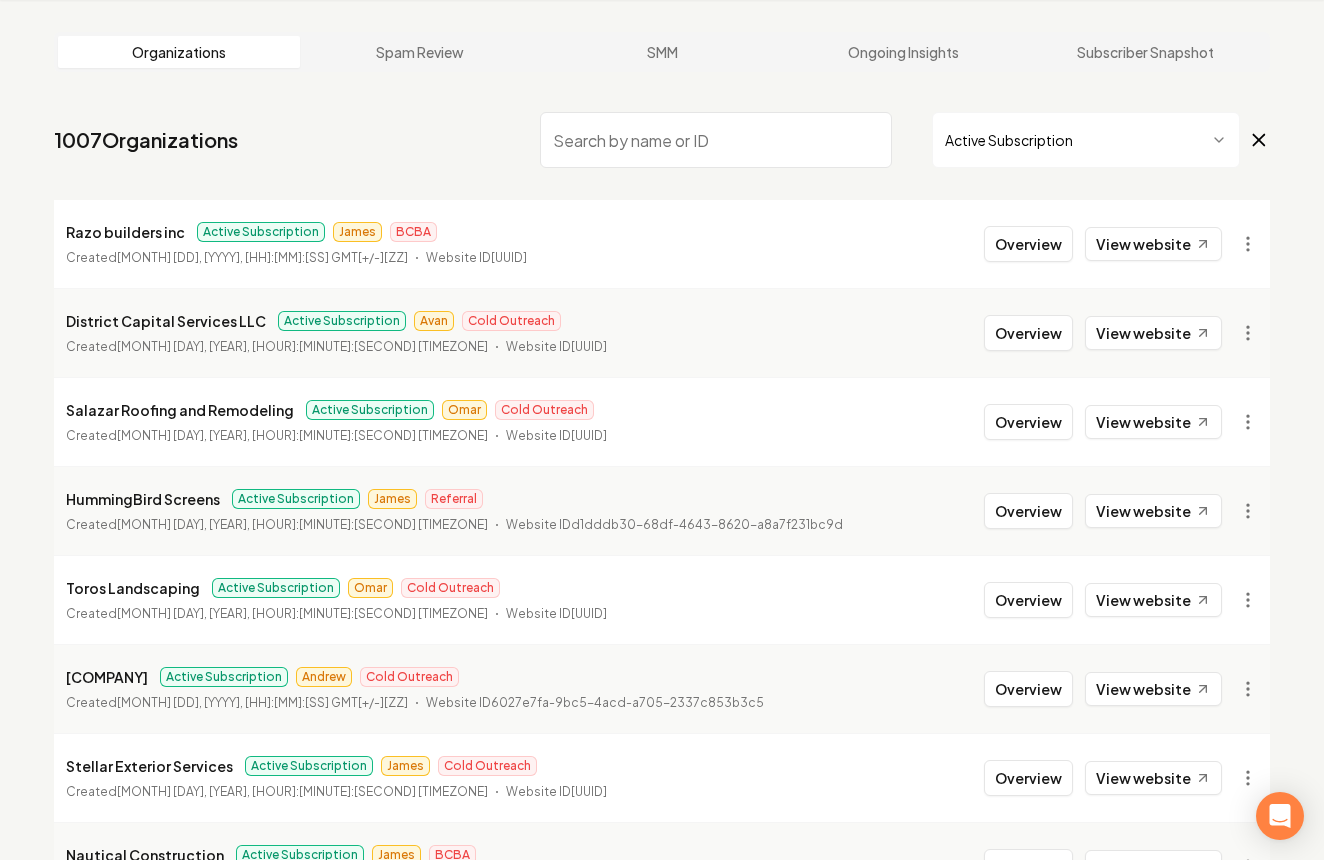 scroll, scrollTop: 2169, scrollLeft: 0, axis: vertical 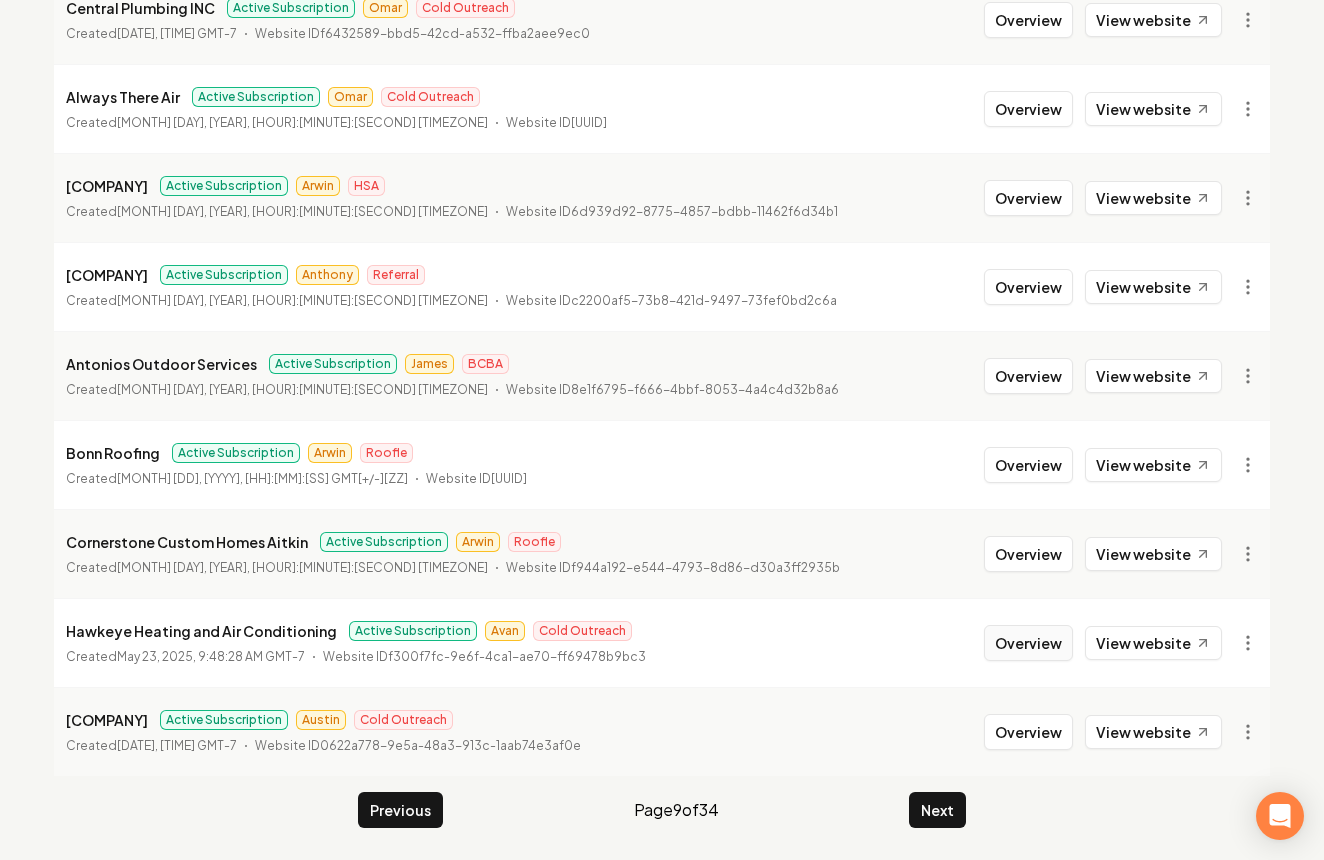 click on "Overview" at bounding box center (1028, 643) 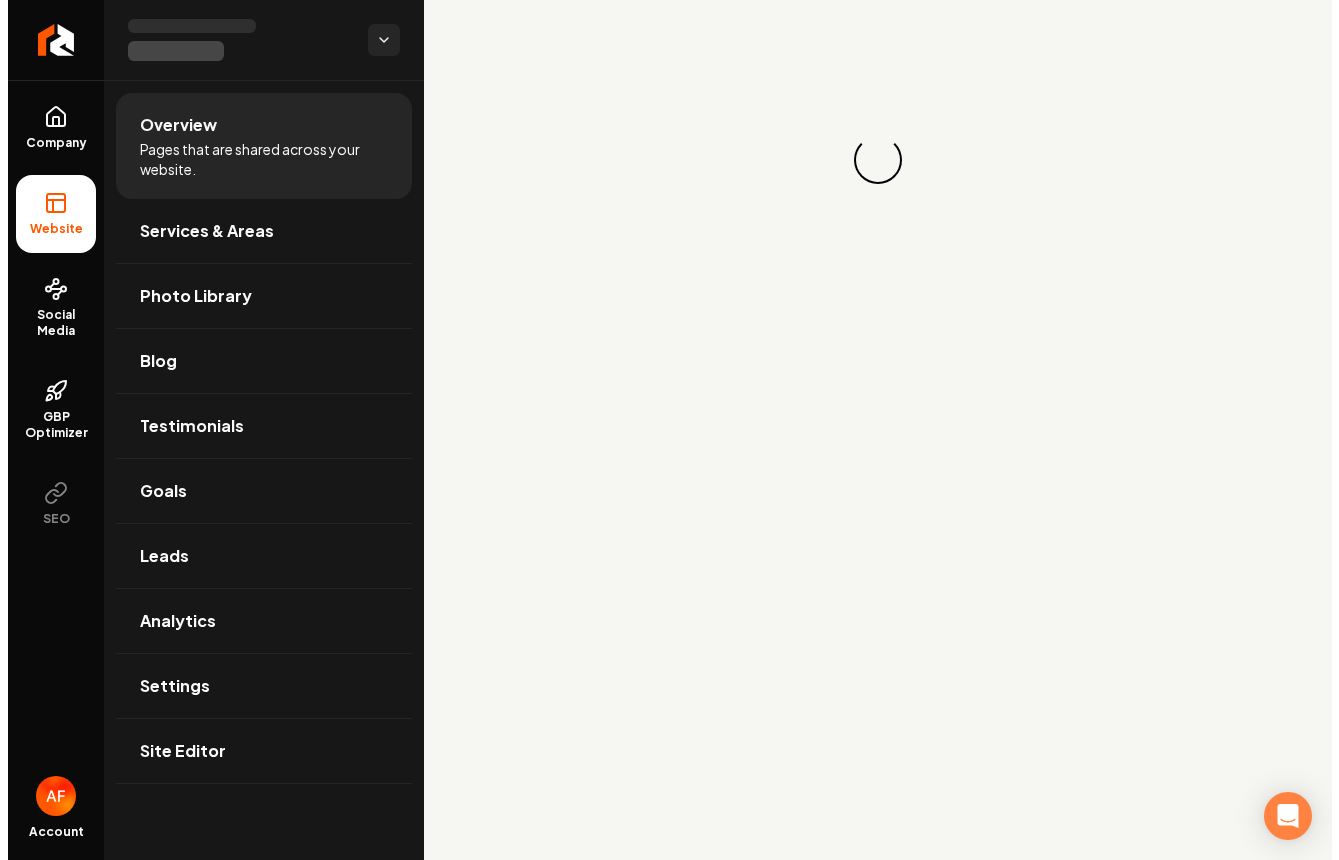 scroll, scrollTop: 0, scrollLeft: 0, axis: both 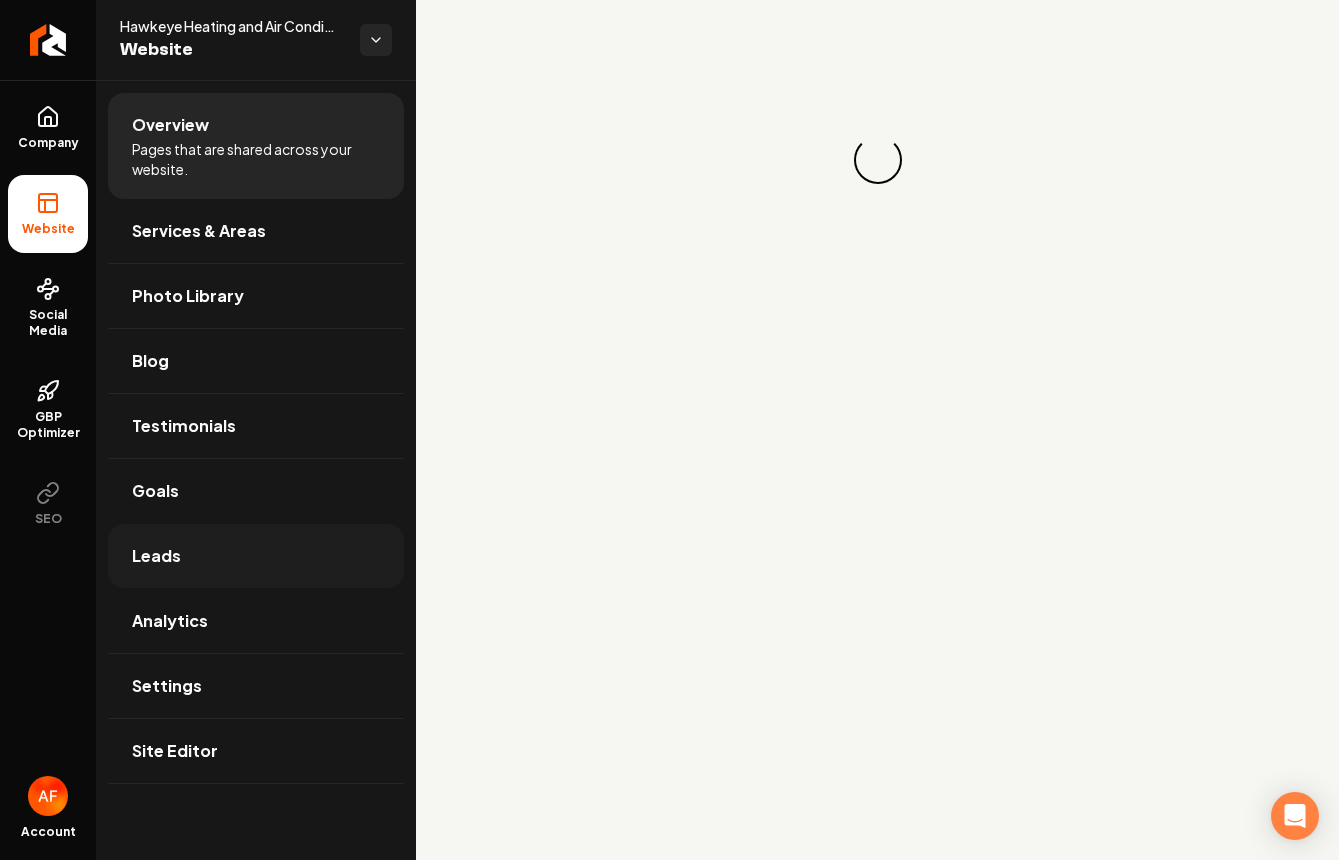 click on "Leads" at bounding box center (256, 556) 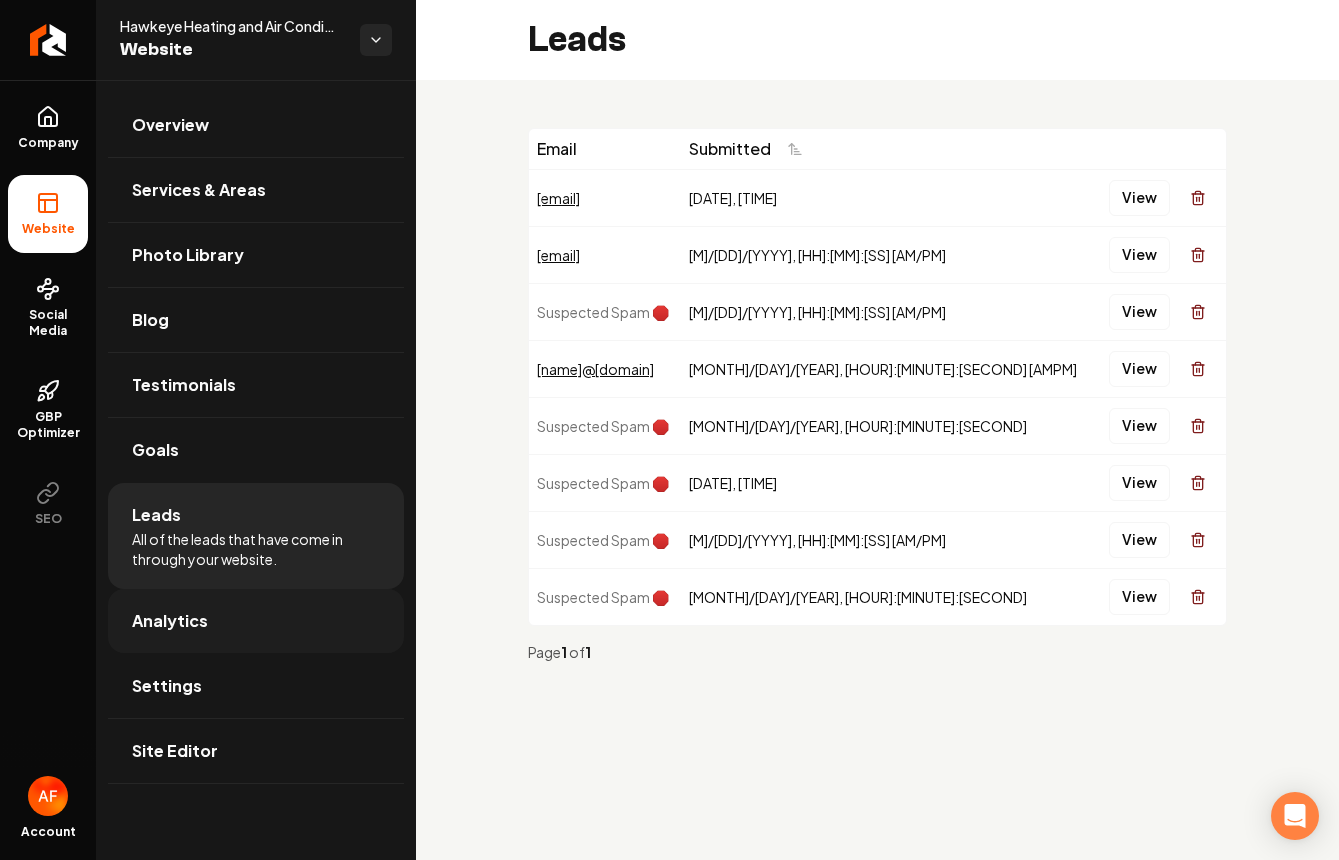 click on "Analytics" at bounding box center (256, 621) 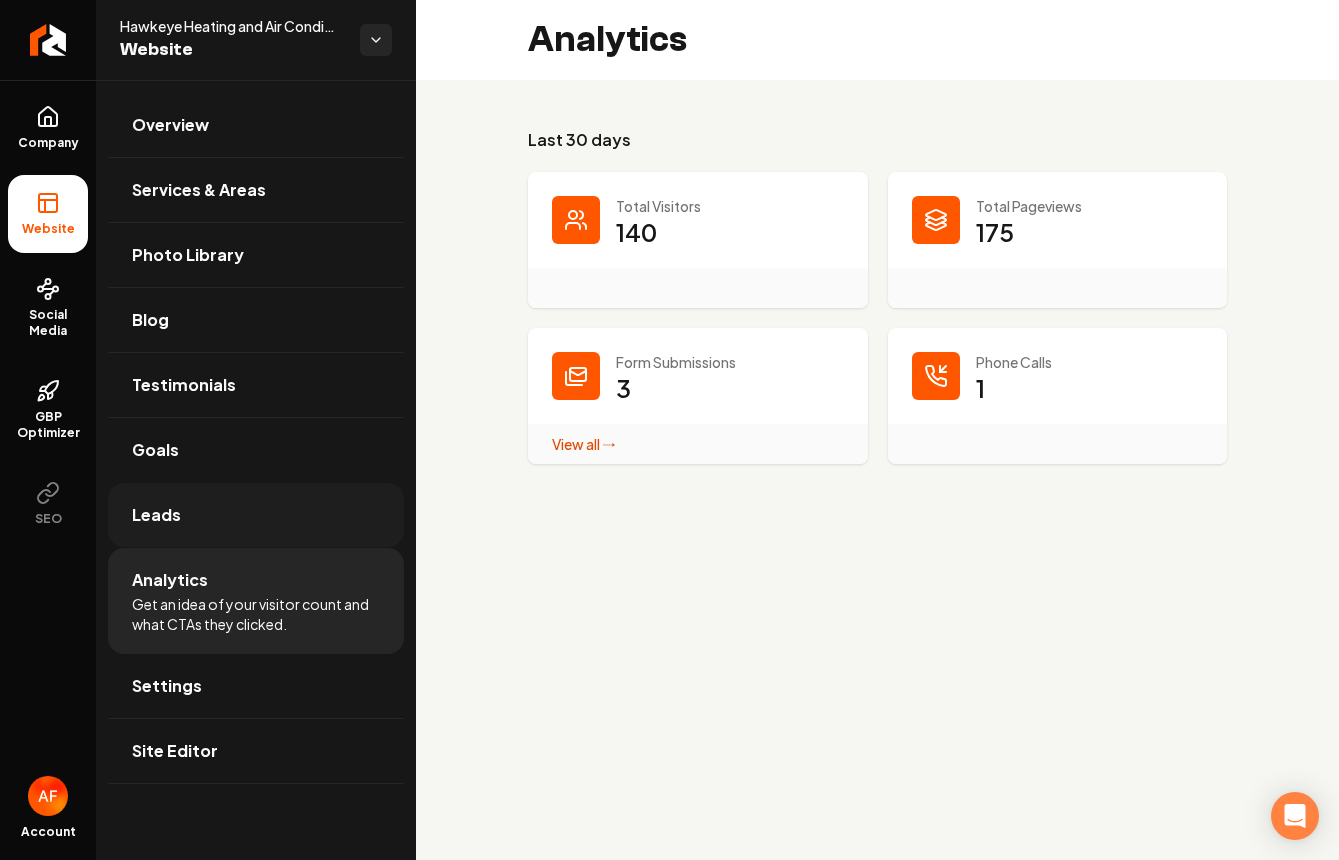 click on "Leads" at bounding box center [256, 515] 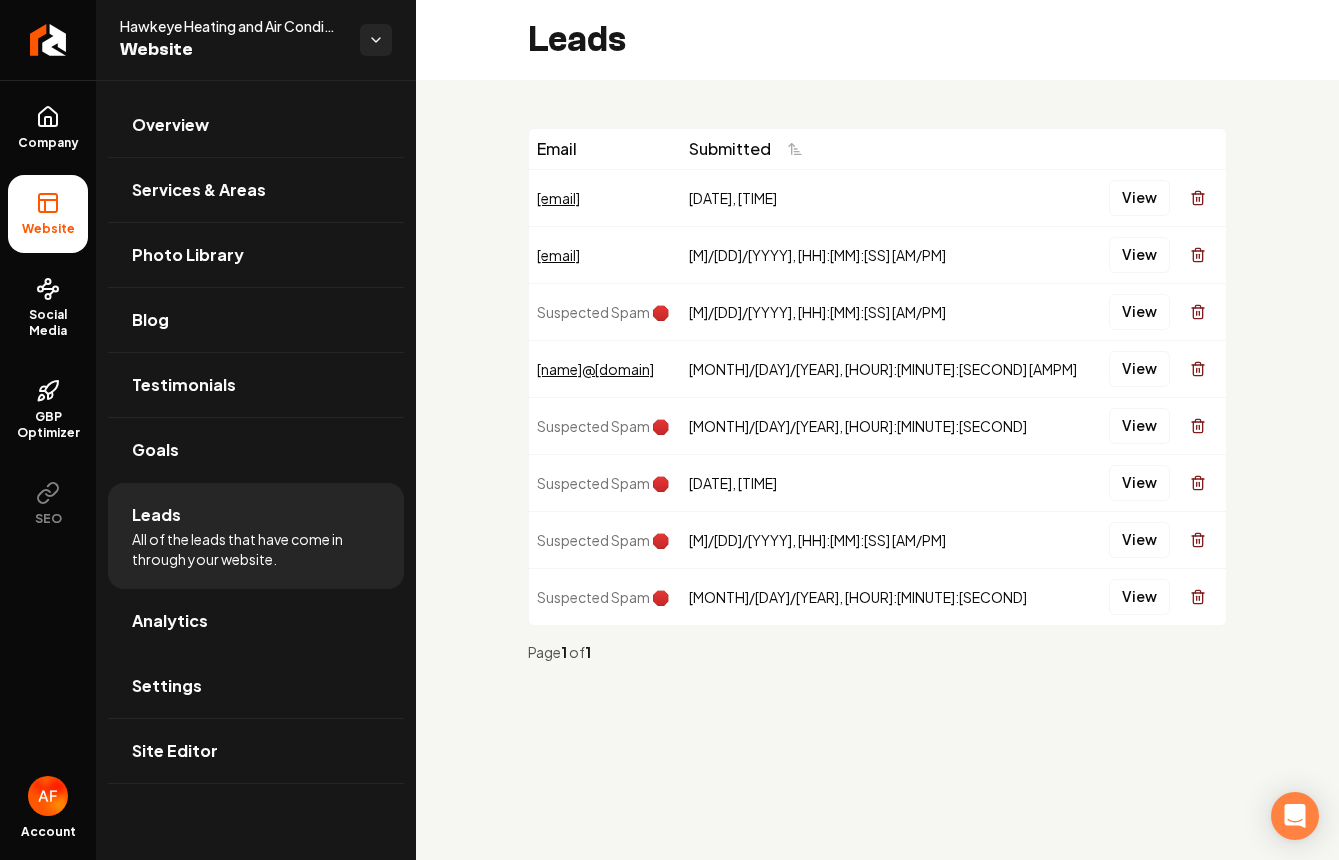 click on "View" at bounding box center [1139, 198] 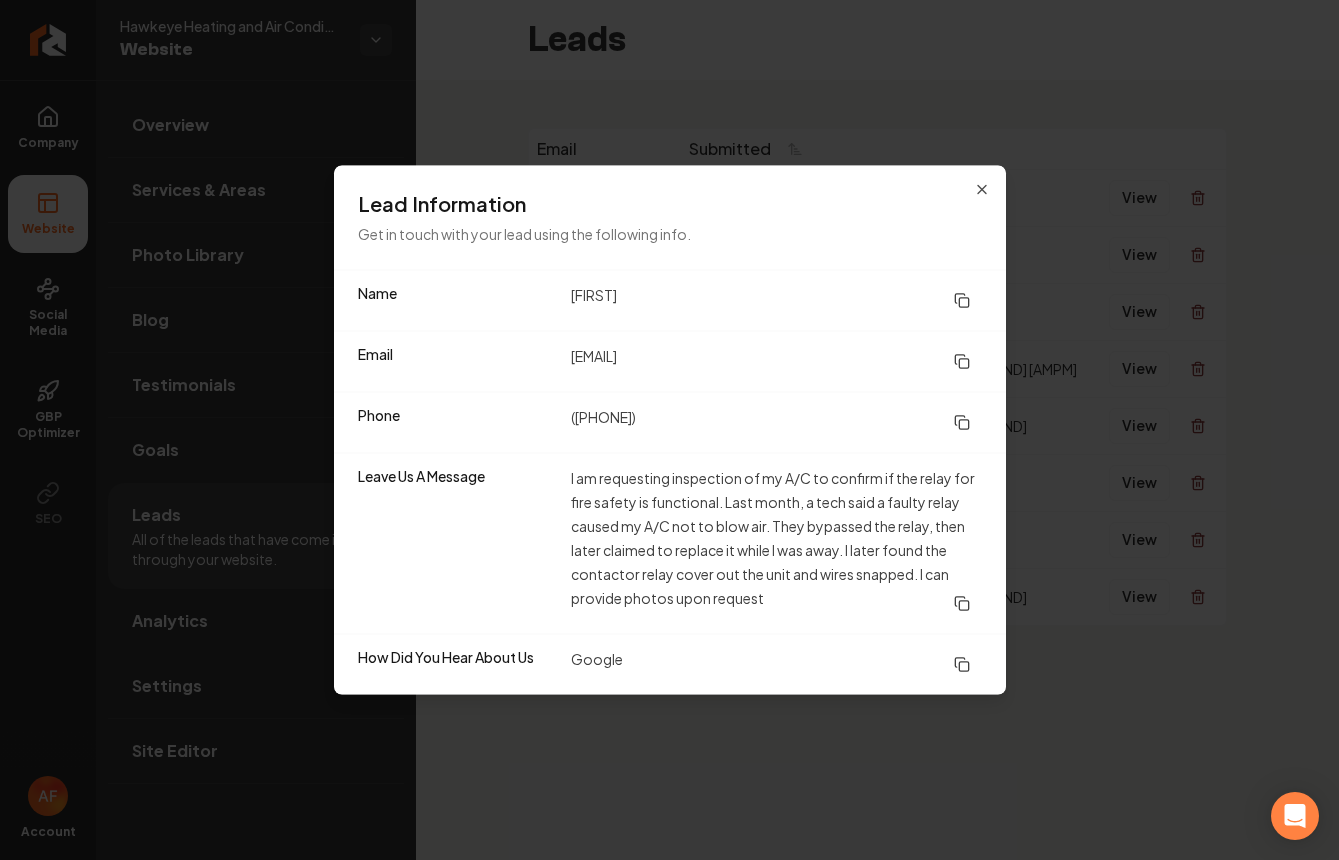 drag, startPoint x: 776, startPoint y: 62, endPoint x: 761, endPoint y: 62, distance: 15 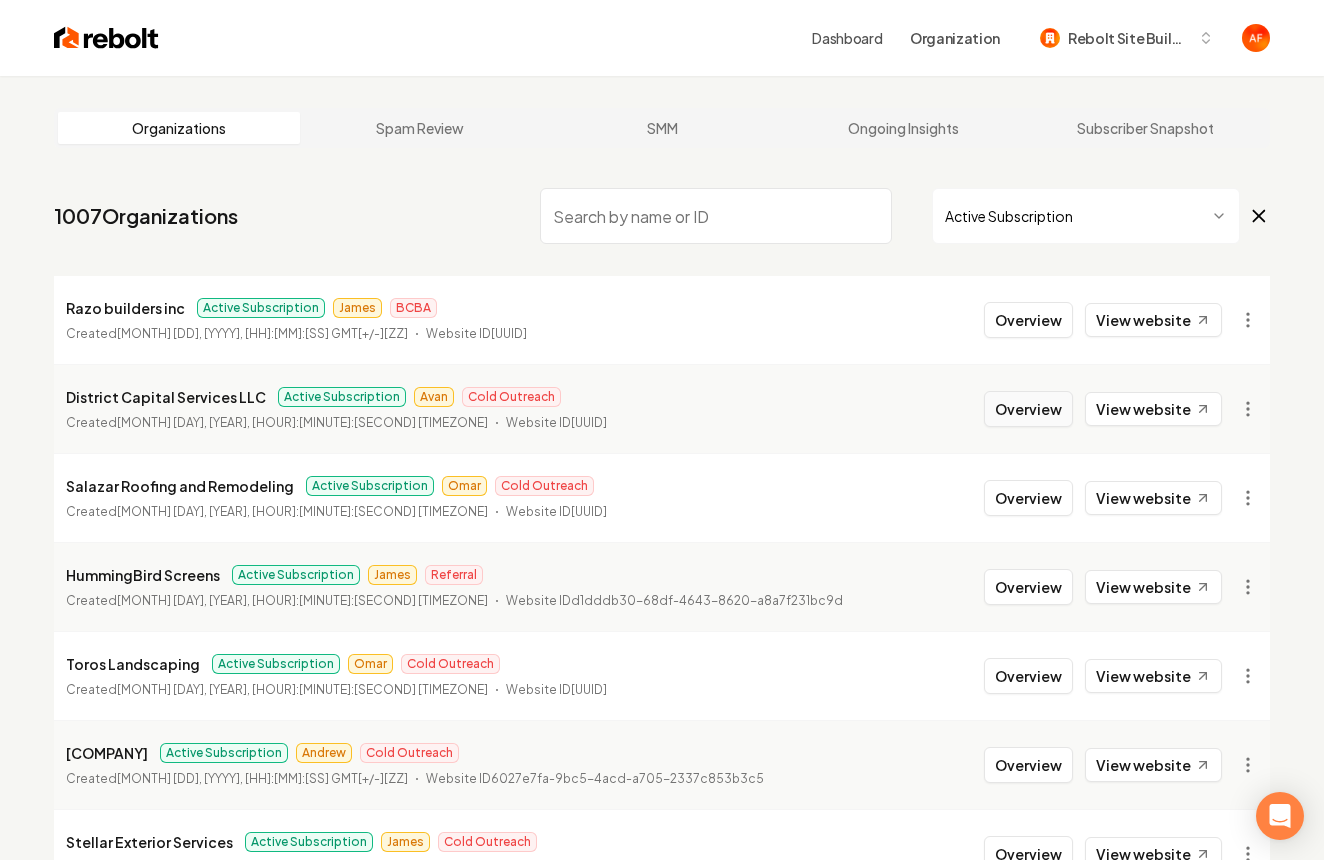 click on "Overview" at bounding box center (1028, 409) 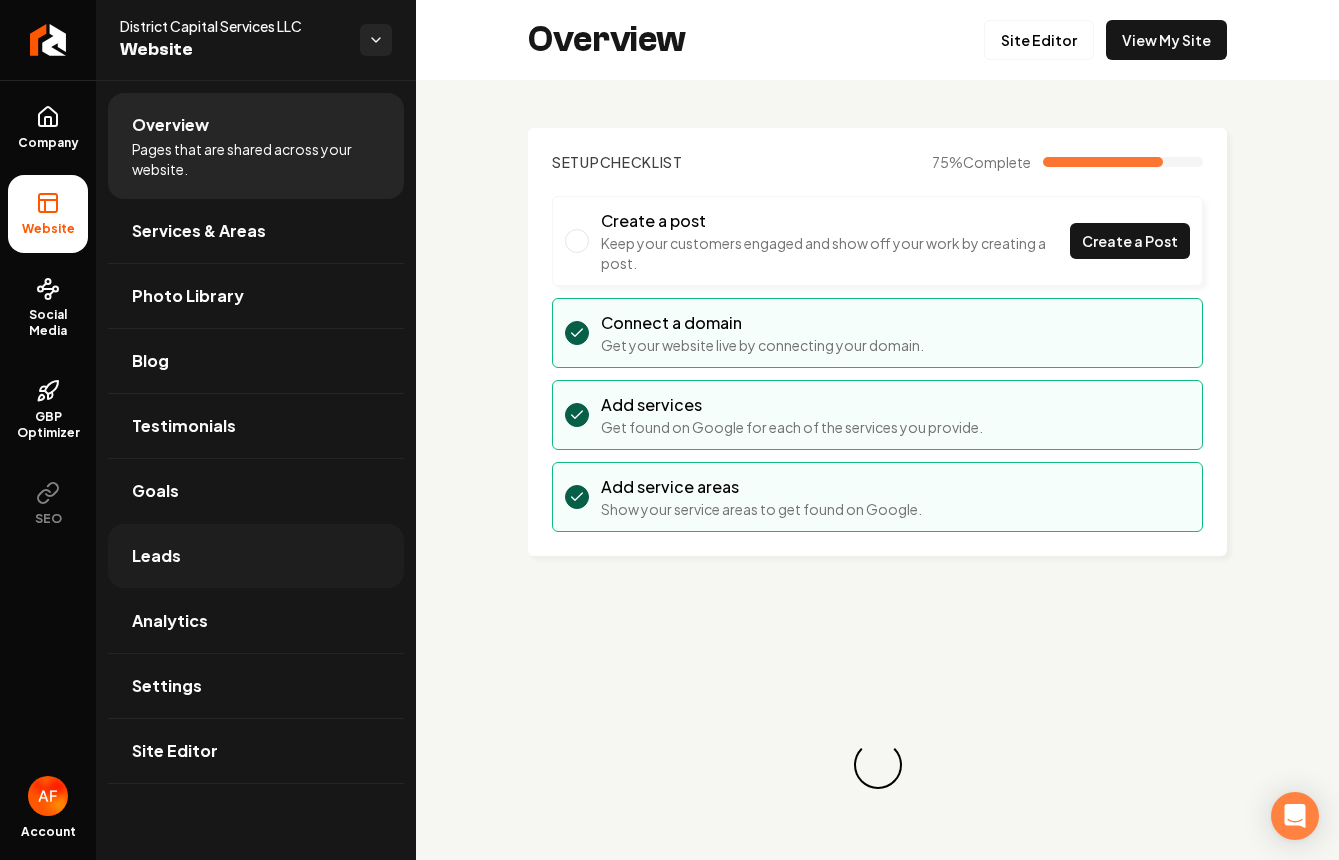 click on "Leads" at bounding box center [256, 556] 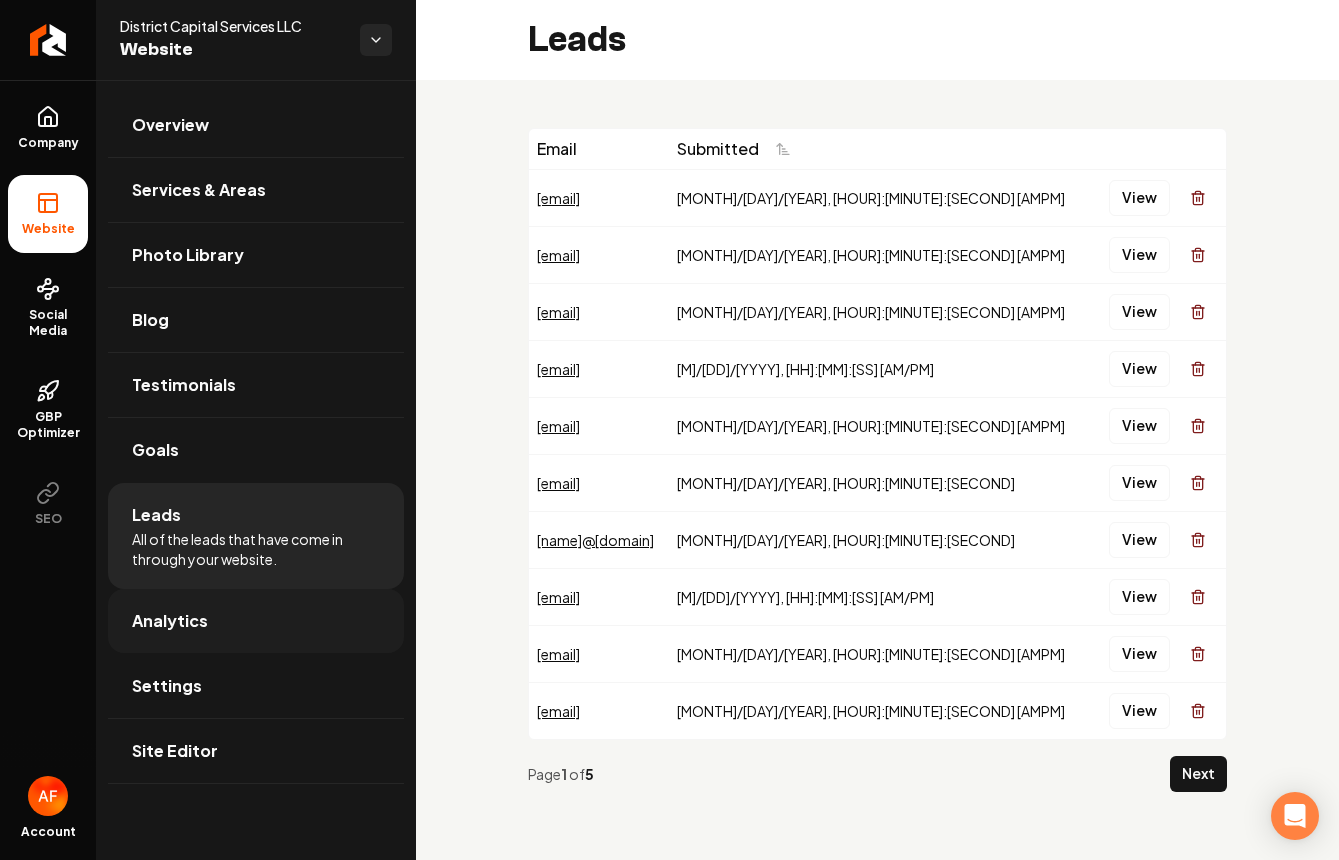 click on "Analytics" at bounding box center [256, 621] 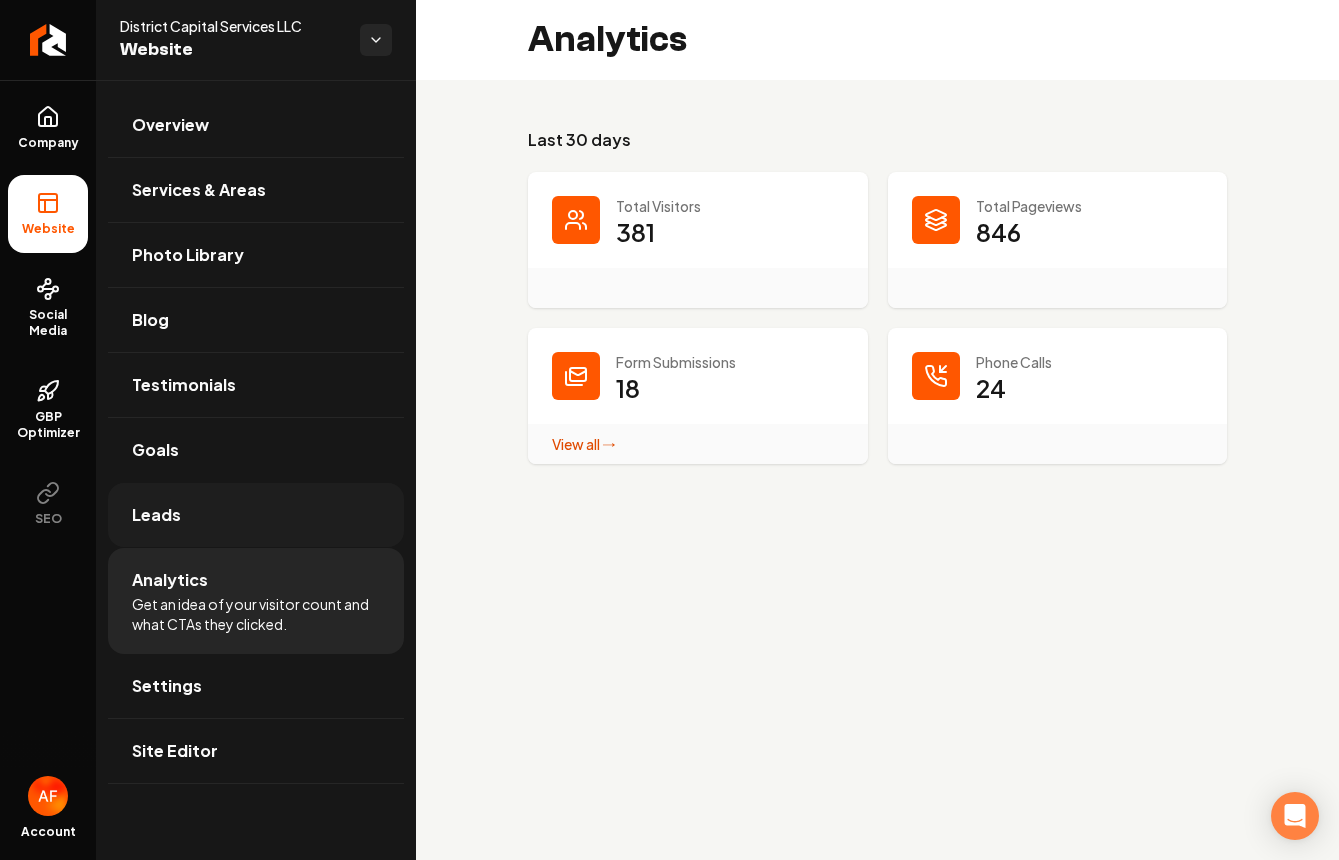 click on "Leads" at bounding box center (256, 515) 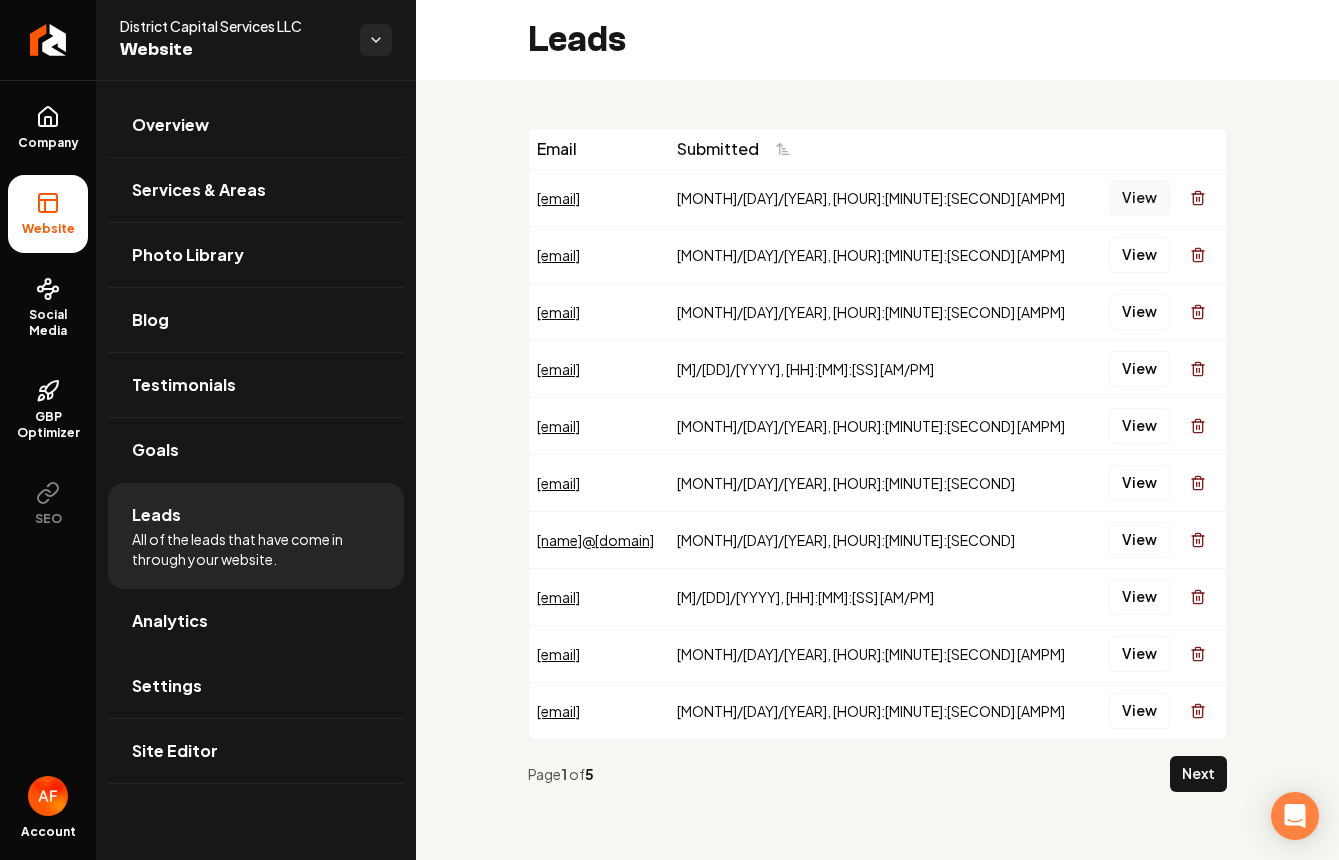 click on "View" at bounding box center [1139, 198] 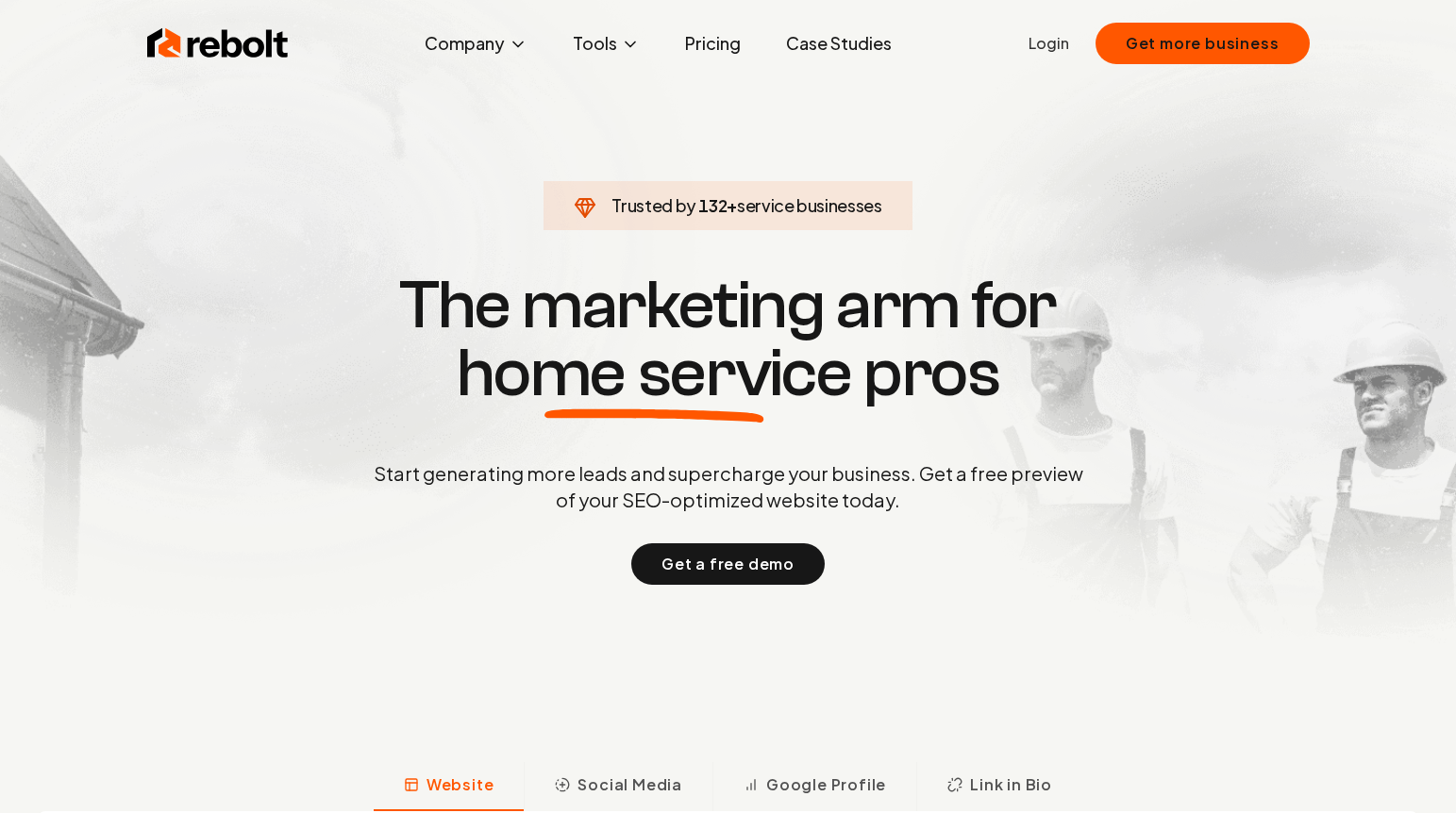 scroll, scrollTop: 0, scrollLeft: 0, axis: both 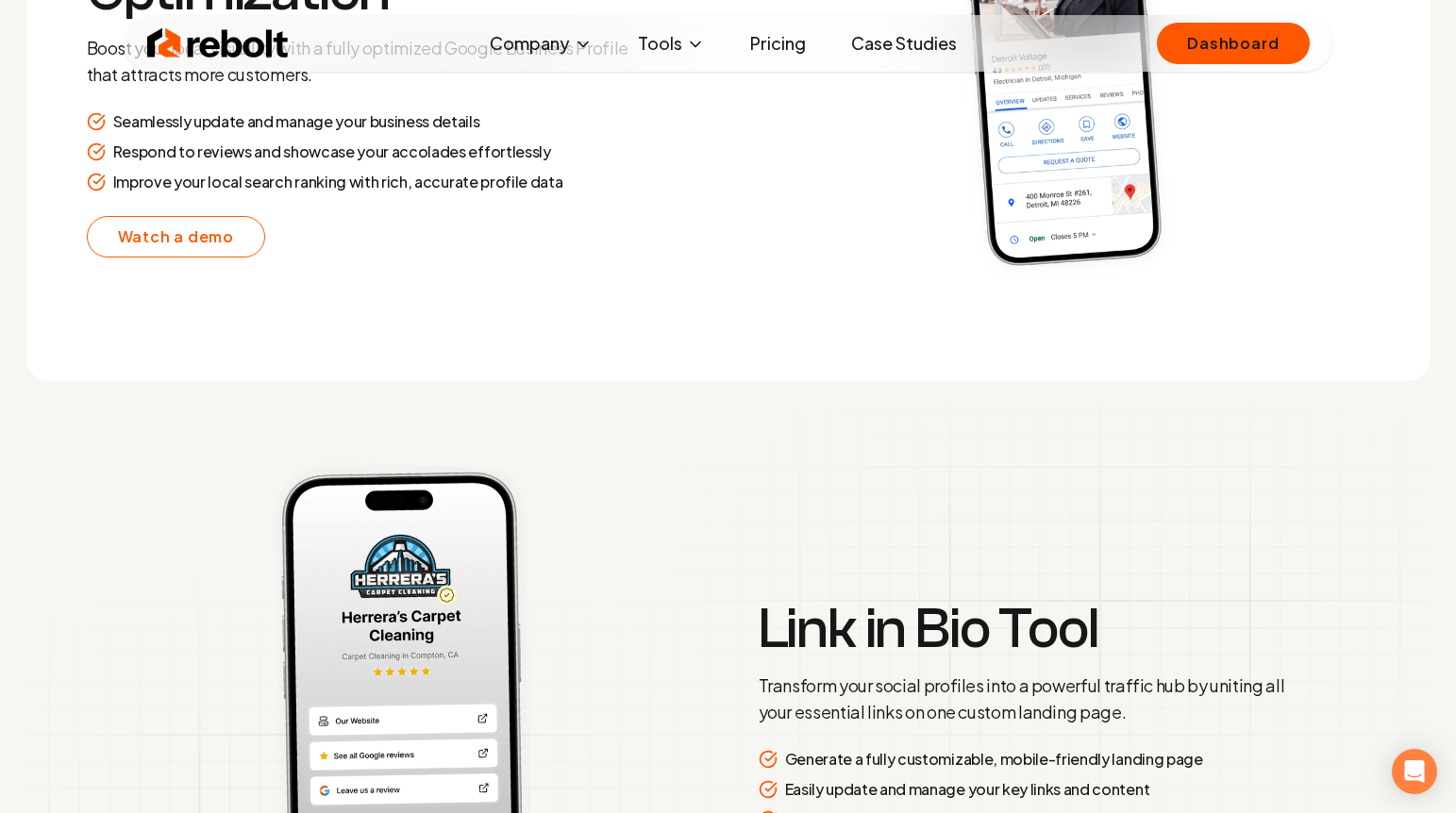 click on "Case Studies" at bounding box center (904, 43) 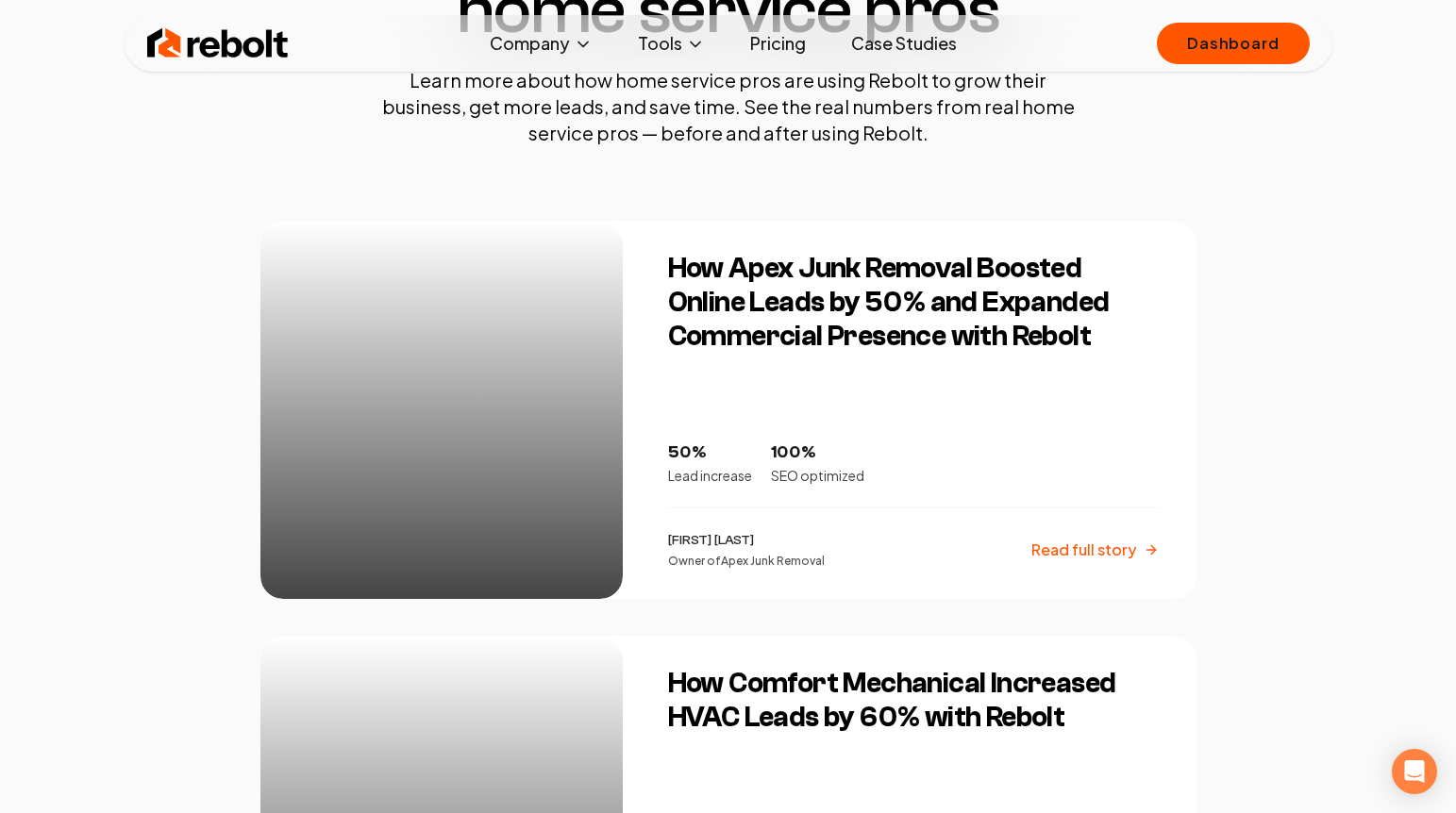 scroll, scrollTop: 236, scrollLeft: 0, axis: vertical 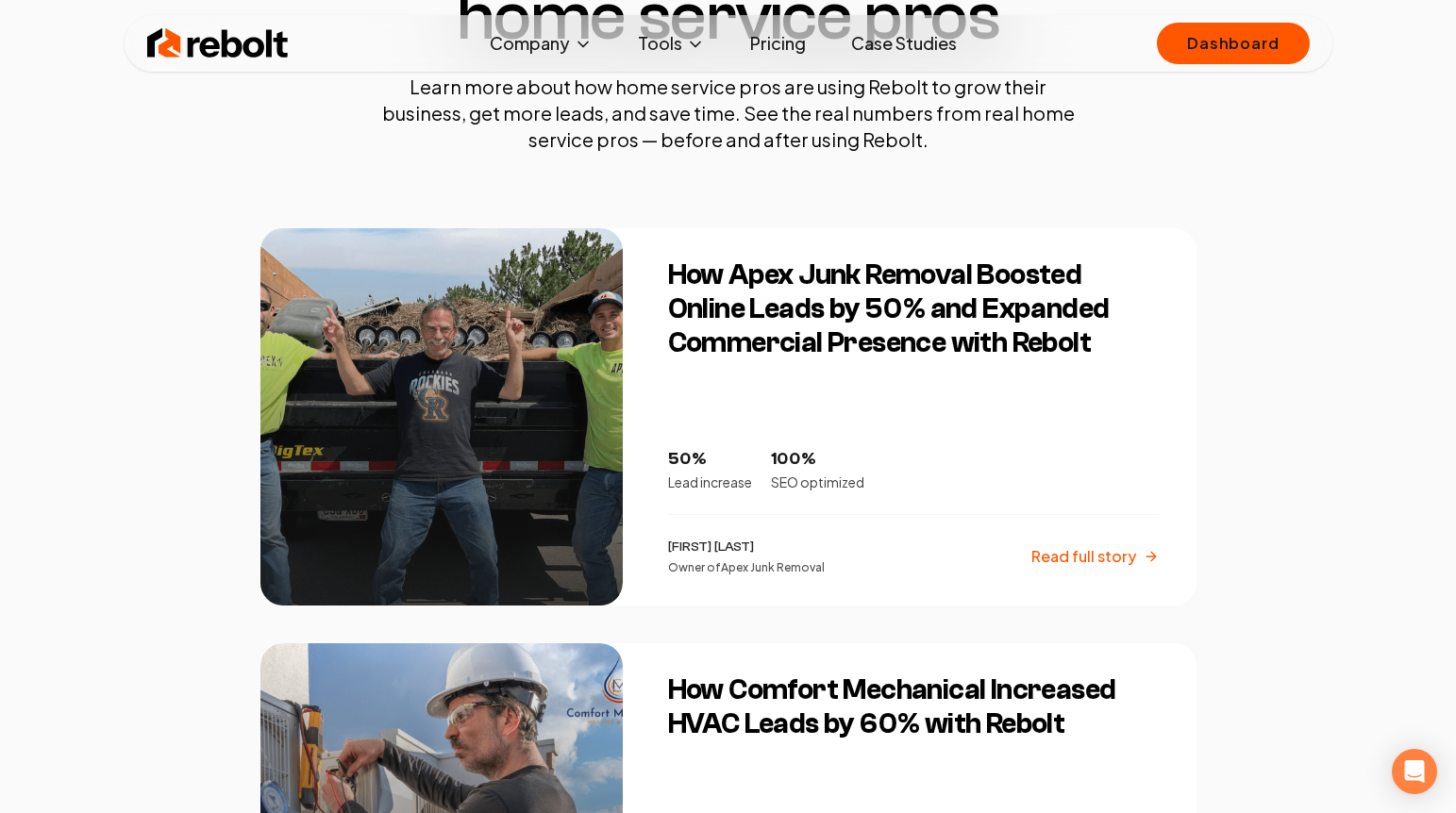 click on "How Apex Junk Removal Boosted Online Leads by 50% and Expanded Commercial Presence with Rebolt" at bounding box center [913, 309] 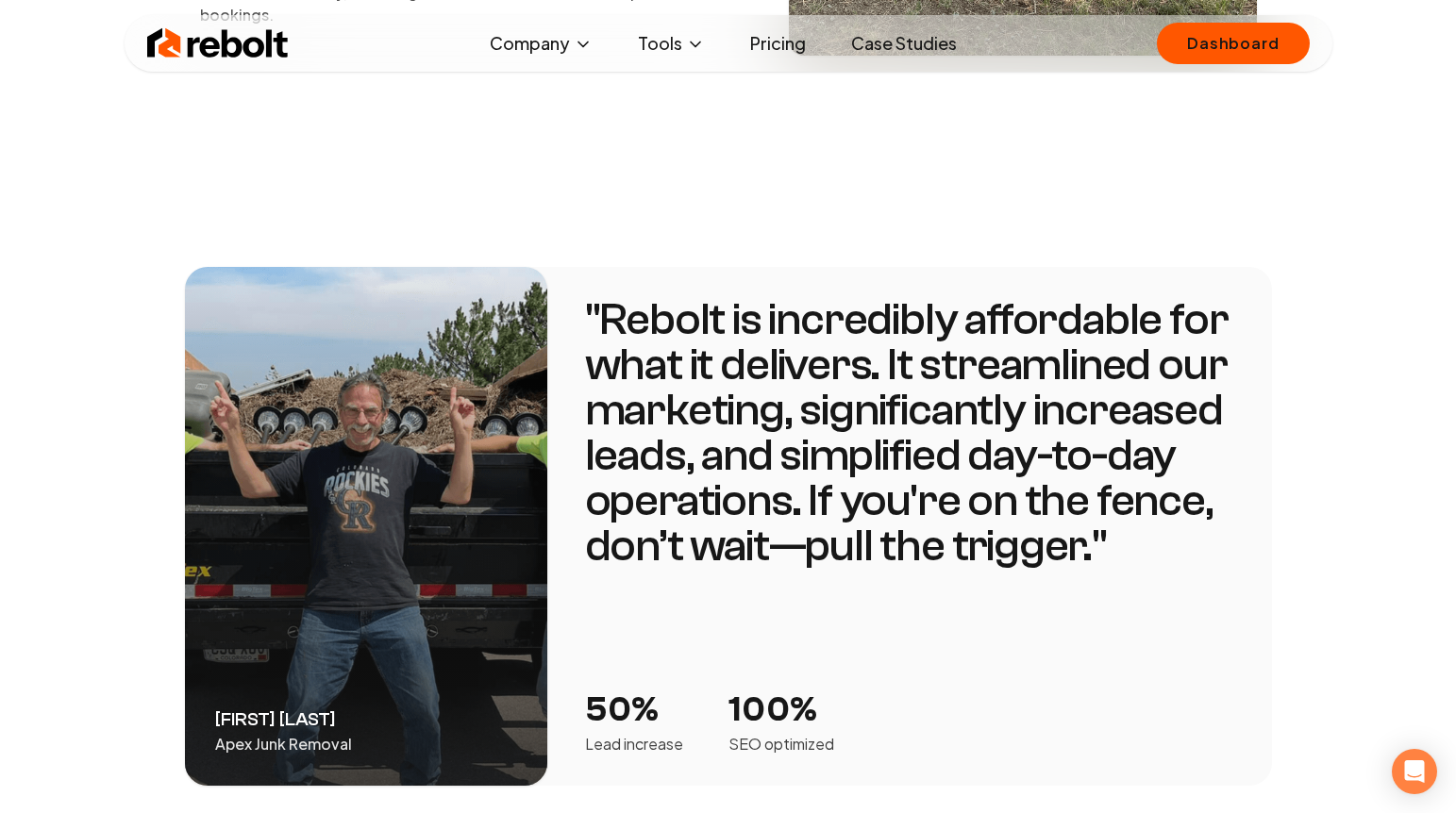 scroll, scrollTop: 2507, scrollLeft: 0, axis: vertical 